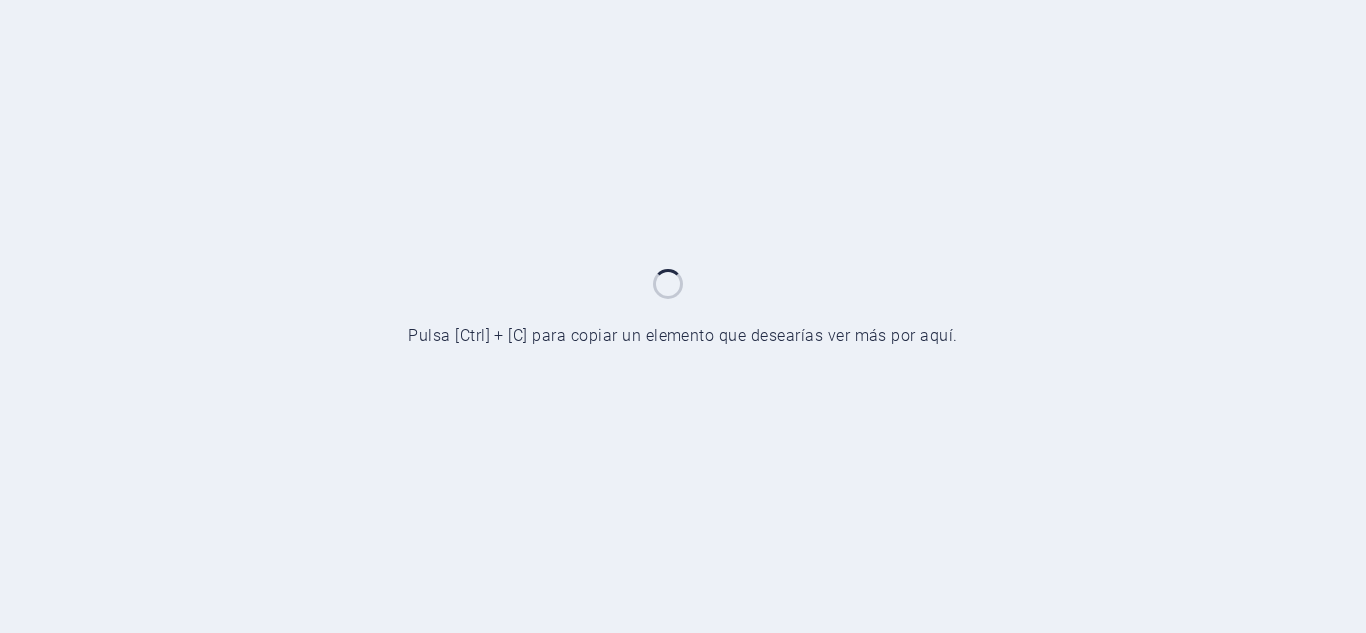 scroll, scrollTop: 0, scrollLeft: 0, axis: both 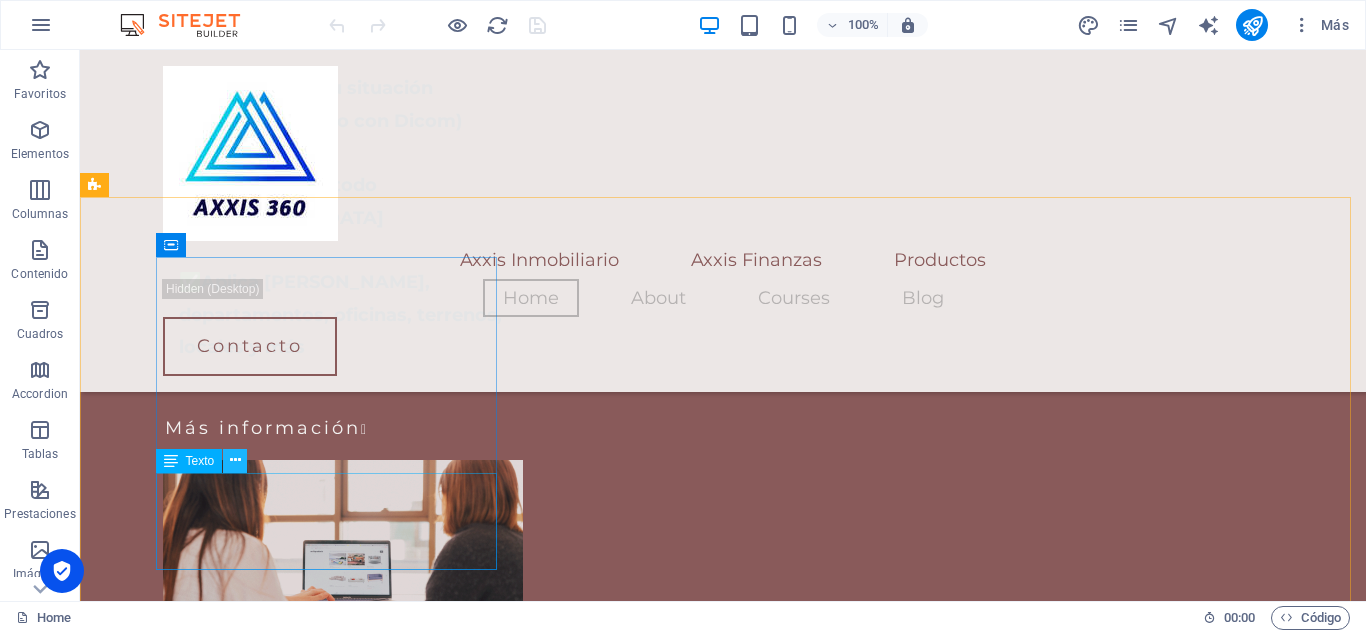 click at bounding box center [235, 460] 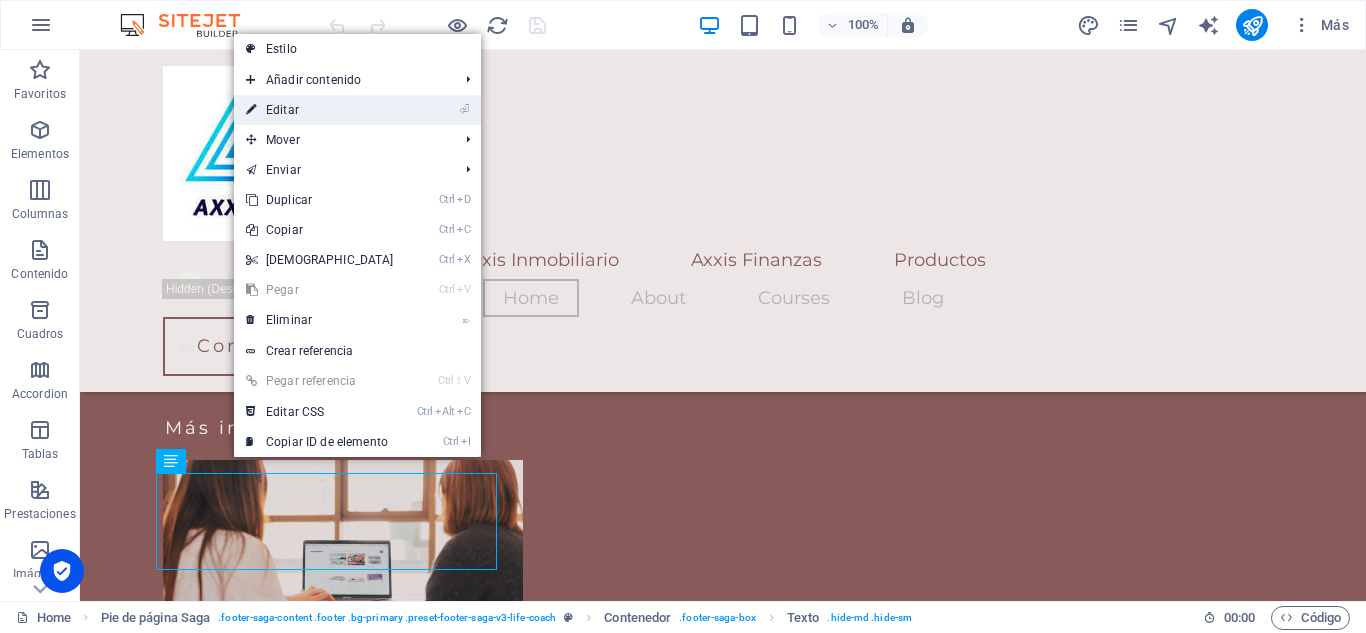 click on "⏎  Editar" at bounding box center (320, 110) 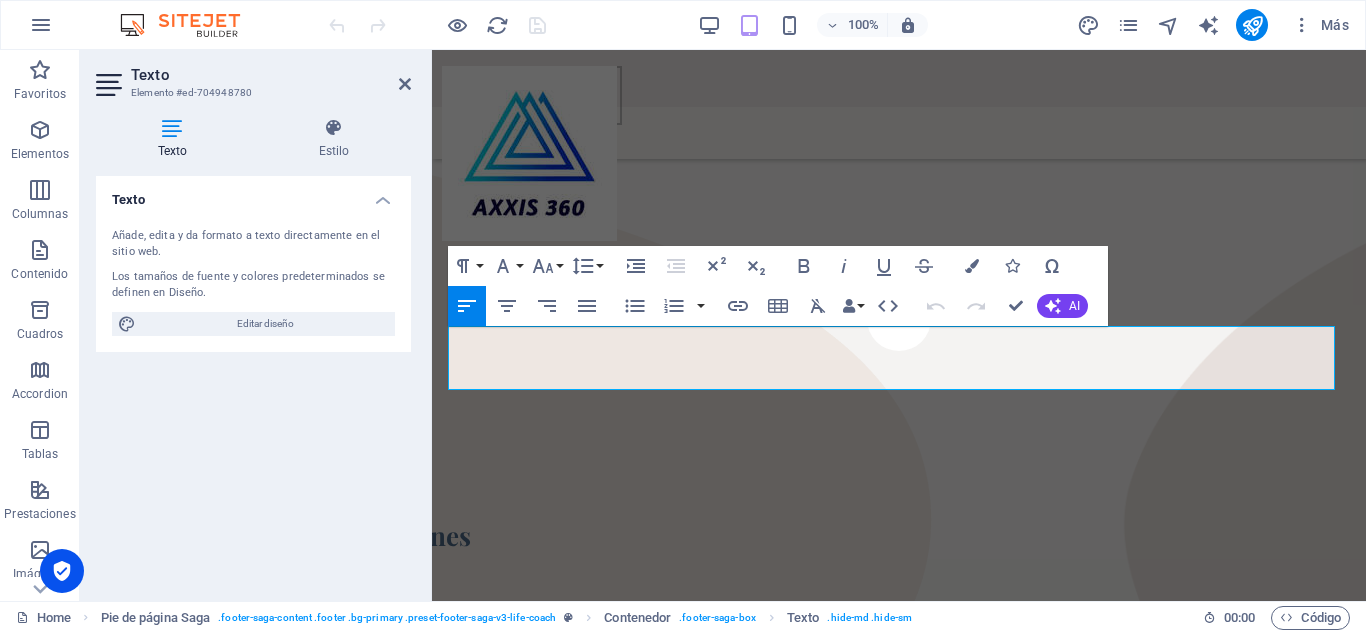 scroll, scrollTop: 7992, scrollLeft: 0, axis: vertical 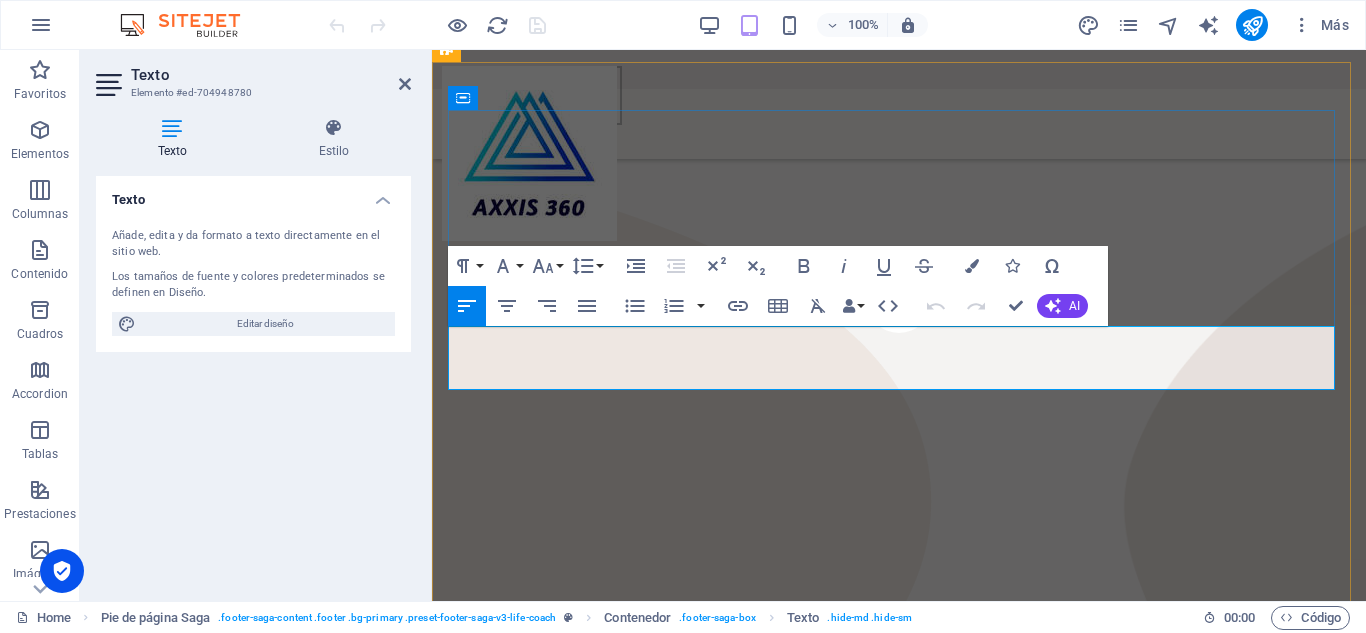 click on "Teléfono: 0123 - 456789" at bounding box center (899, 7507) 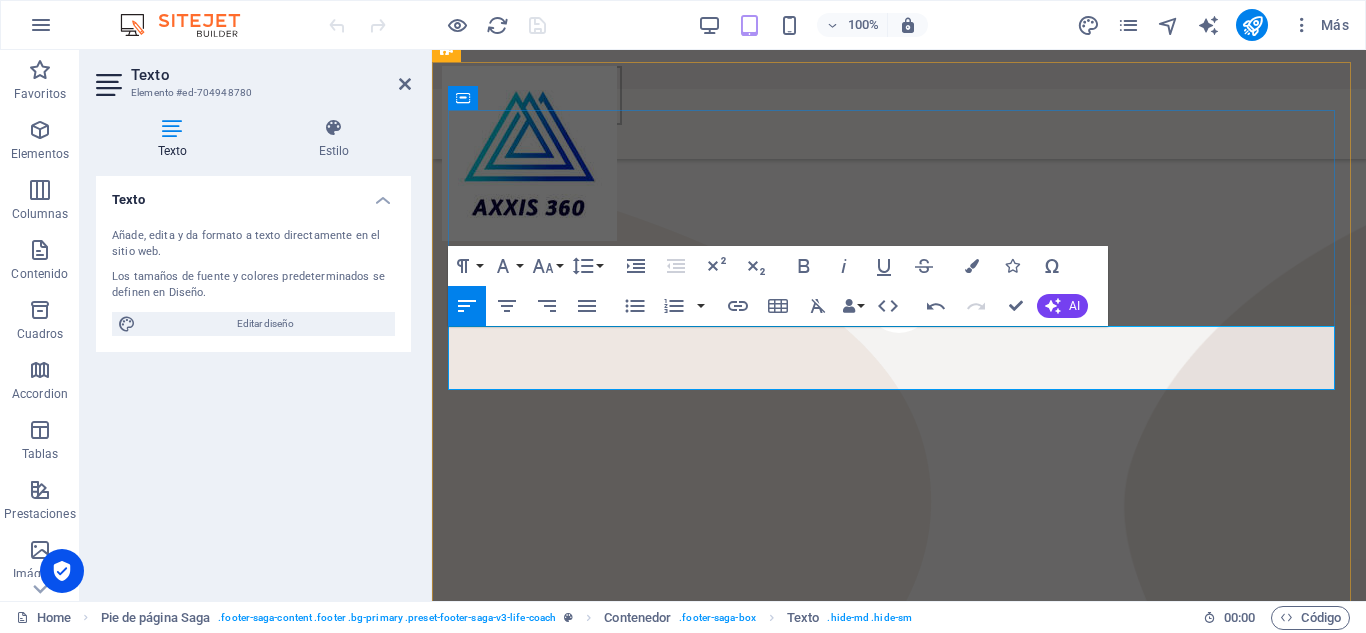 type 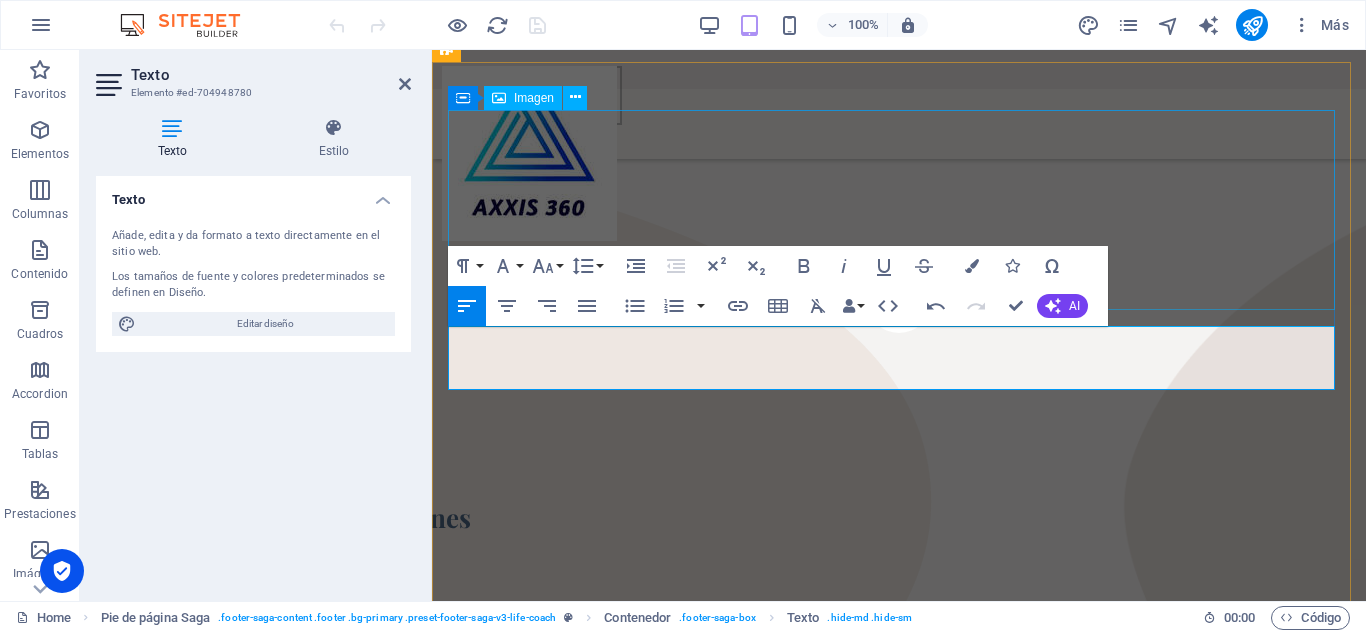 click at bounding box center [899, 7375] 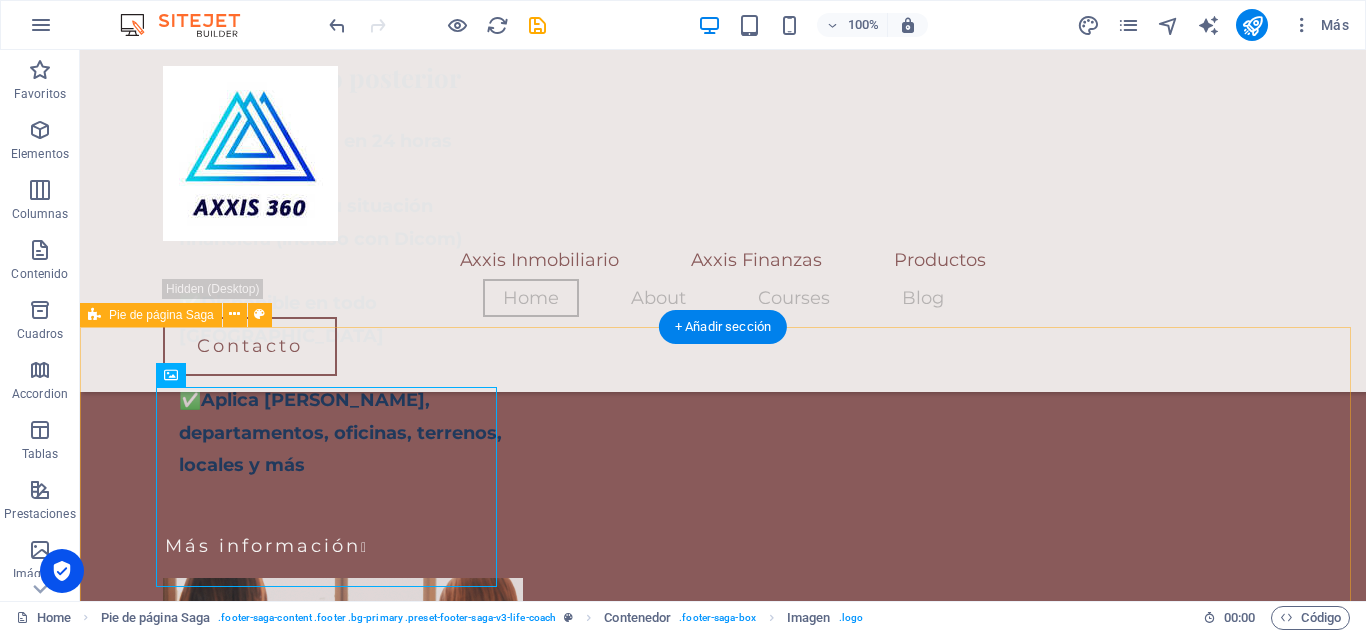 scroll, scrollTop: 6256, scrollLeft: 0, axis: vertical 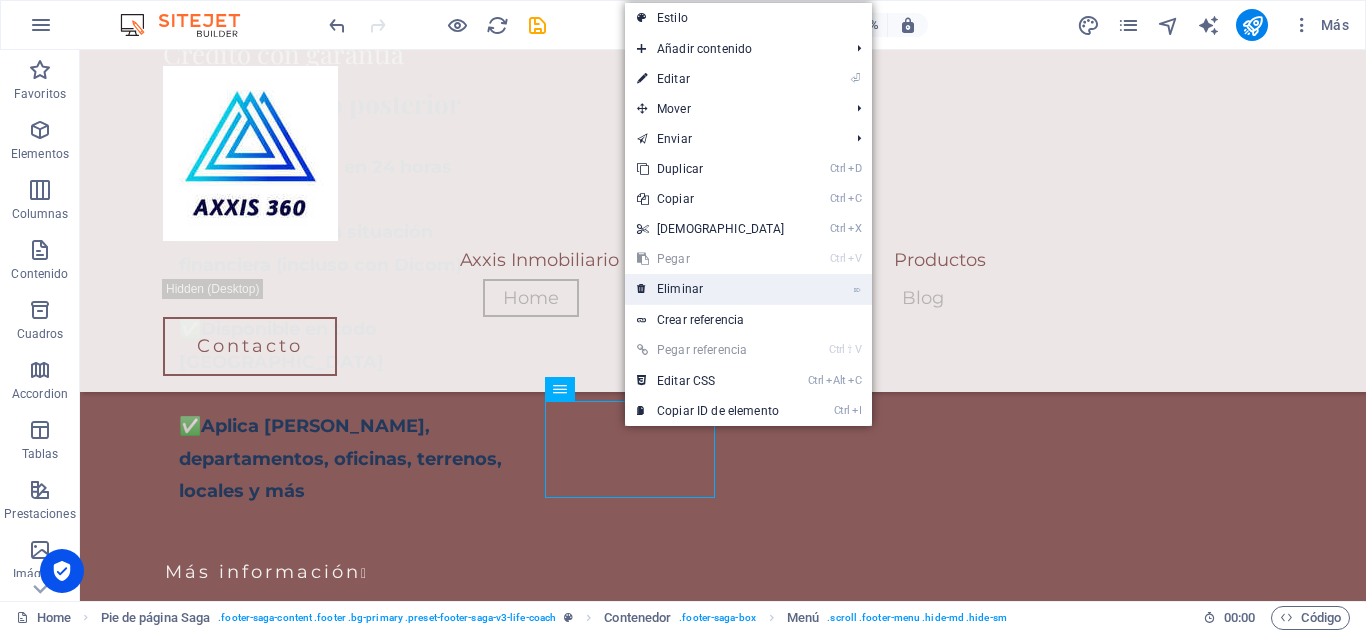 click on "⌦  Eliminar" at bounding box center [711, 289] 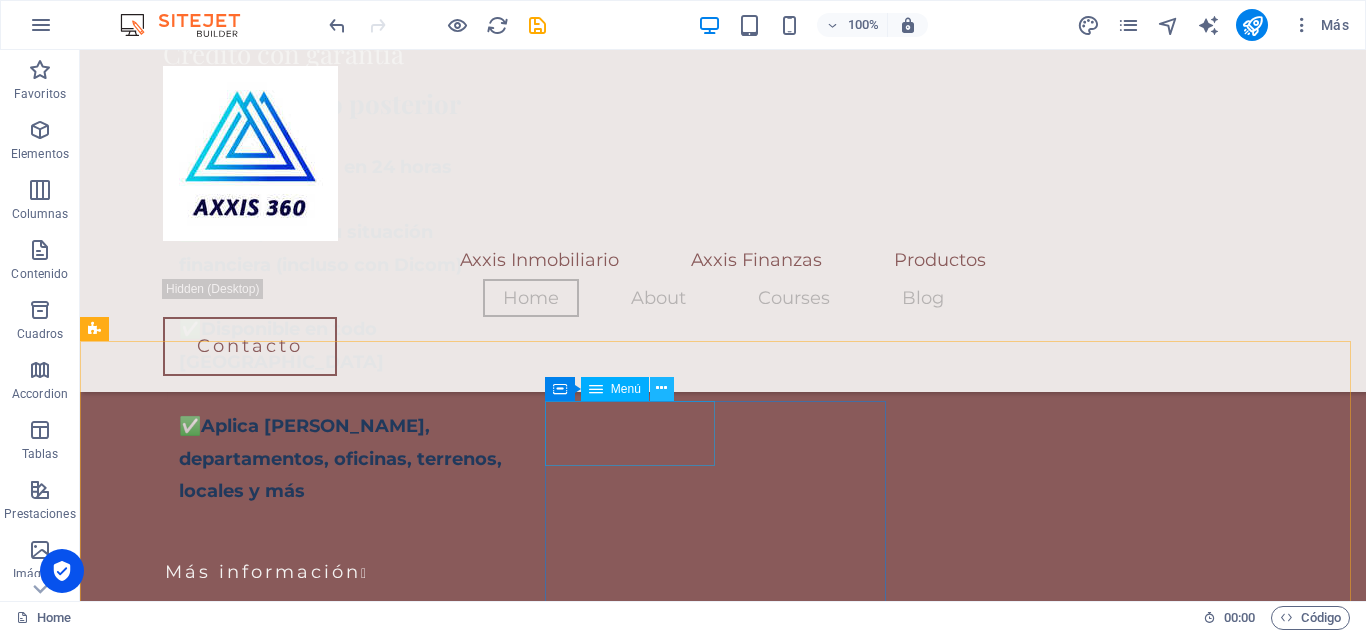 click at bounding box center [661, 388] 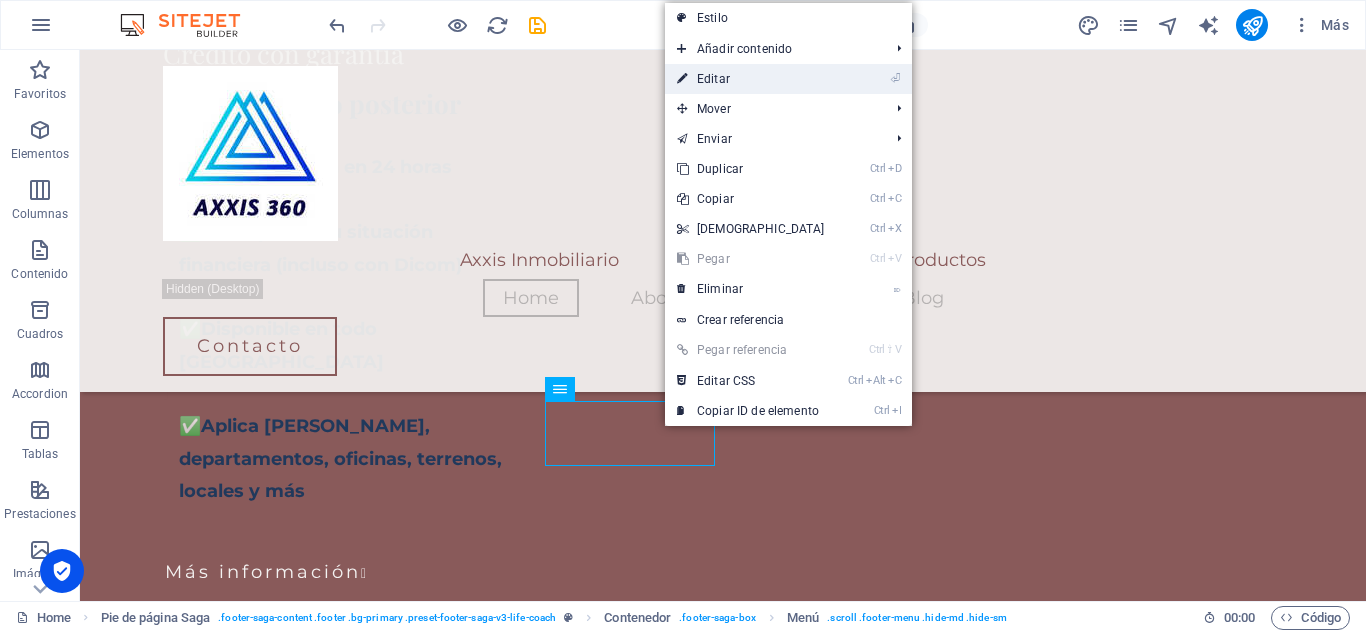 drag, startPoint x: 717, startPoint y: 79, endPoint x: 262, endPoint y: 60, distance: 455.39655 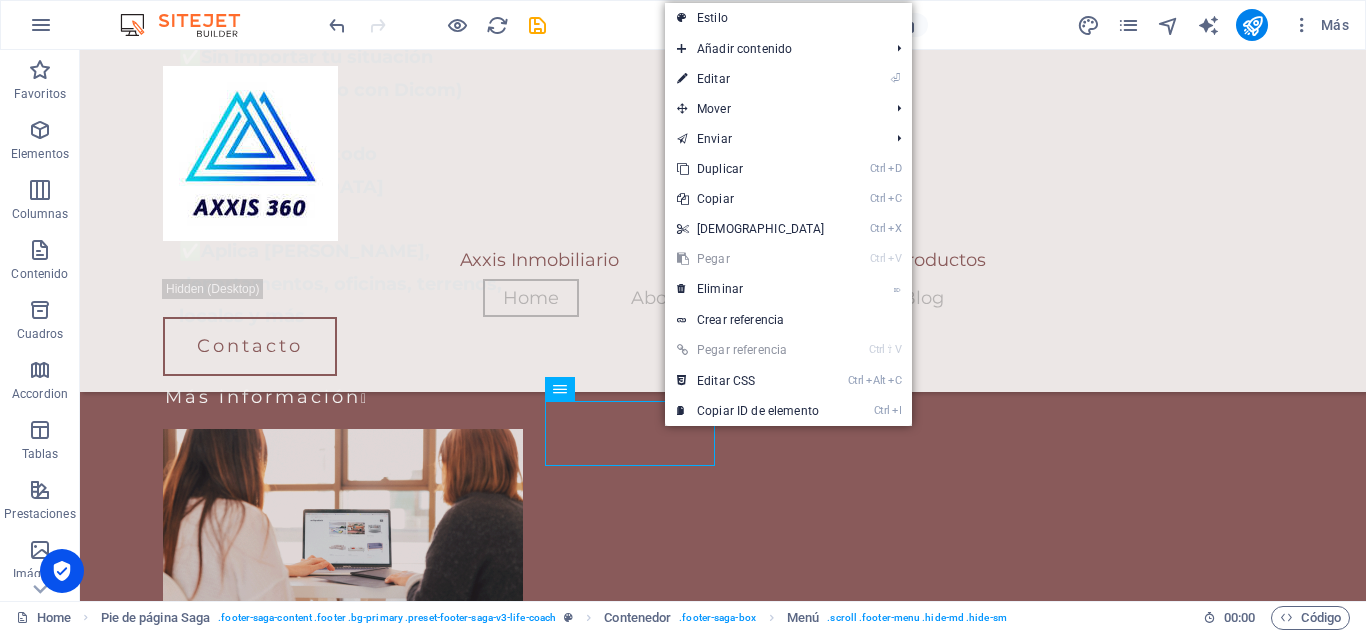 select on "3" 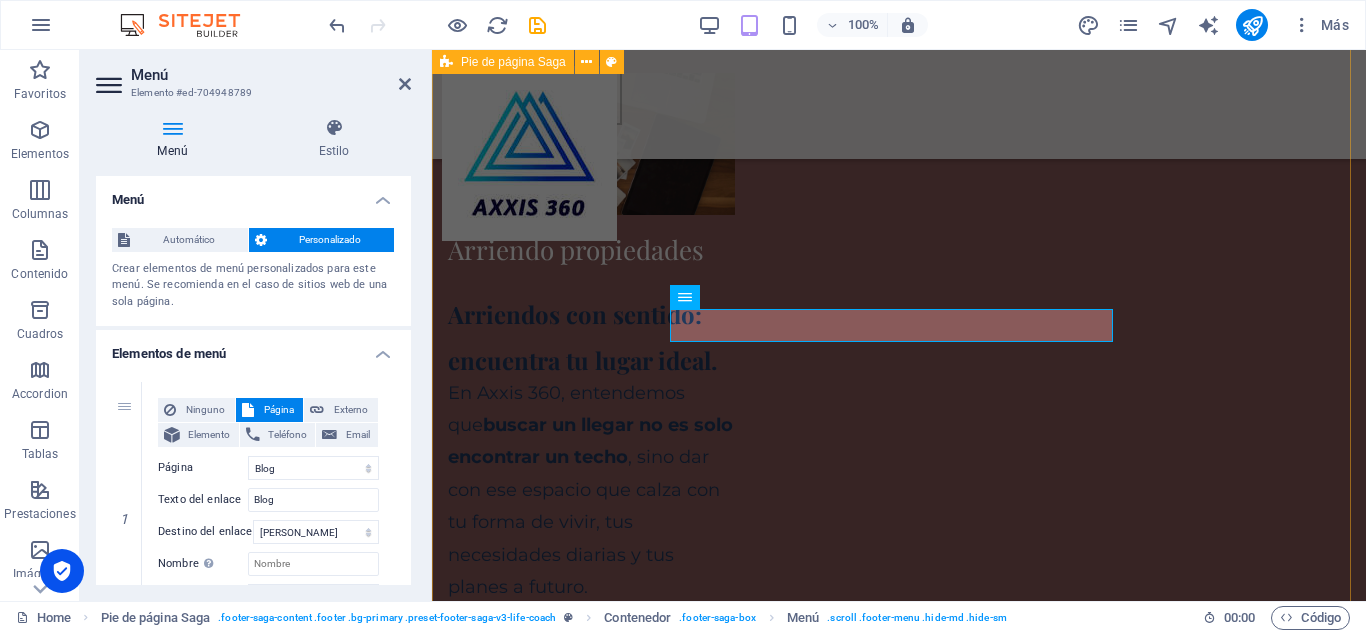 scroll, scrollTop: 8121, scrollLeft: 0, axis: vertical 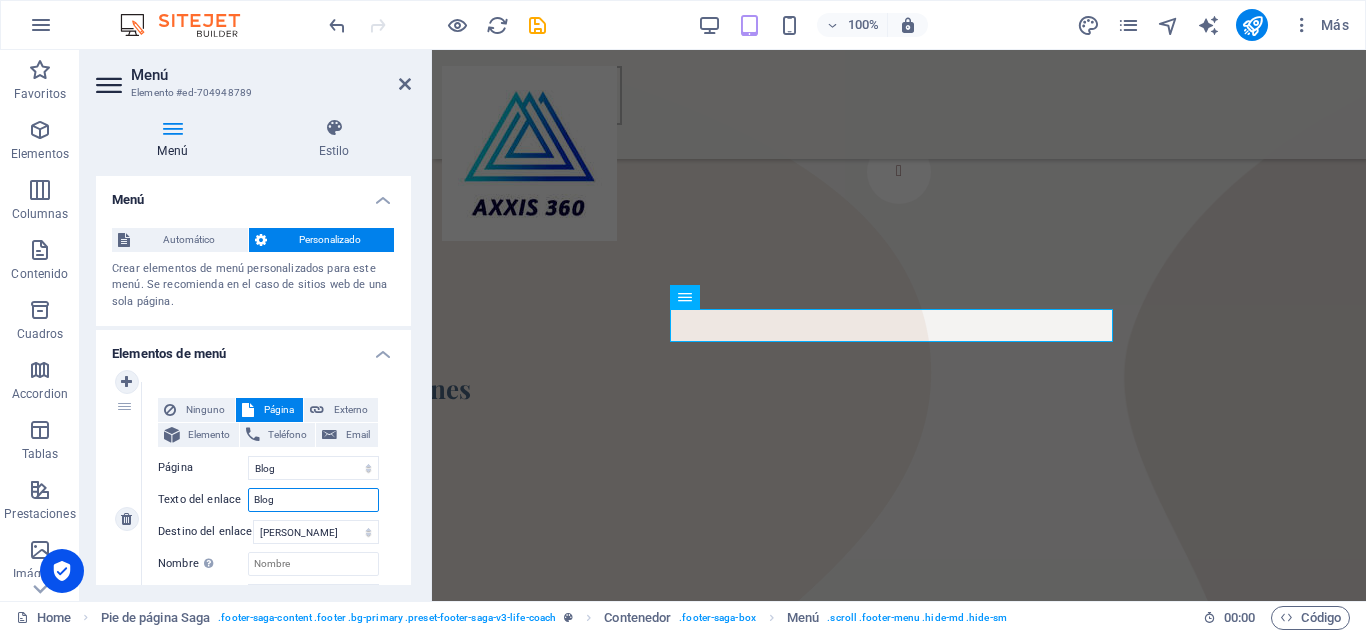 click on "Blog" at bounding box center (313, 500) 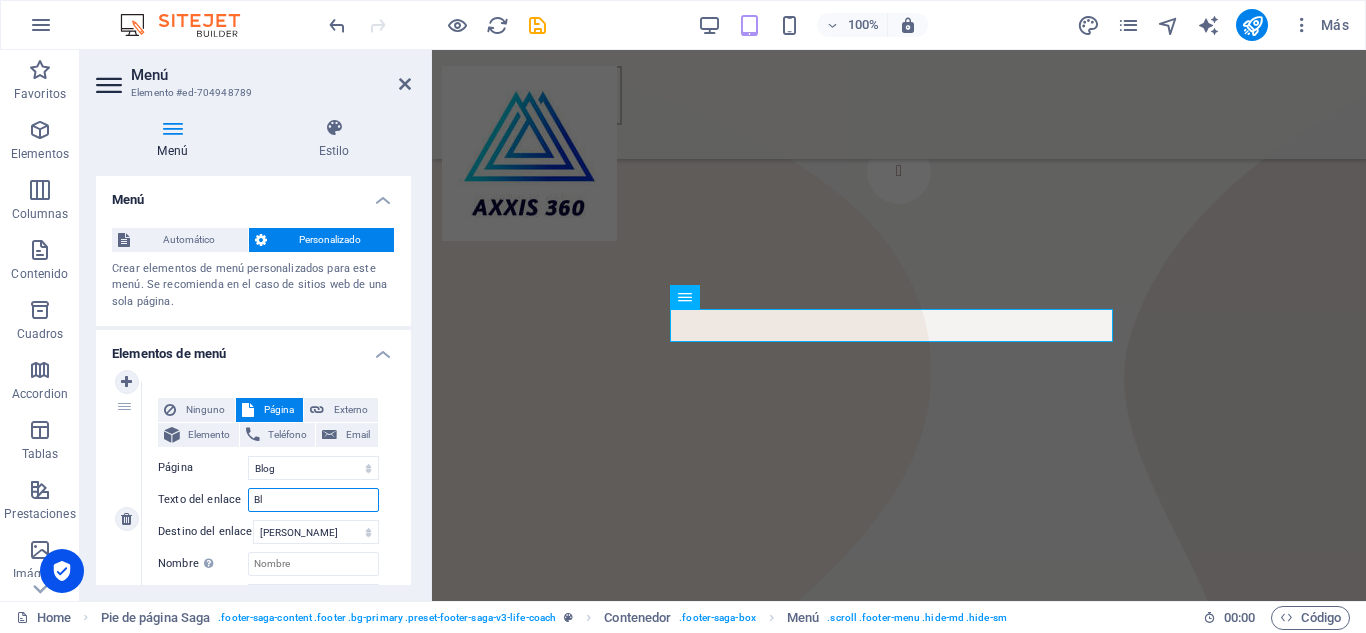 type on "B" 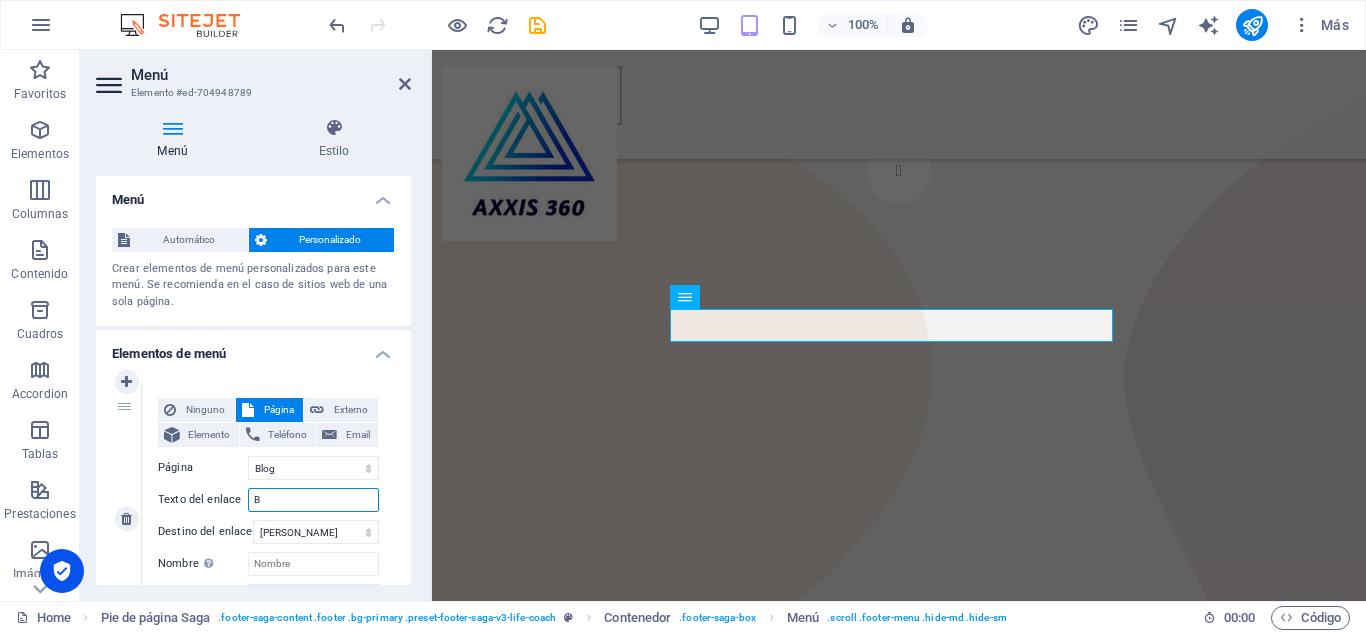 type 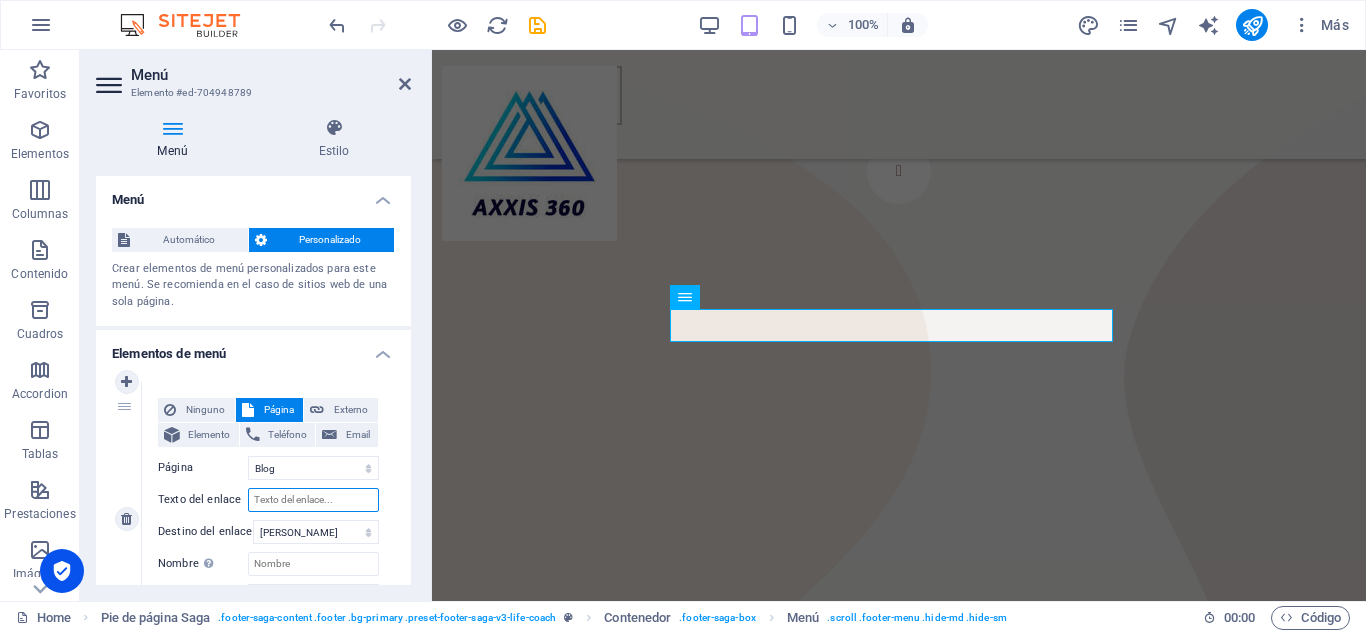 select 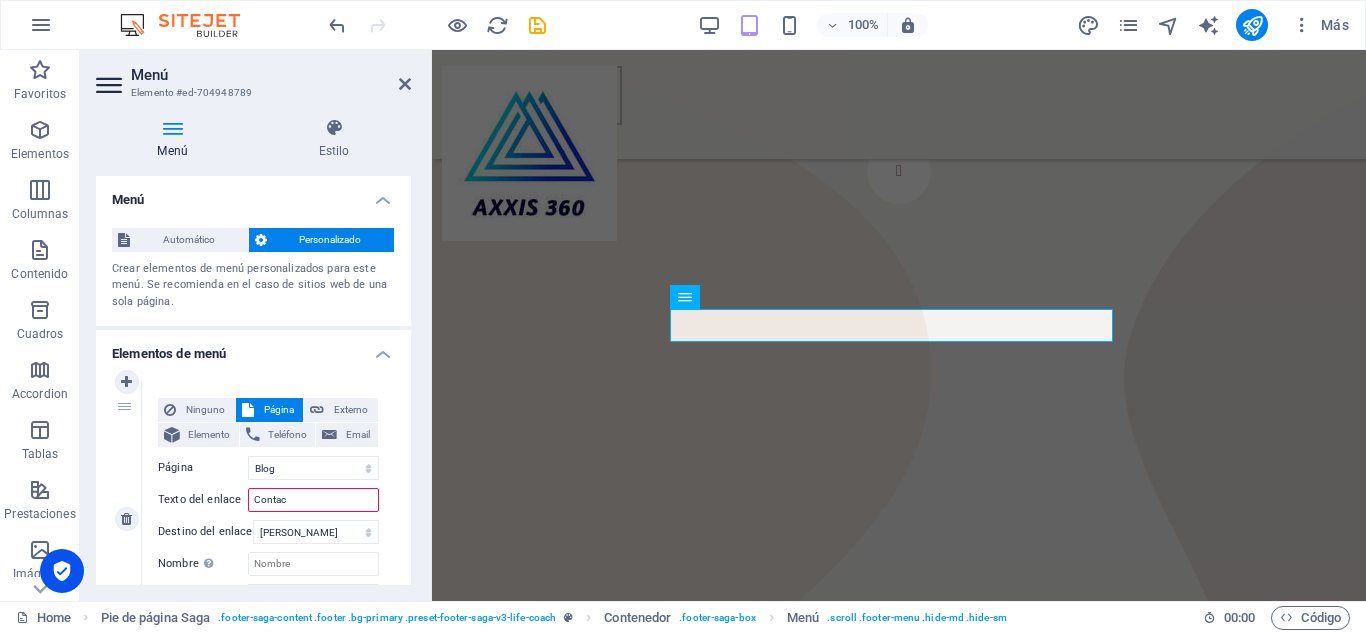 type on "Contact" 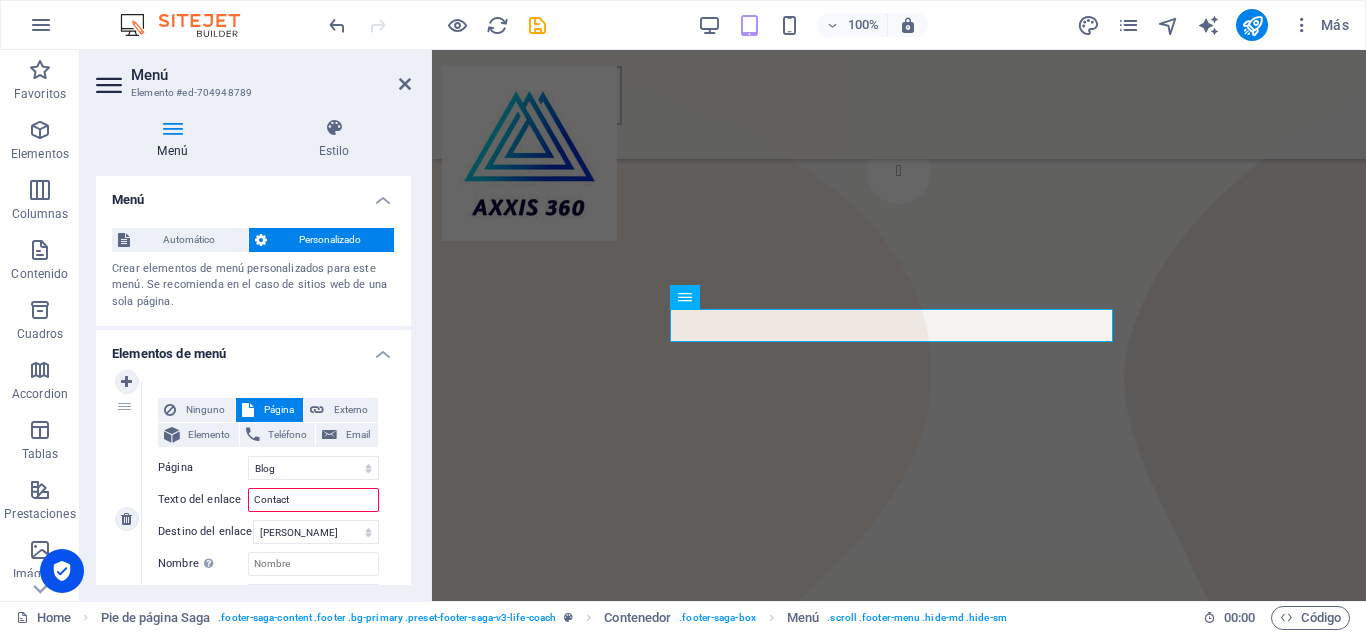 select 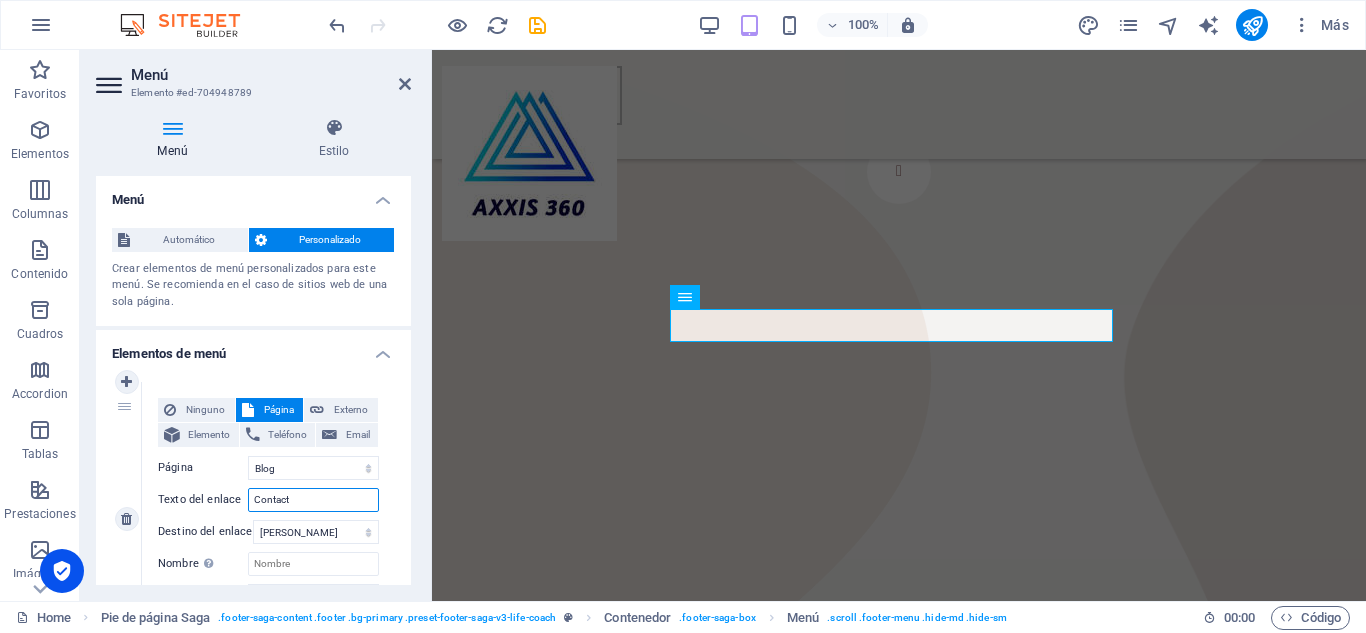 type on "Contacto" 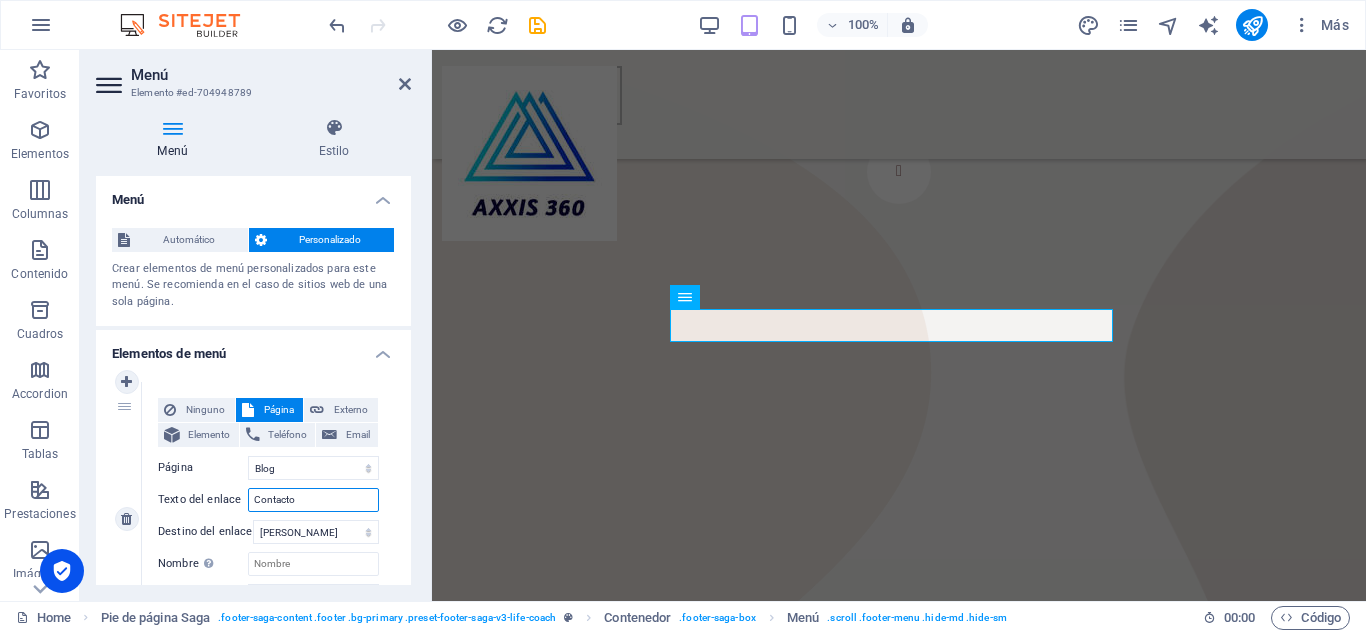 select 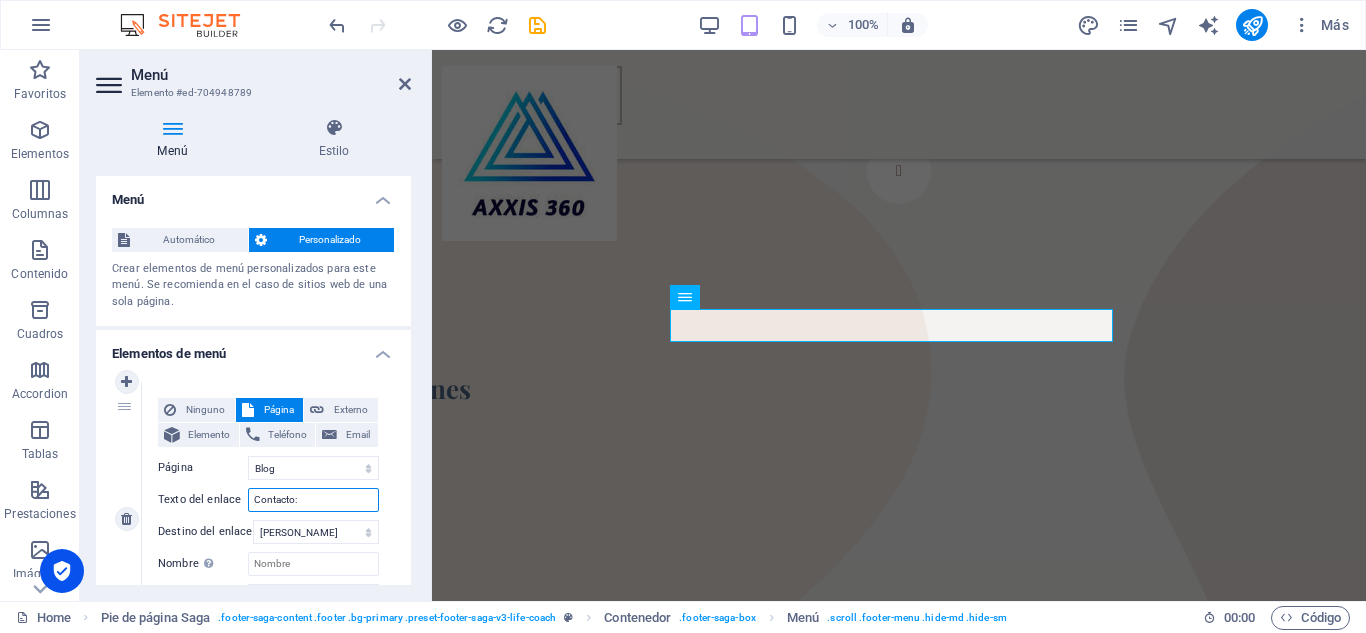 type on "Contacto:" 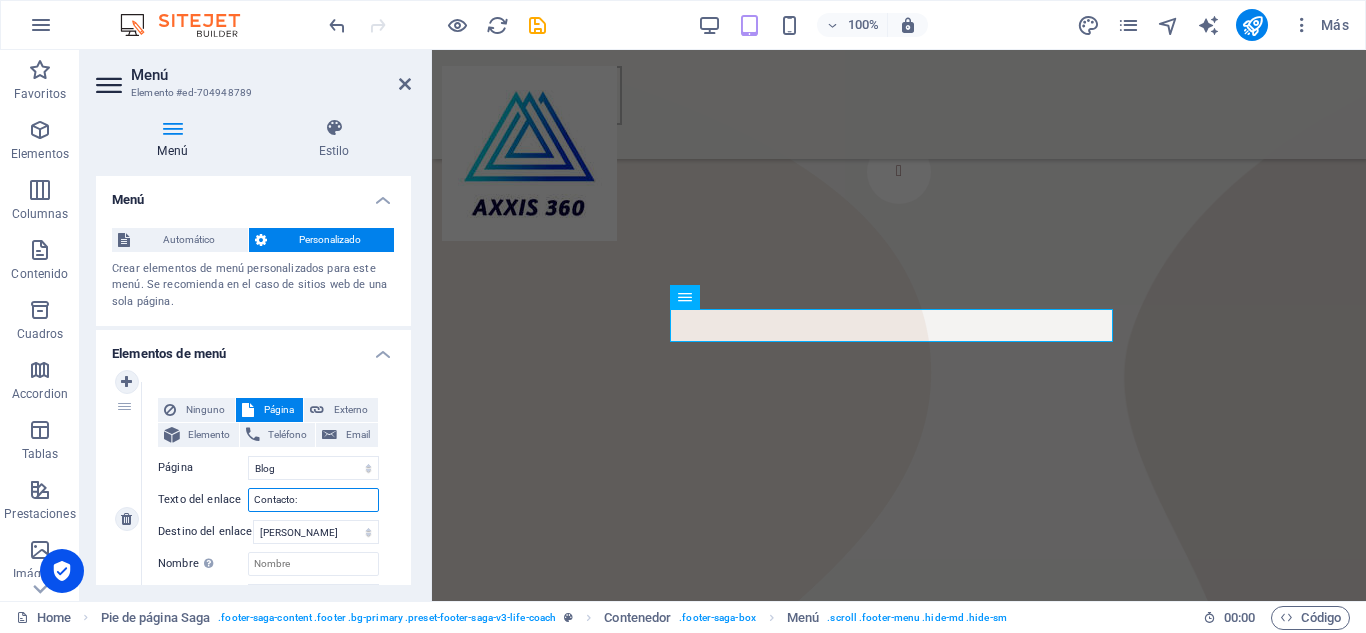 select 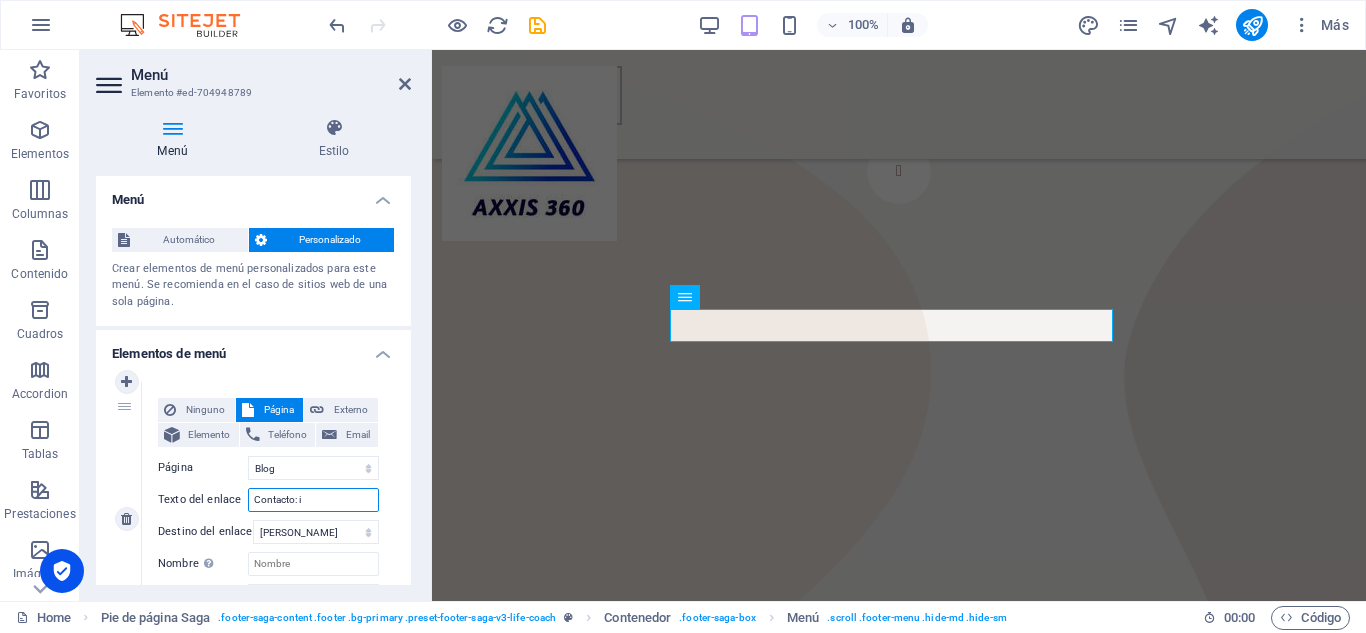 type on "Contacto: in" 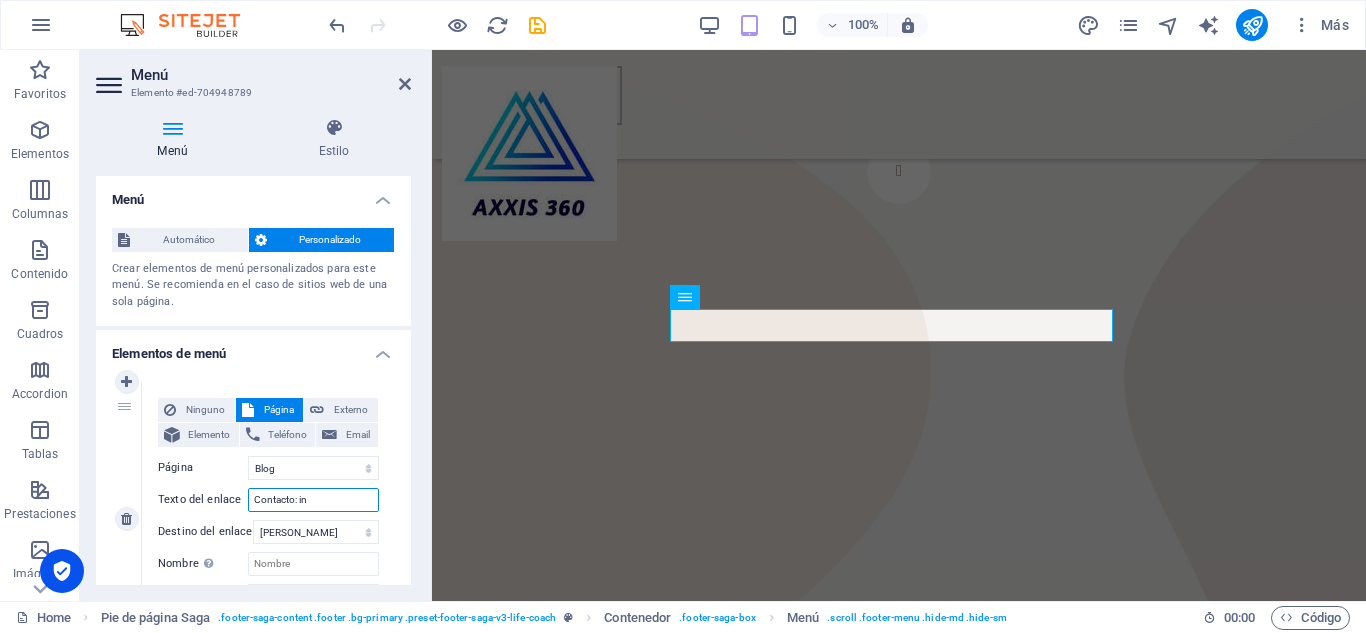 select 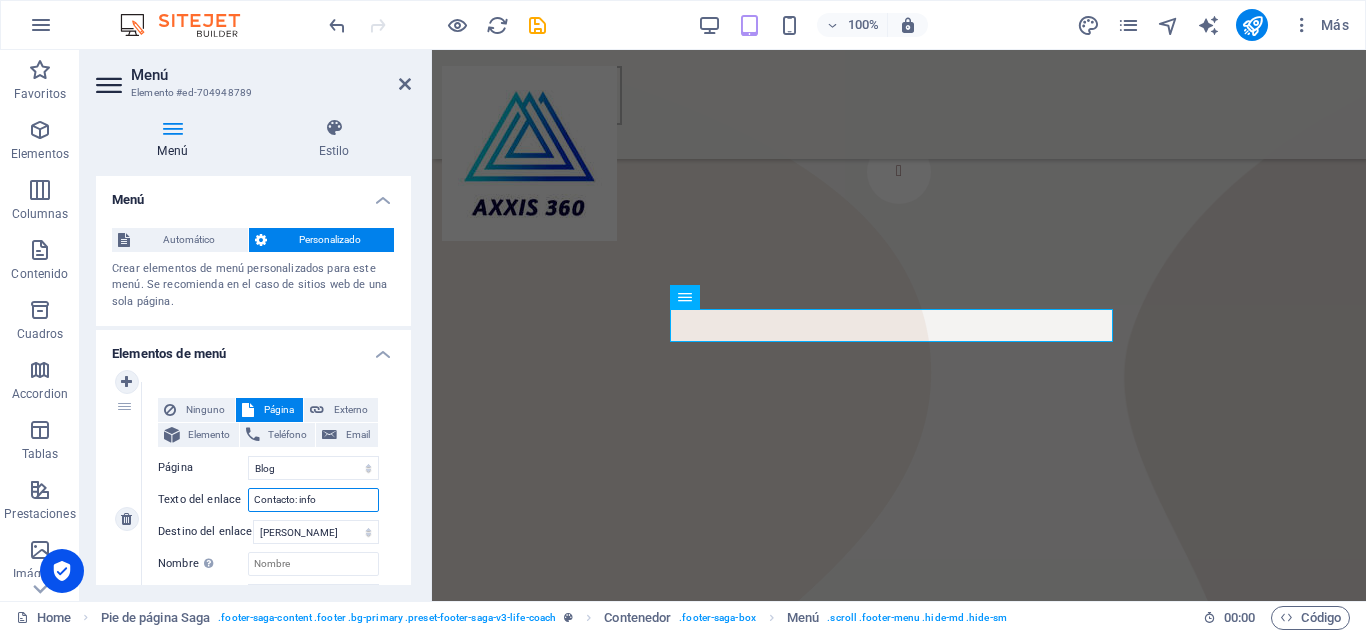 type on "Contacto: infor" 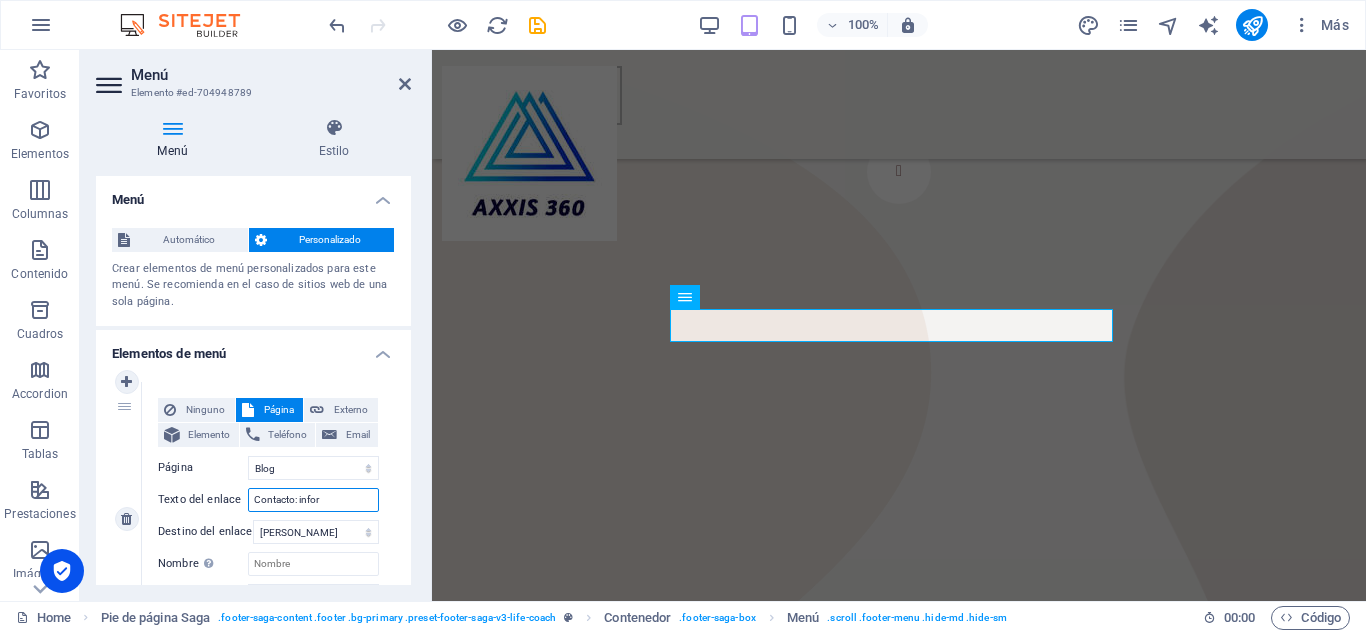 select 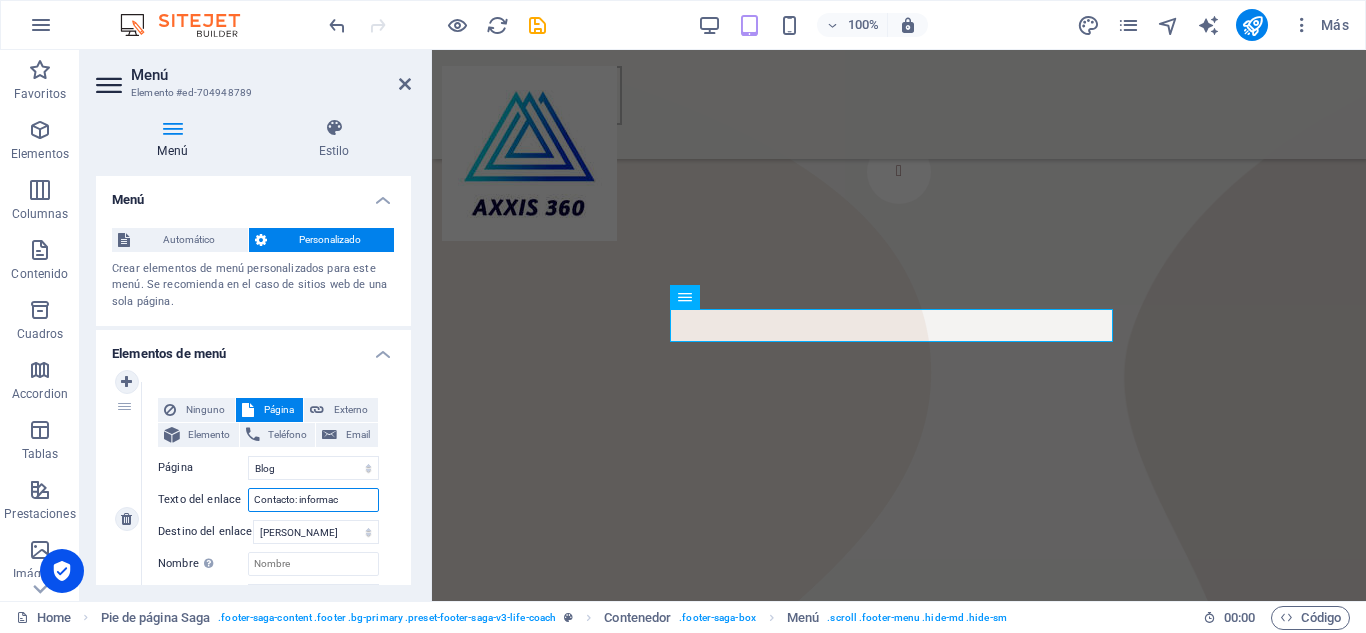 type on "Contacto: informaci" 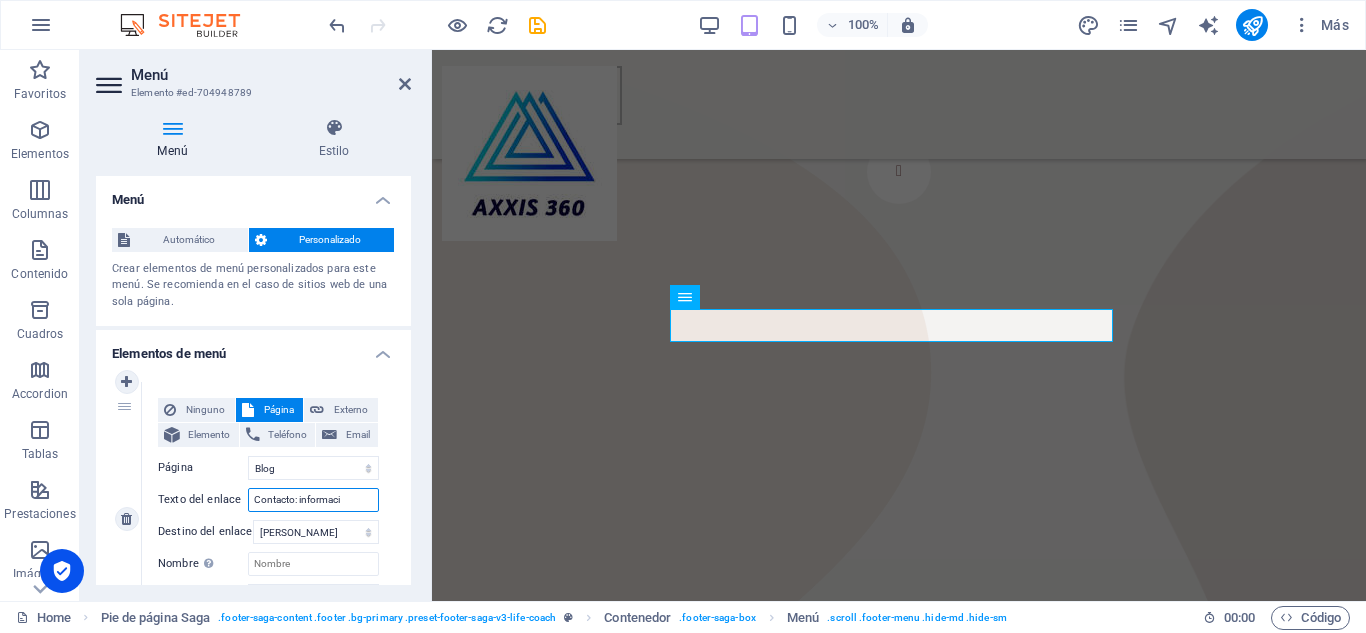 select 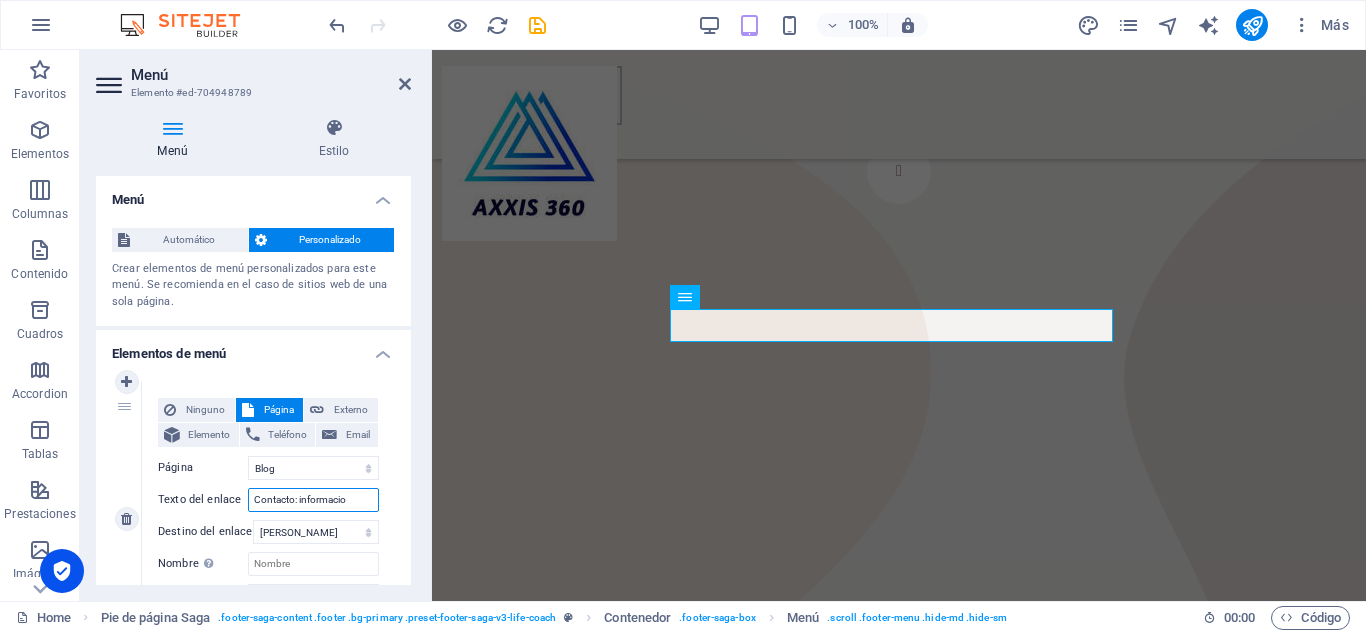 type on "Contacto: informacion" 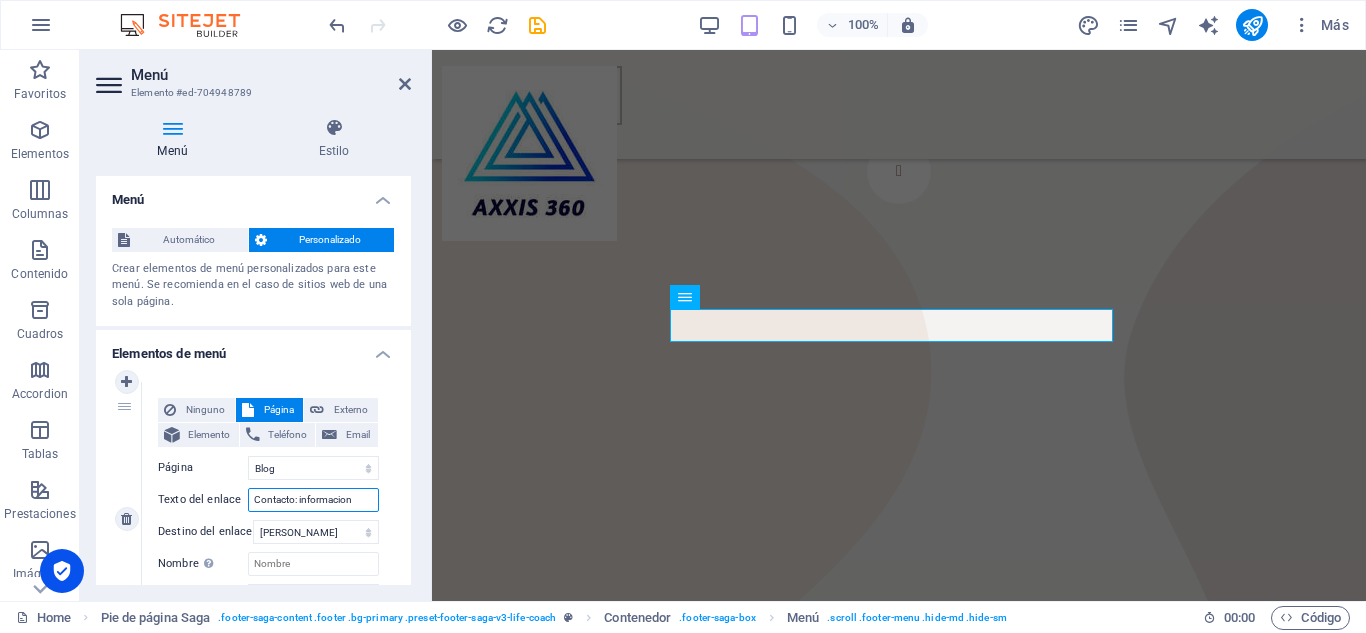 select 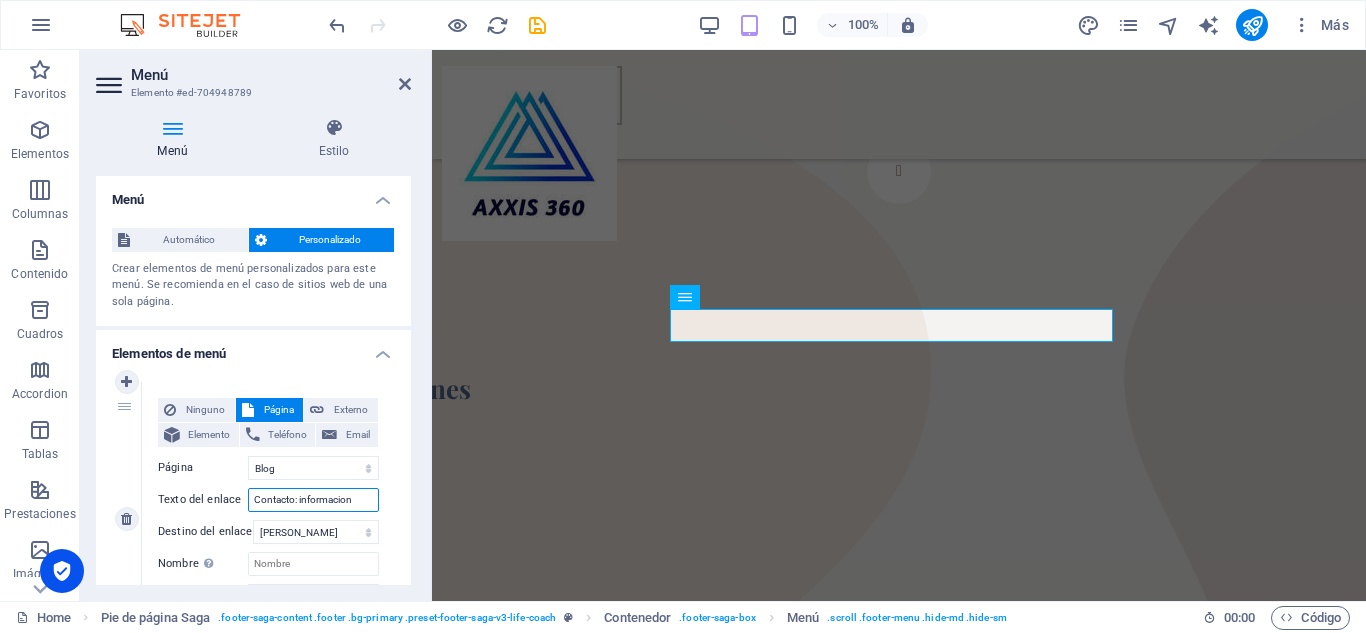 type on "Contacto: informacion@" 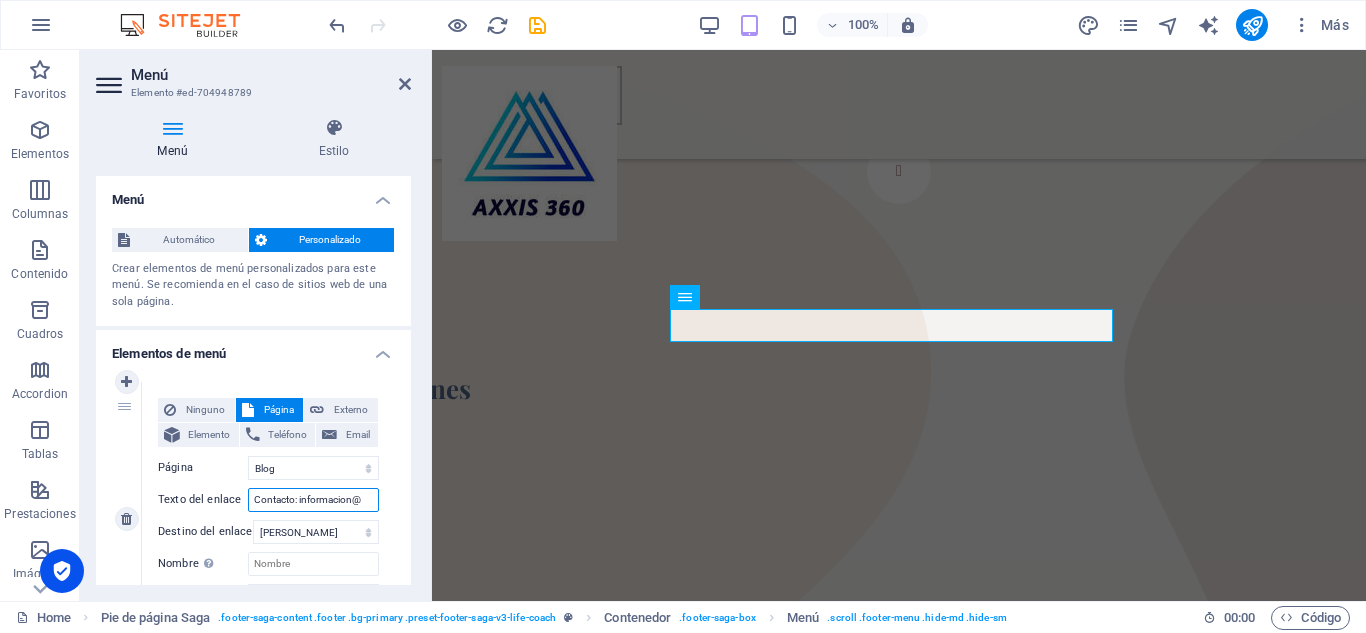 select 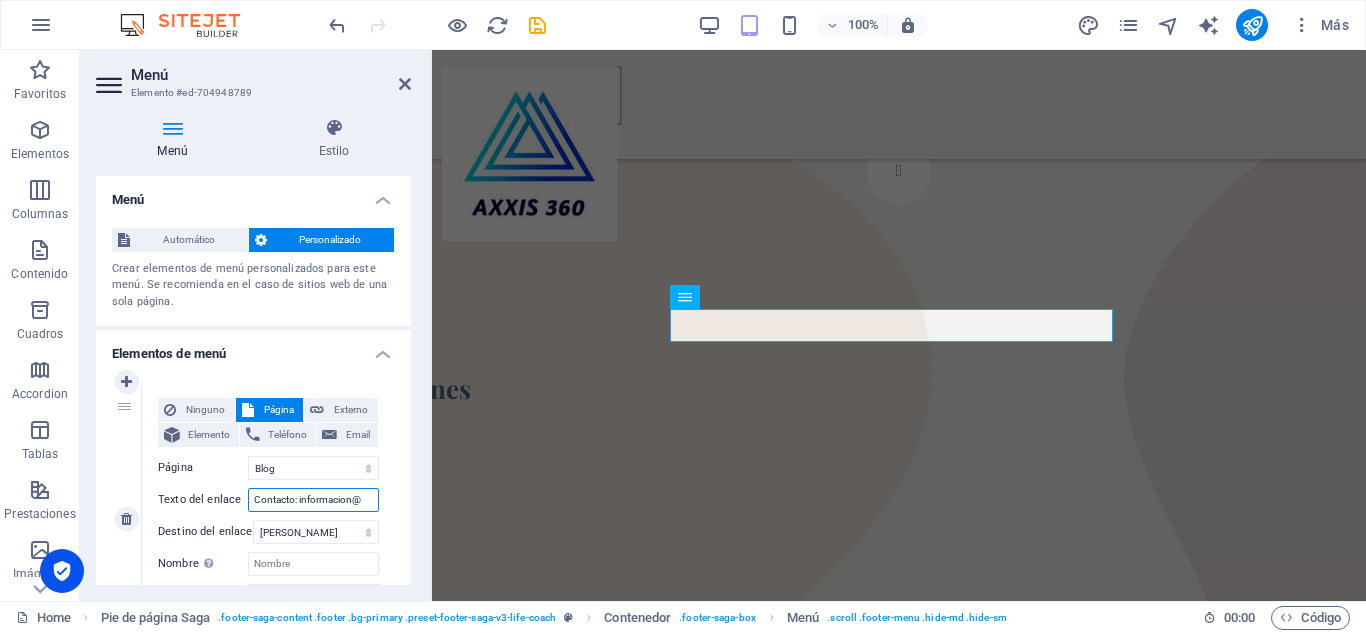 select 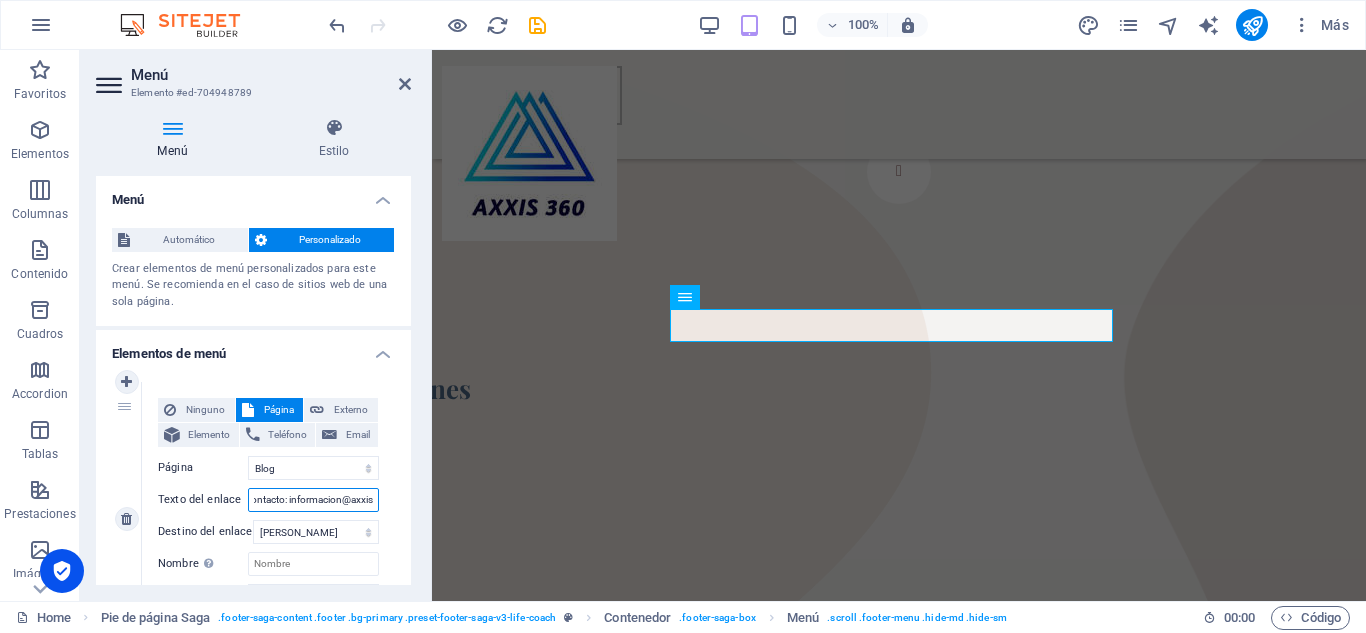 type on "Contacto: informacion@axxis3" 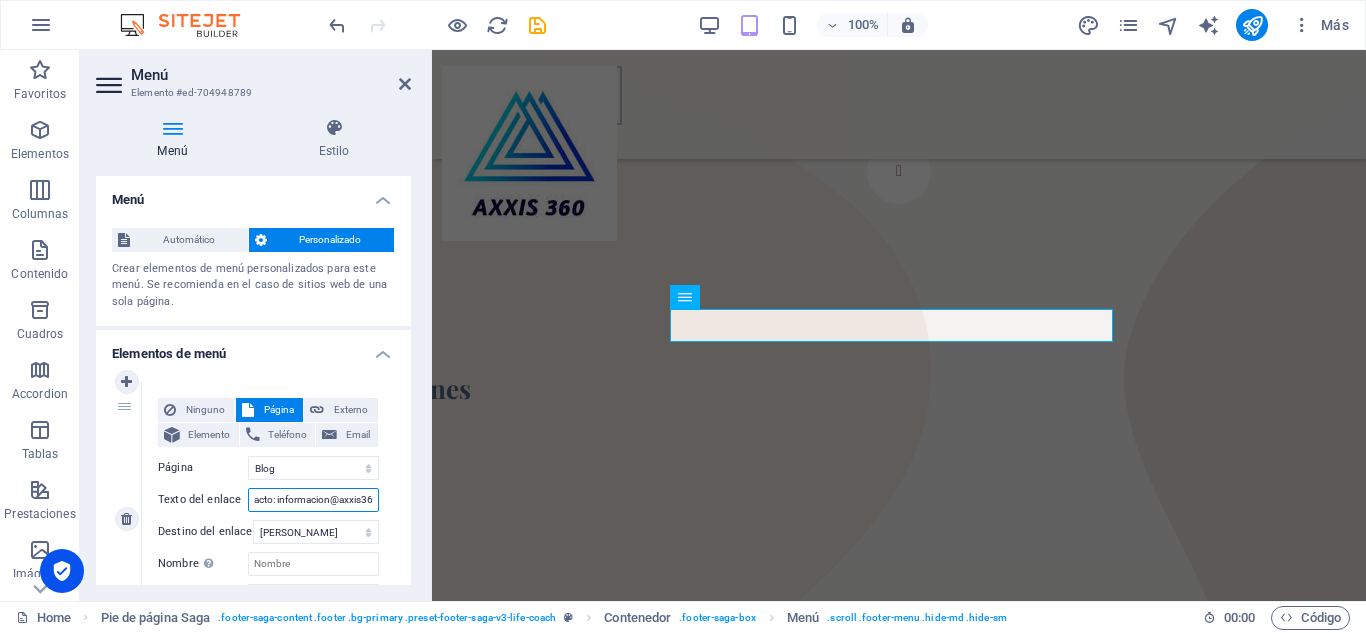 type on "Contacto: informacion@axxis360" 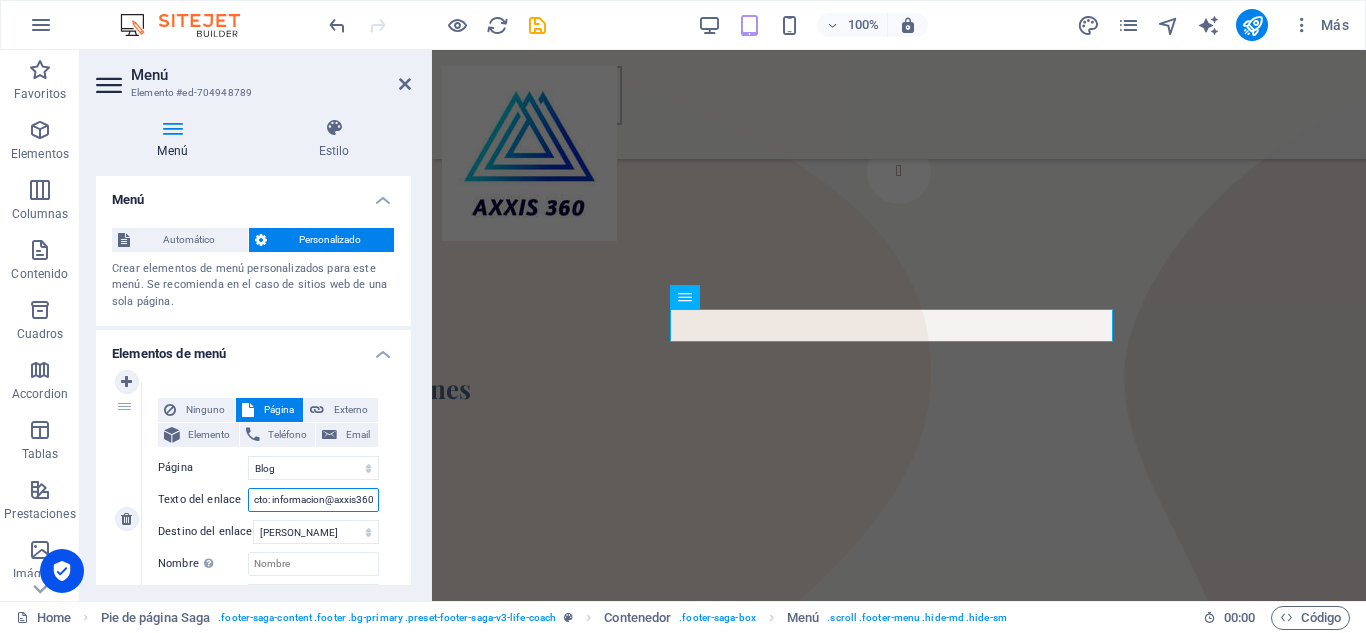 scroll, scrollTop: 0, scrollLeft: 32, axis: horizontal 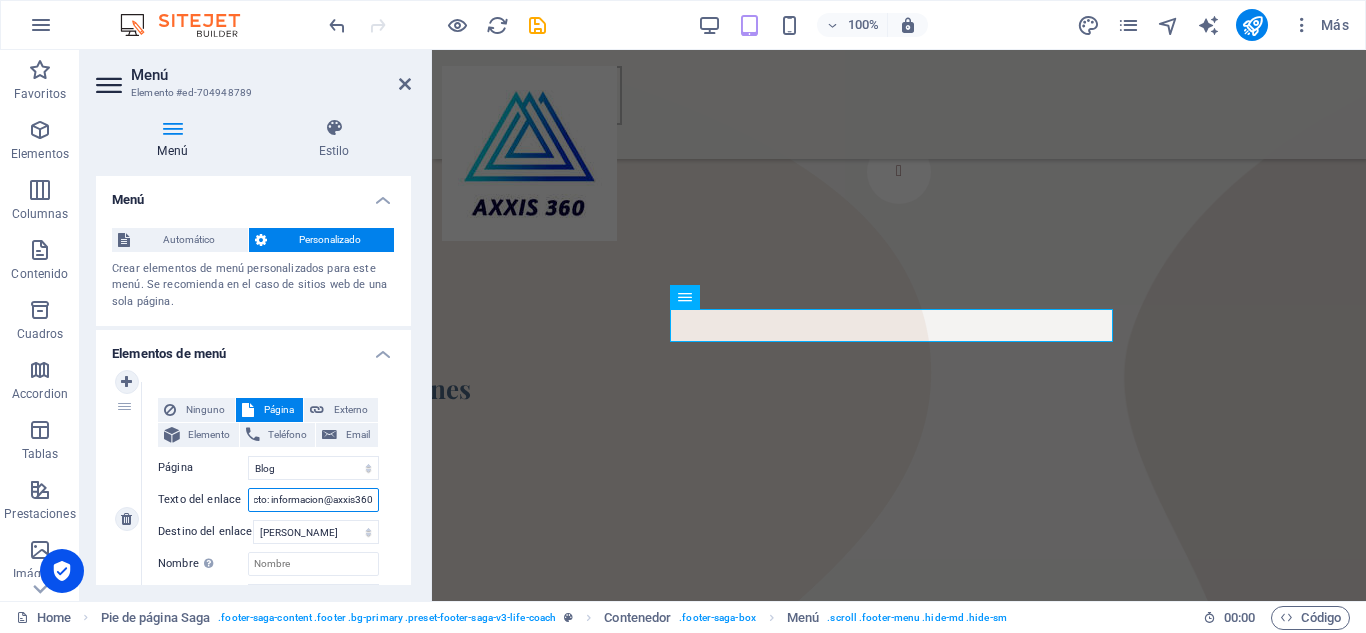 select 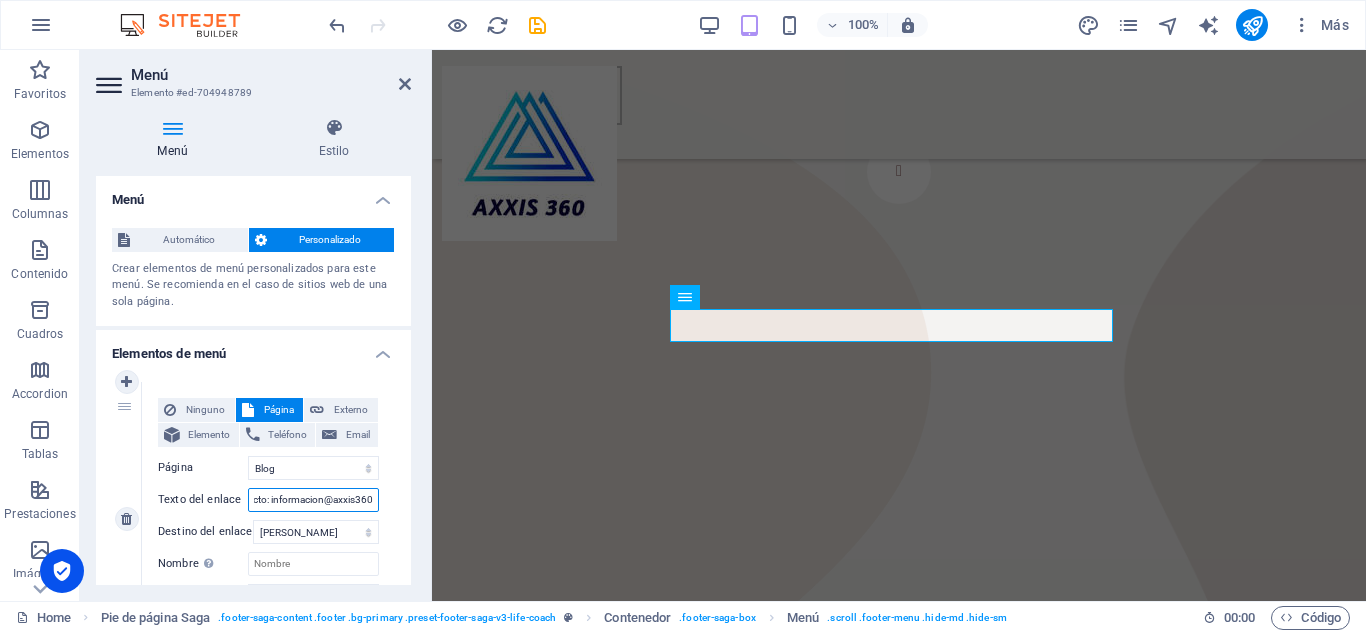 type on "Contacto: informacion@axxis360@" 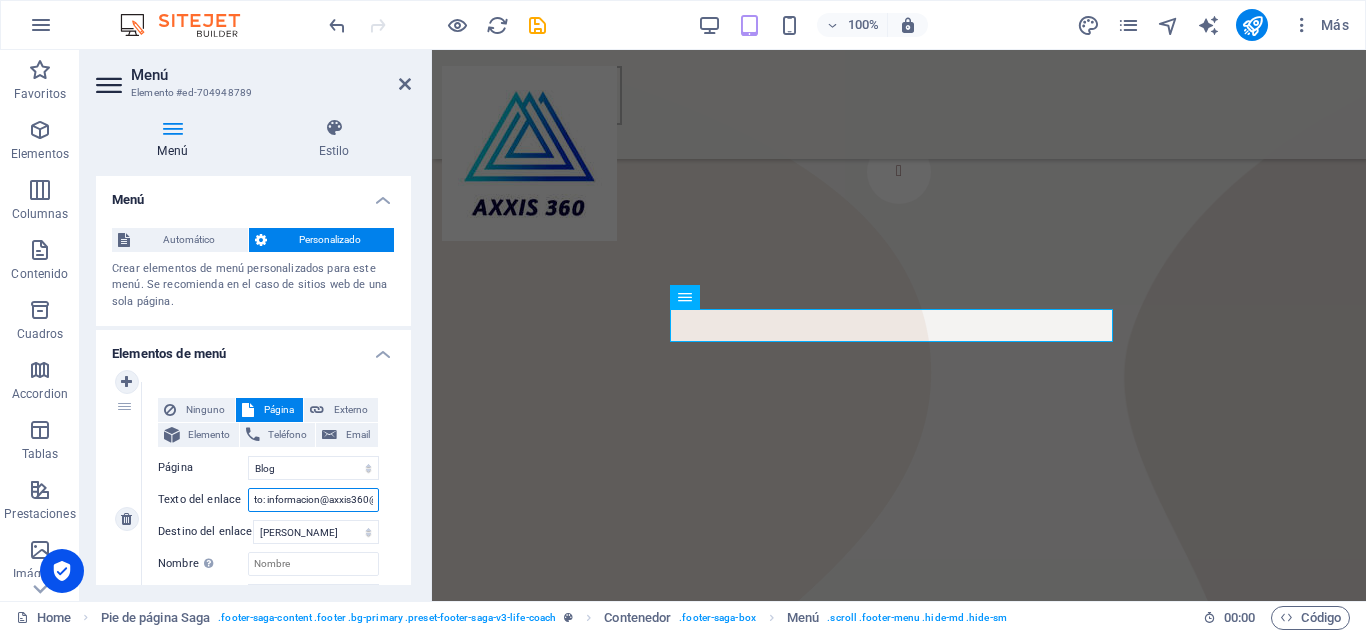 scroll, scrollTop: 0, scrollLeft: 41, axis: horizontal 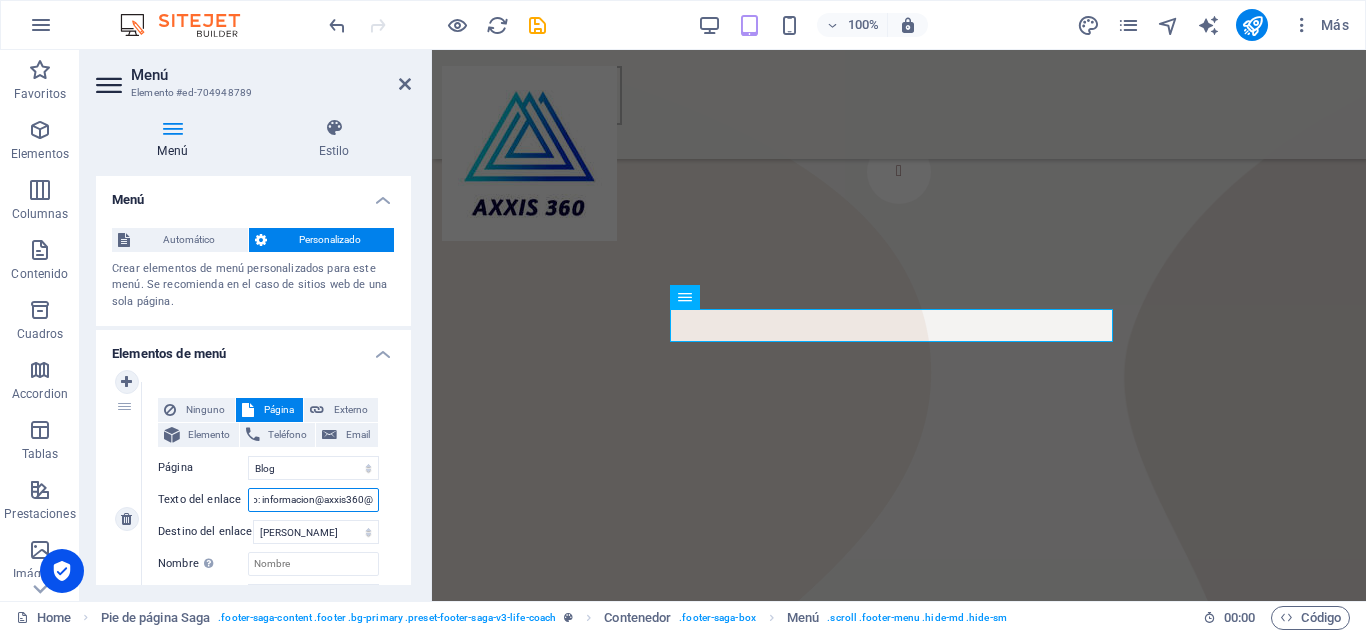 select 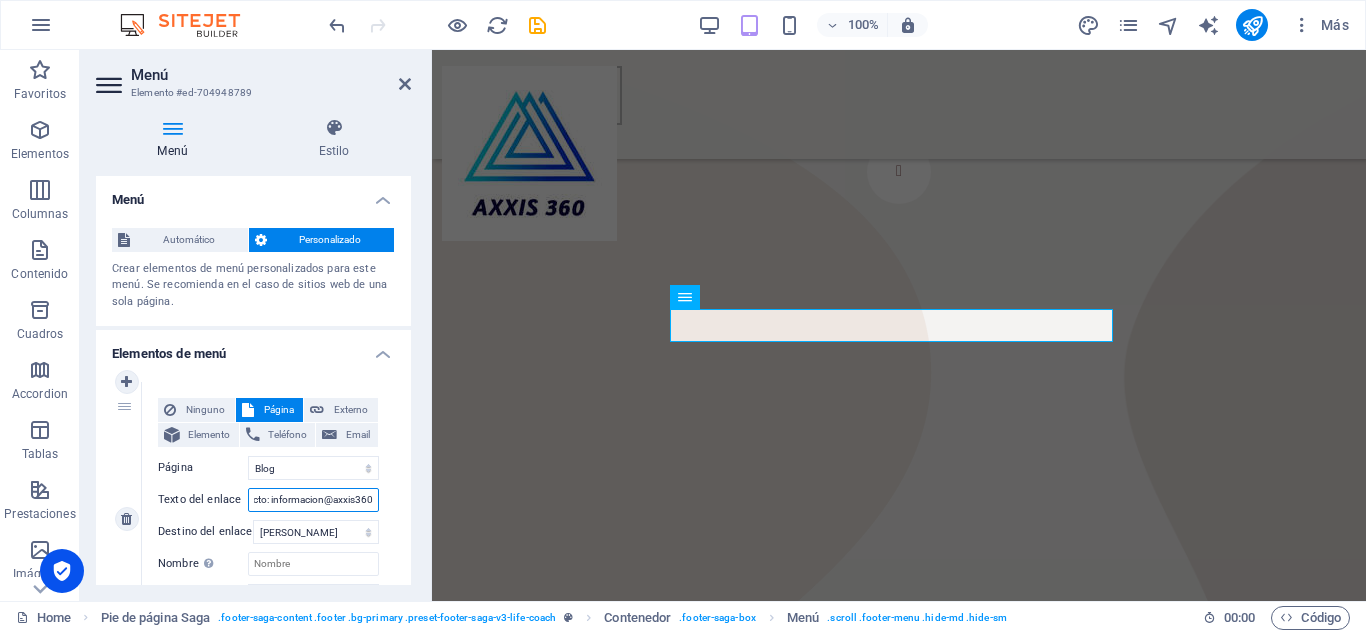type on "Contacto: informacion@axxis36" 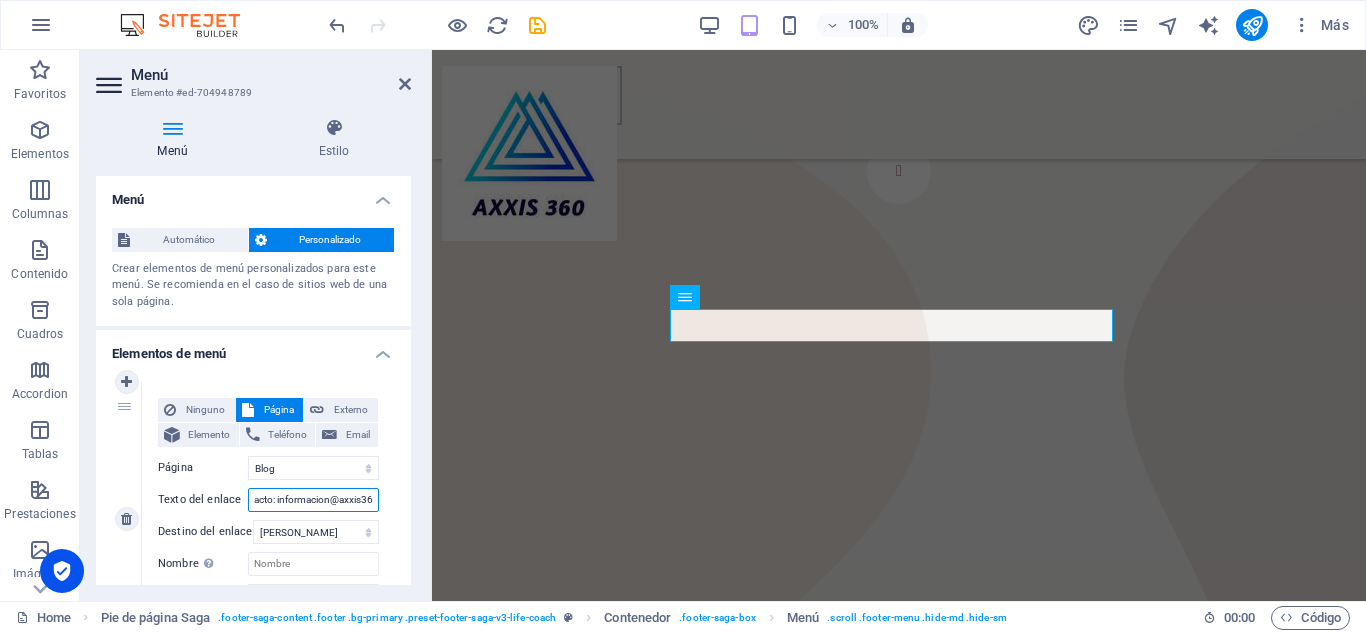 scroll, scrollTop: 0, scrollLeft: 27, axis: horizontal 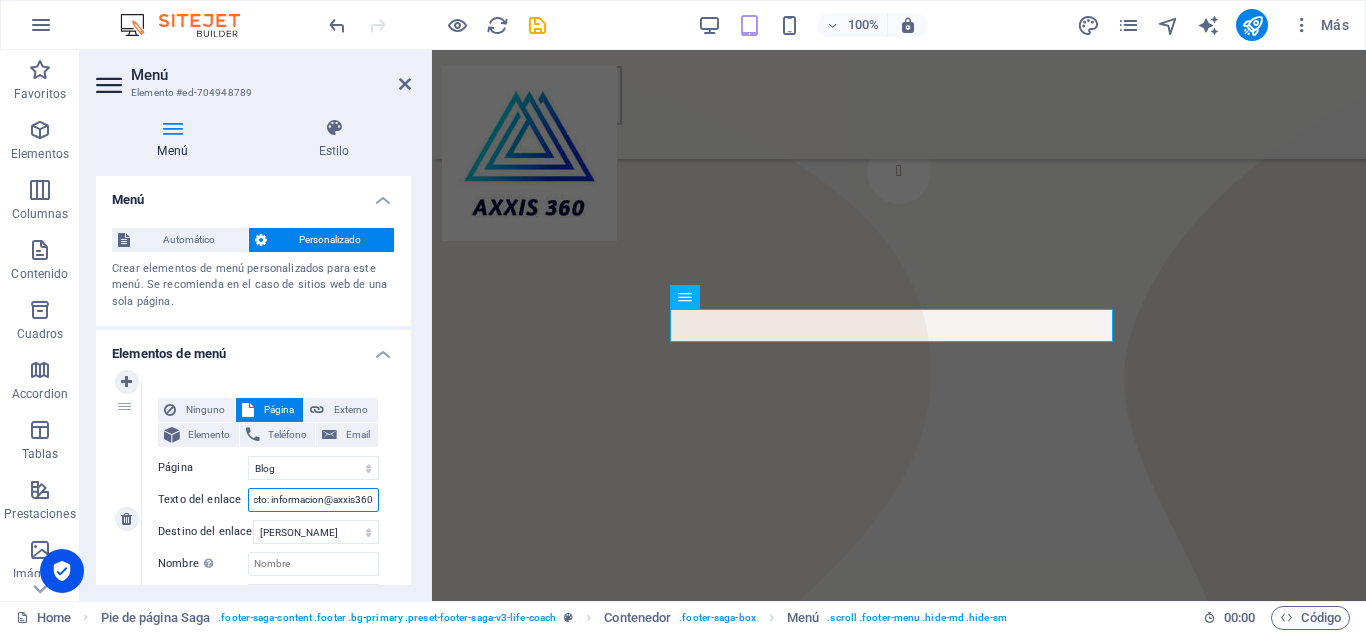 select 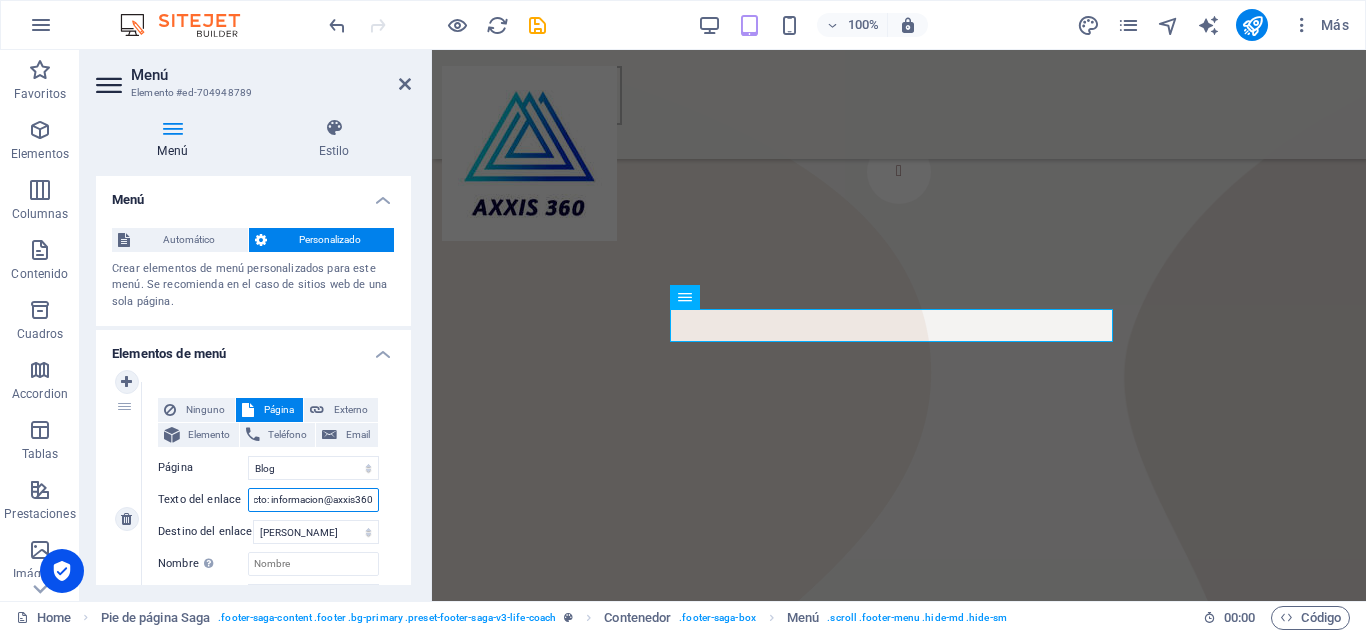 type on "Contacto: informacion@axxis360." 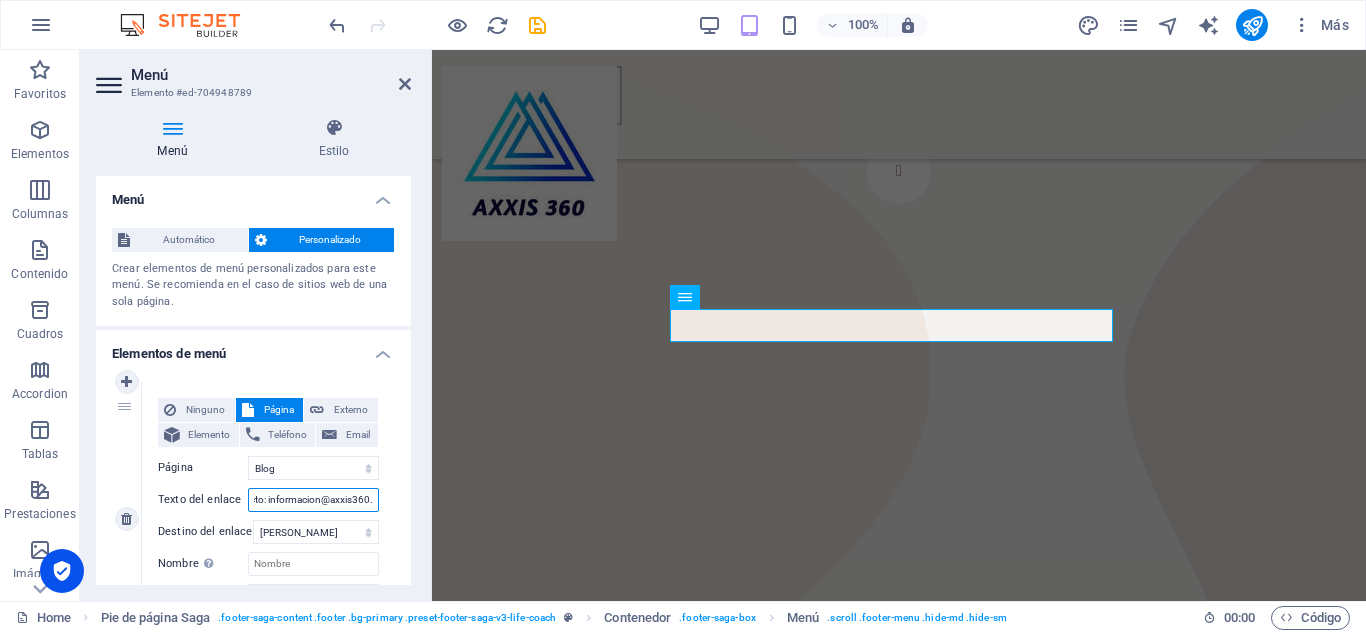 select 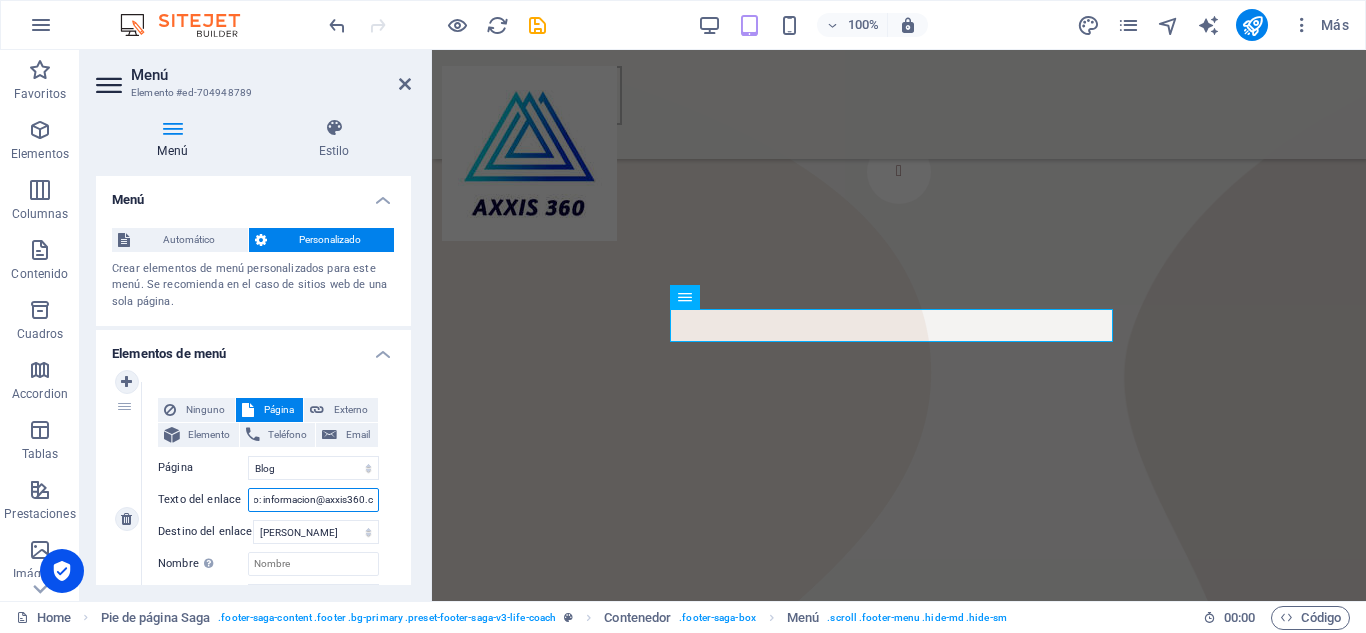 type on "Contacto: [EMAIL_ADDRESS][DOMAIN_NAME]" 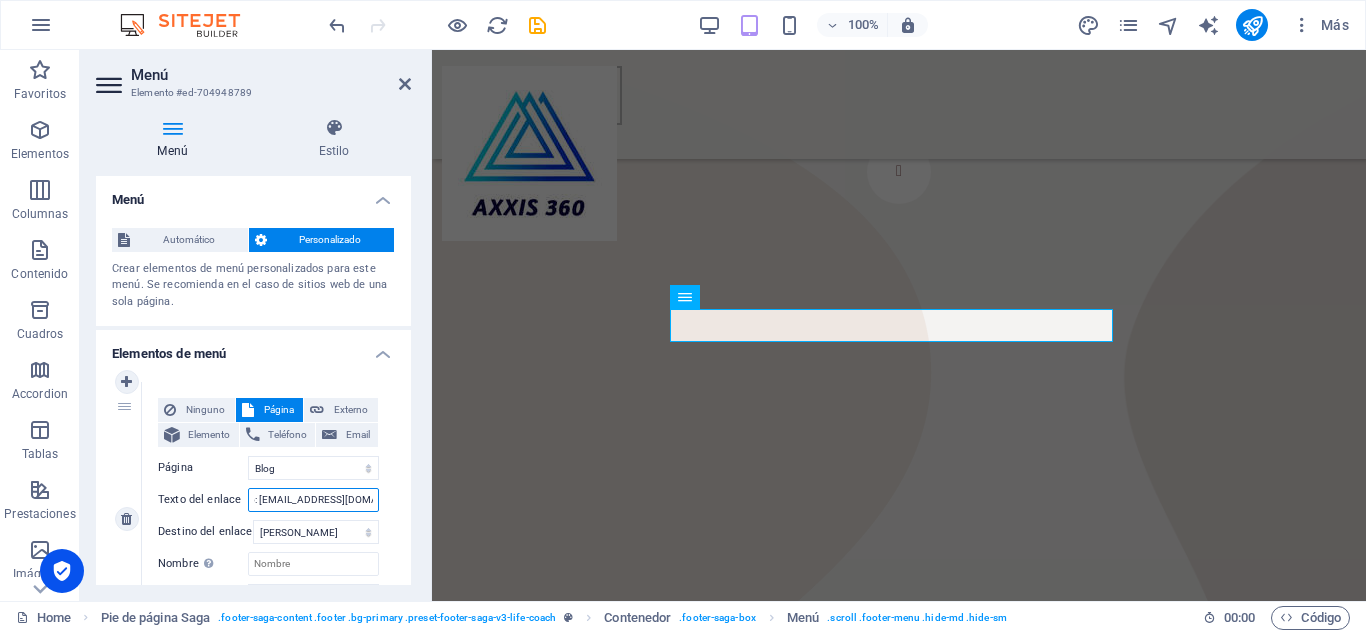 scroll, scrollTop: 0, scrollLeft: 43, axis: horizontal 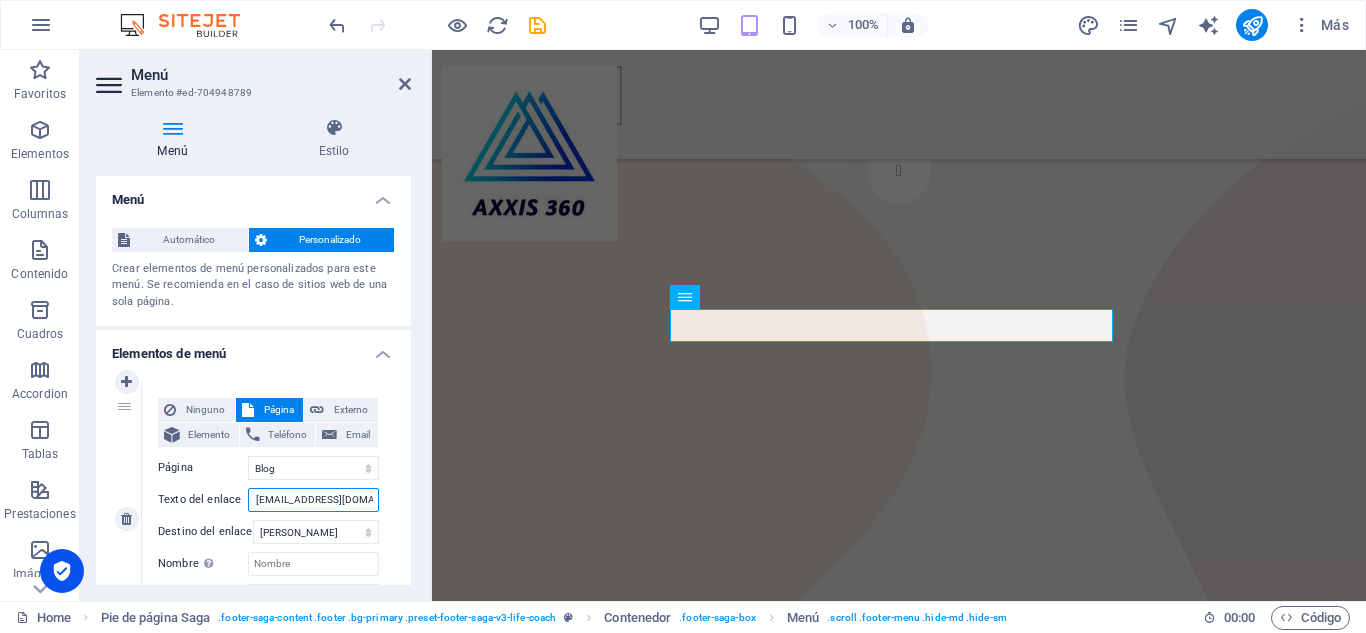 select 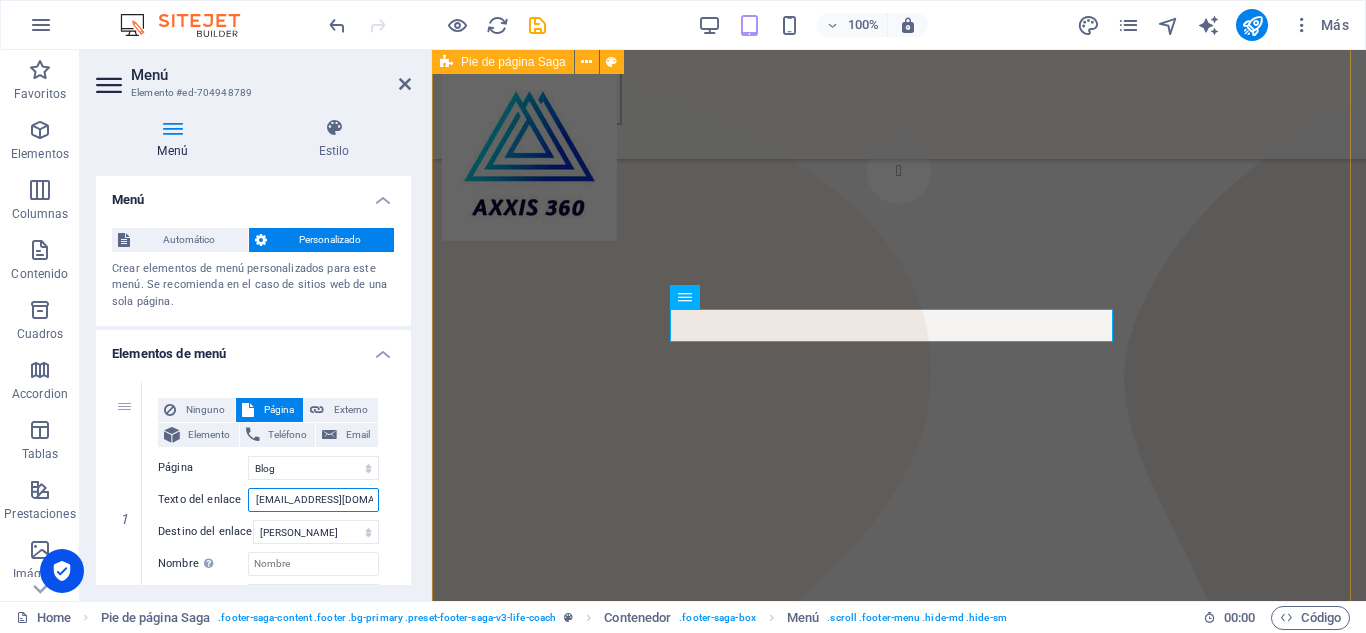 type on "Contacto: [EMAIL_ADDRESS][DOMAIN_NAME]" 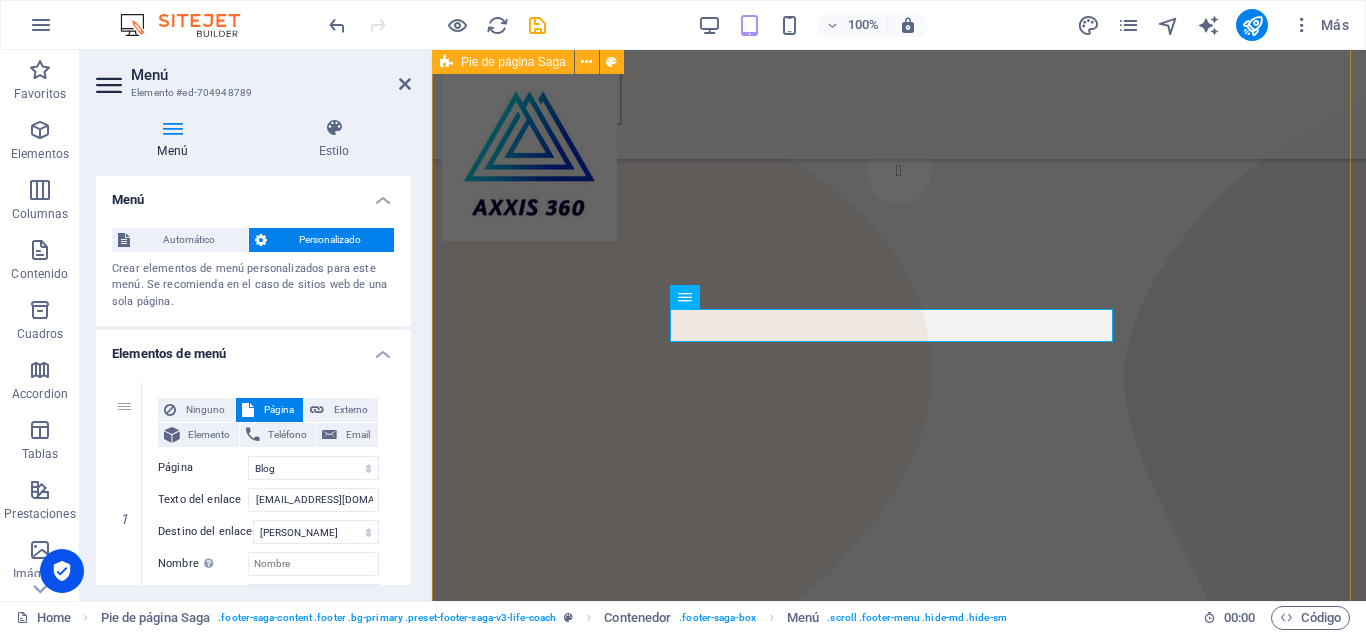 scroll, scrollTop: 0, scrollLeft: 0, axis: both 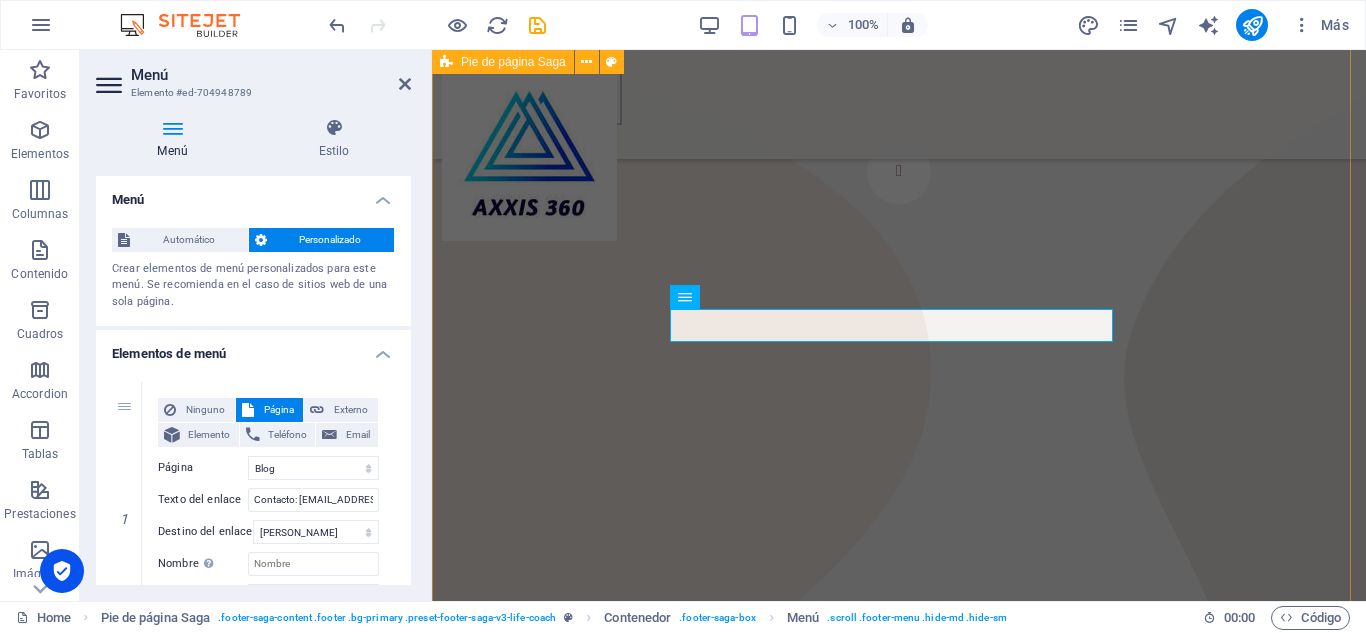 click on "Teléfono:  +56 94532 6122 Correo electrónico:  informacion@axxis360.cl Contacto: informacion@axxis360.cl Contacto Hogar Acerca de Cursos Blog Contacto Teléfono: 0123 - 456789 Correo electrónico: 777b89a2d9e0af5f223eb1f0d0740d@cpanel.local Teléfono: 0123 - 456789 Correo electrónico: 777b89a2d9e0af5f223eb1f0d0740d@cpanel.local Street , Berlin 12345 Street , Berlin   12345 © 2022 Todos los derechos reservados" at bounding box center [899, 7656] 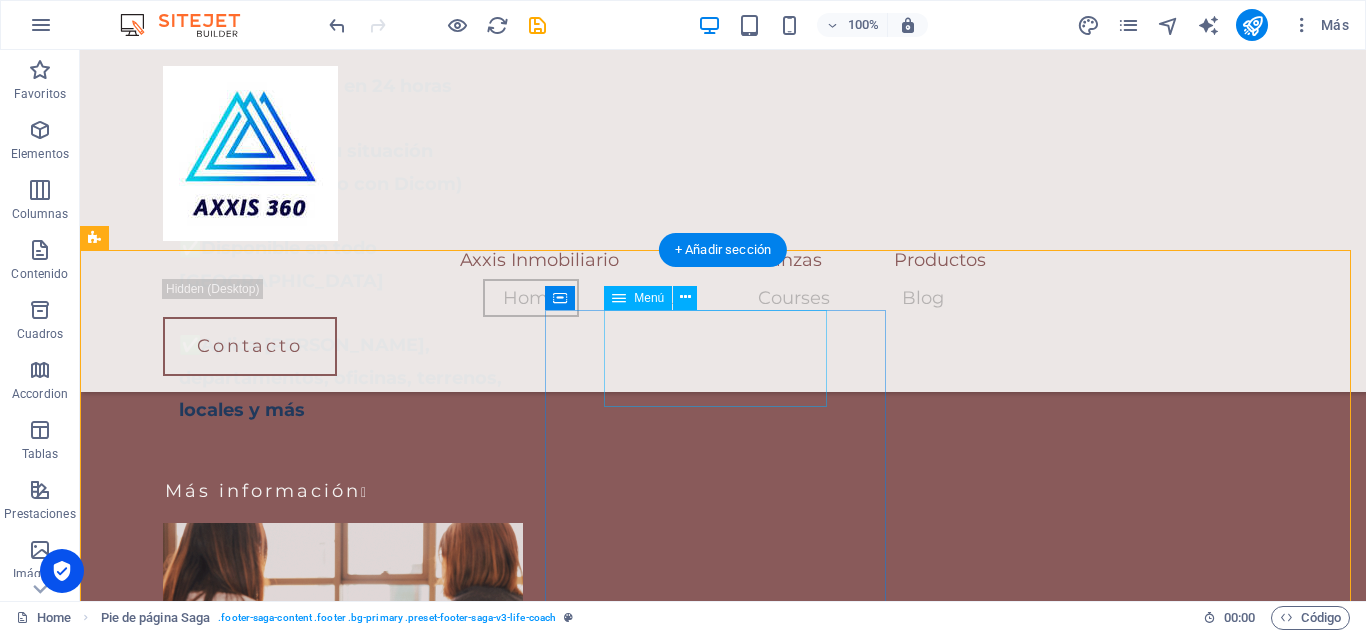 scroll, scrollTop: 6356, scrollLeft: 0, axis: vertical 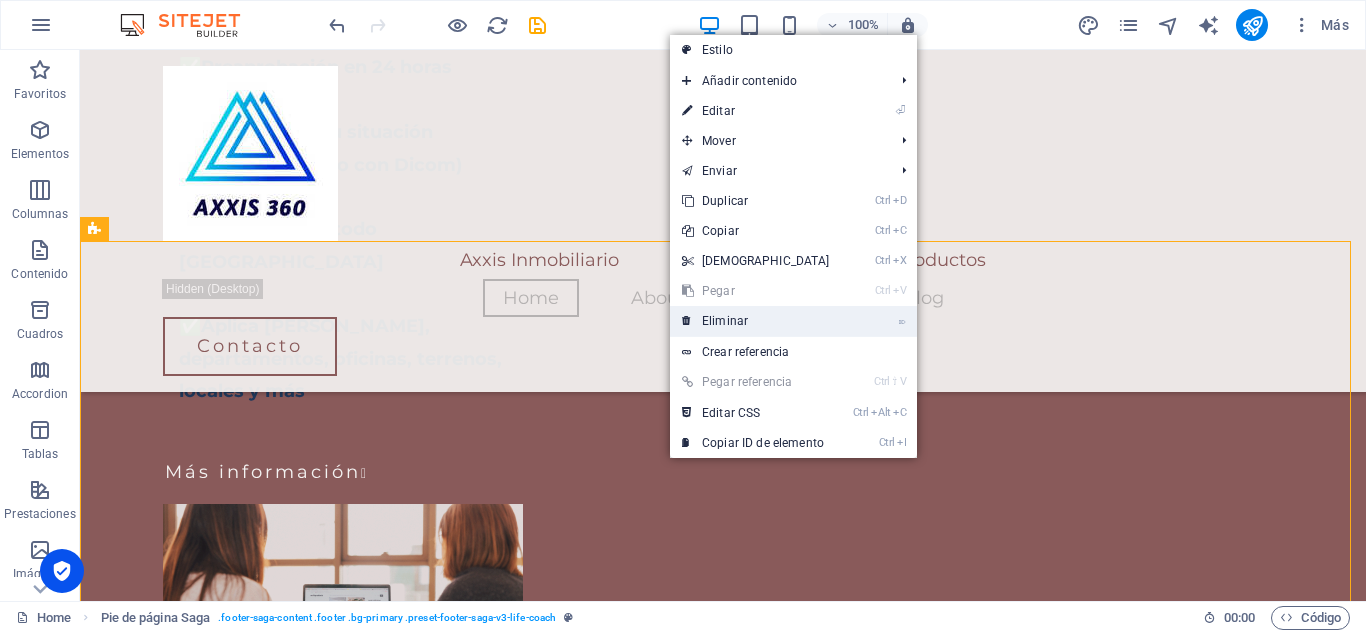 click on "⌦  Eliminar" at bounding box center [756, 321] 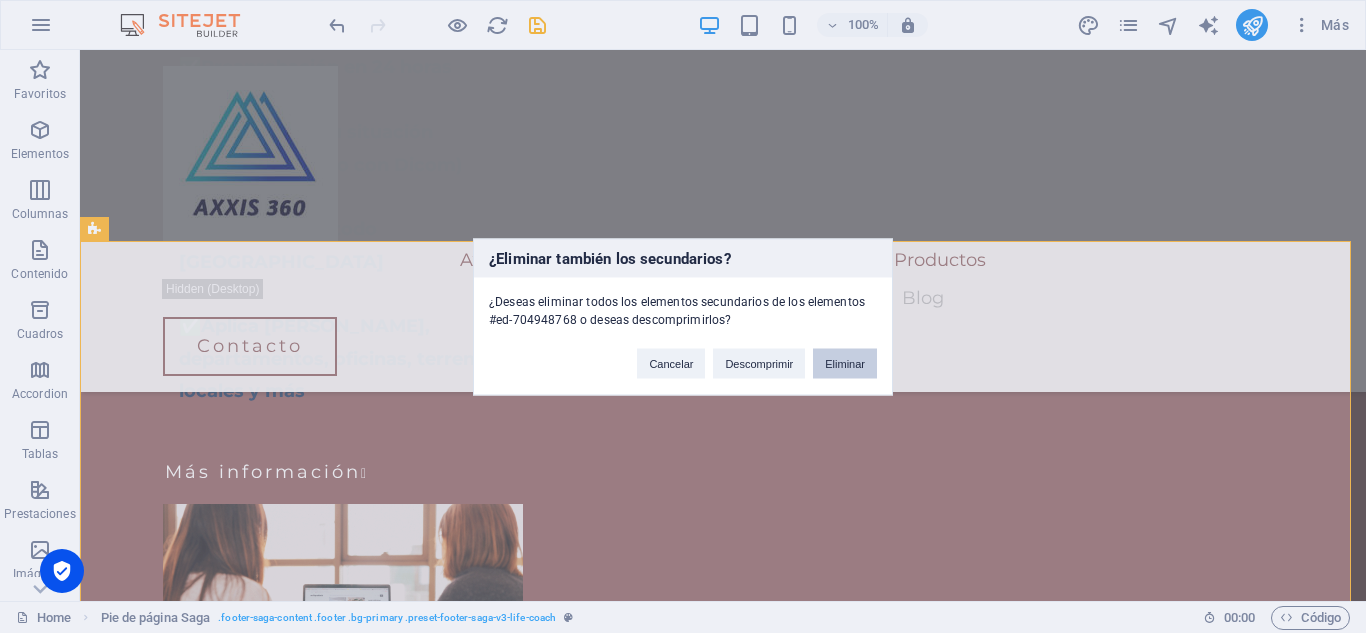 click on "Eliminar" at bounding box center [845, 363] 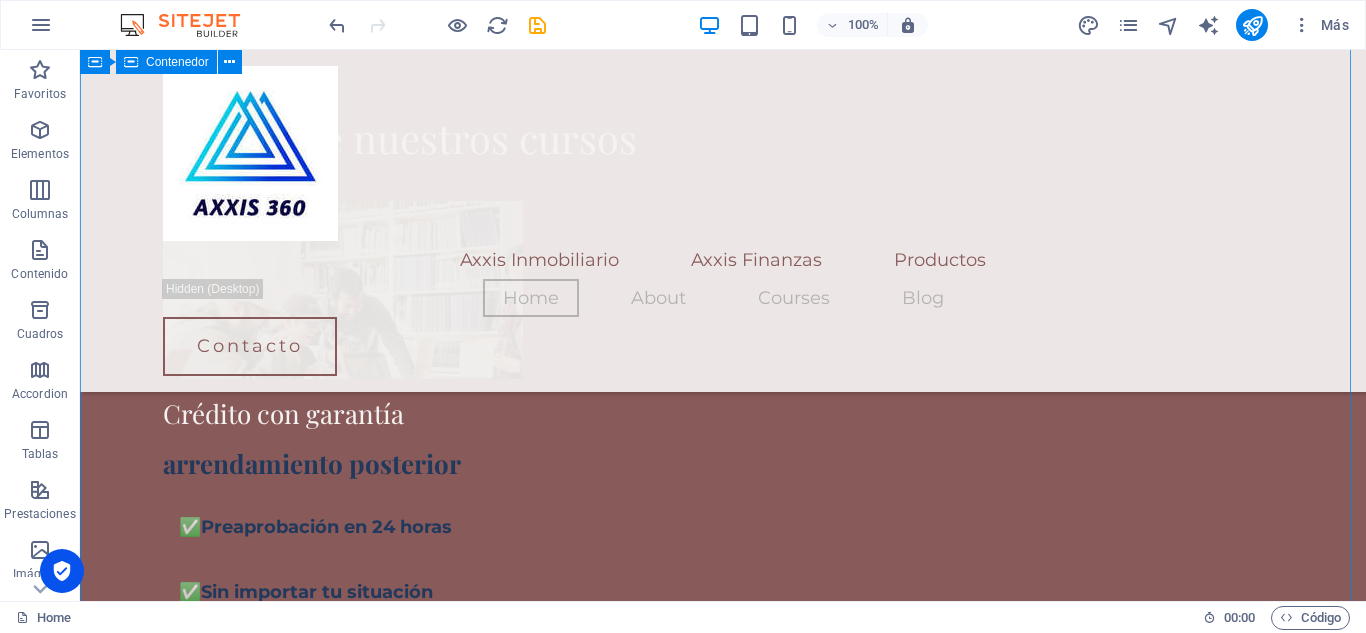 scroll, scrollTop: 5996, scrollLeft: 0, axis: vertical 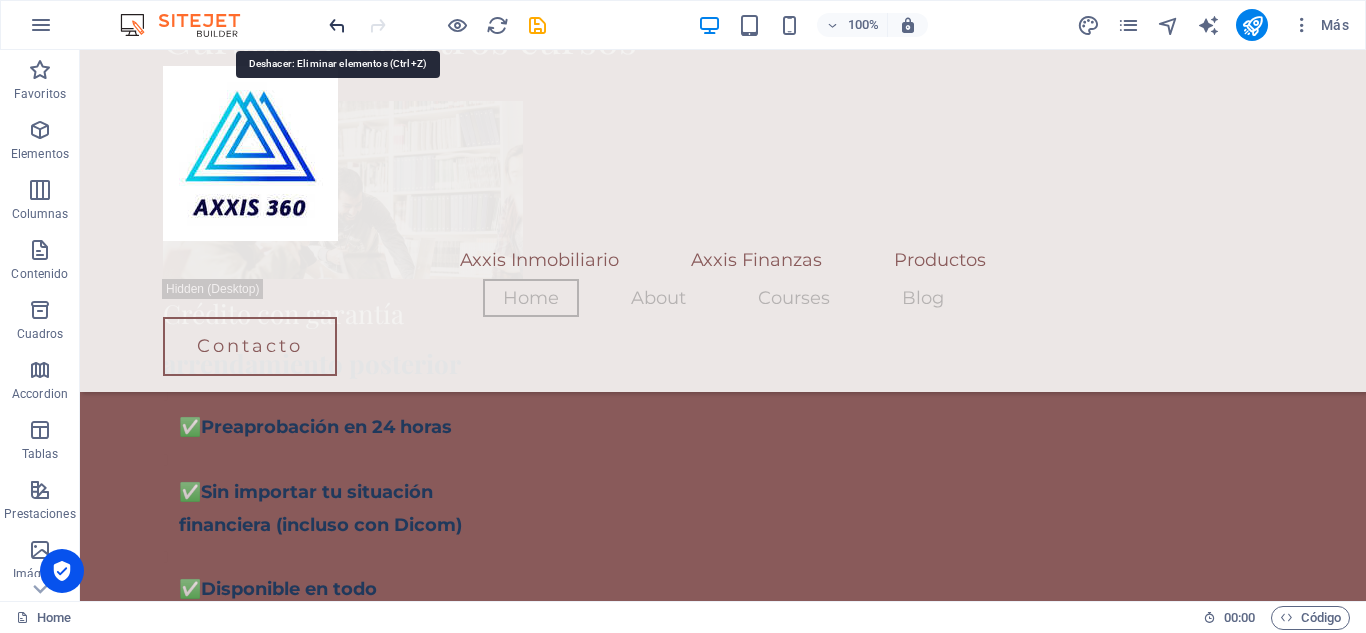 click at bounding box center [337, 25] 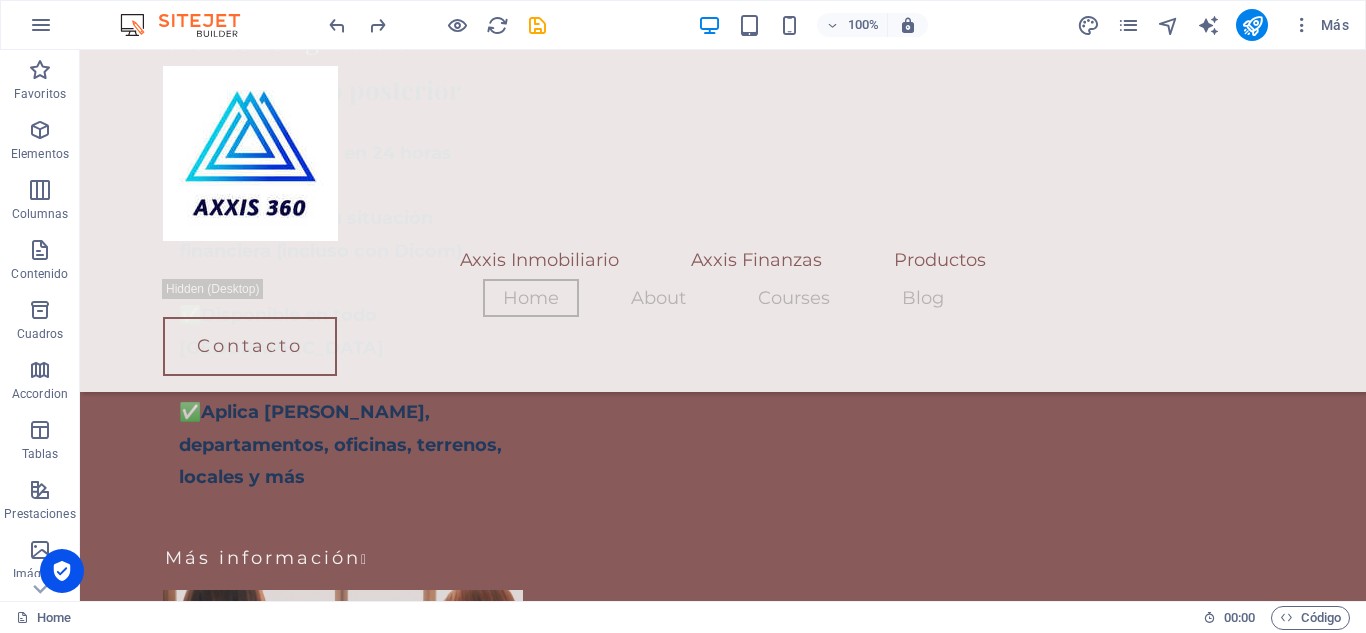 scroll, scrollTop: 6296, scrollLeft: 0, axis: vertical 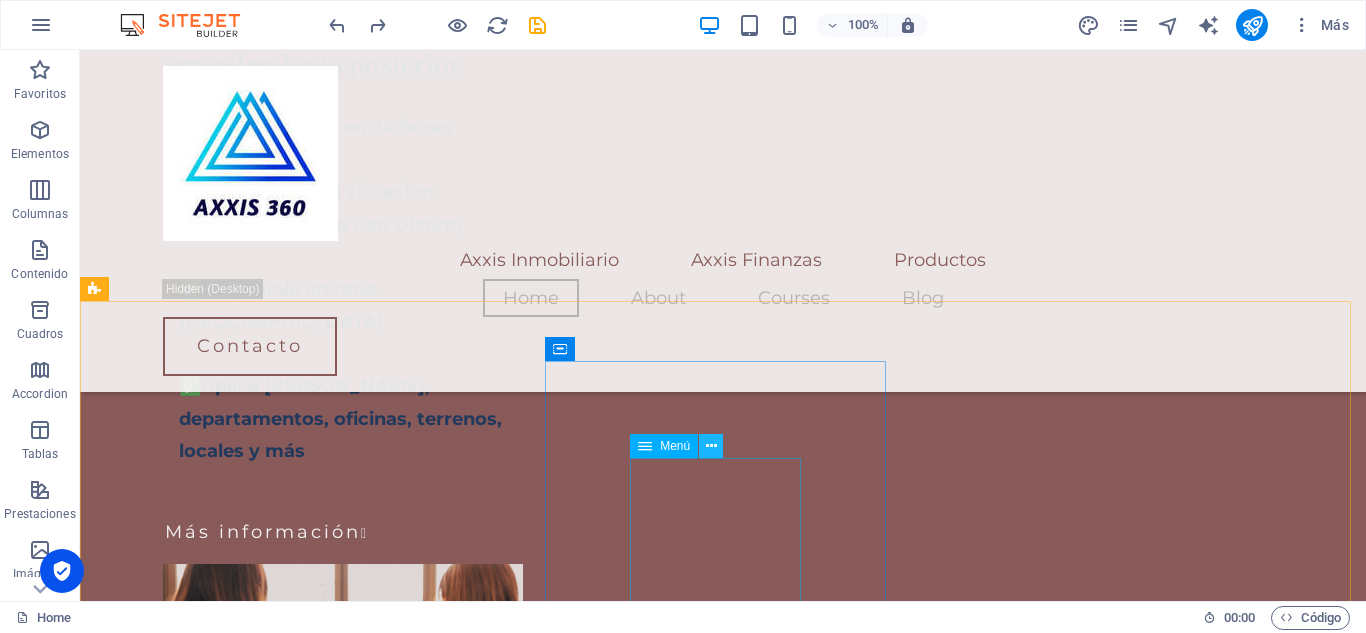 click at bounding box center [711, 446] 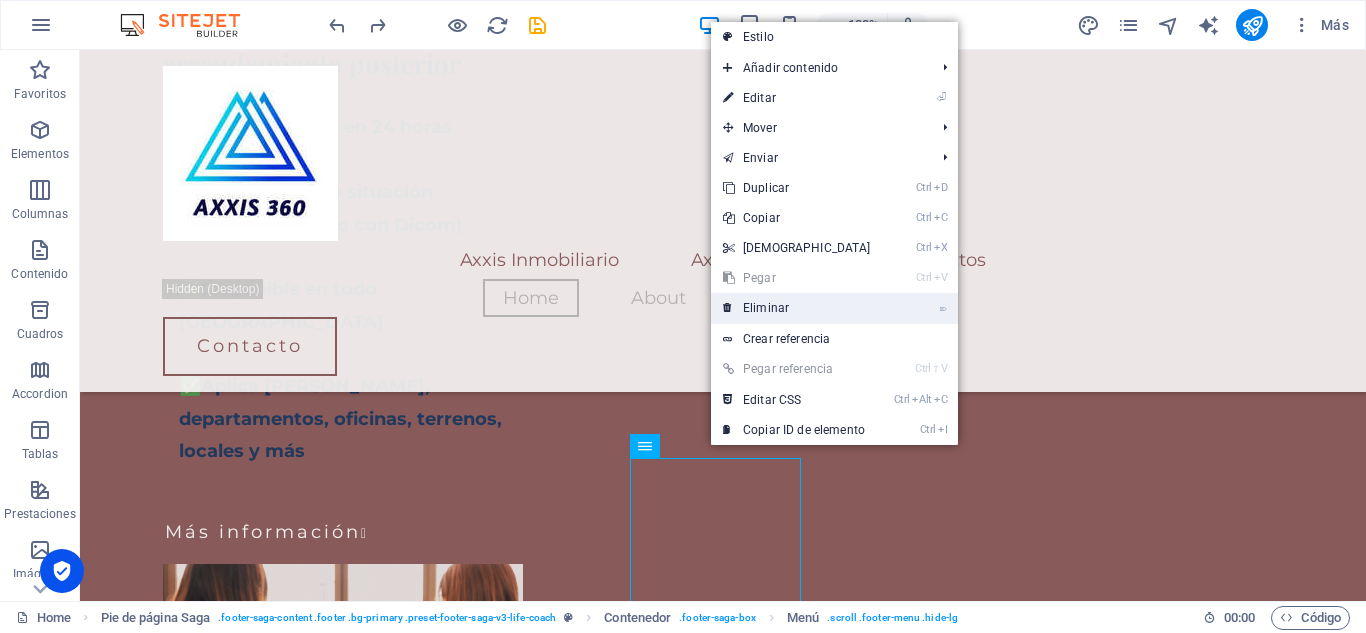 click on "⌦  Eliminar" at bounding box center (797, 308) 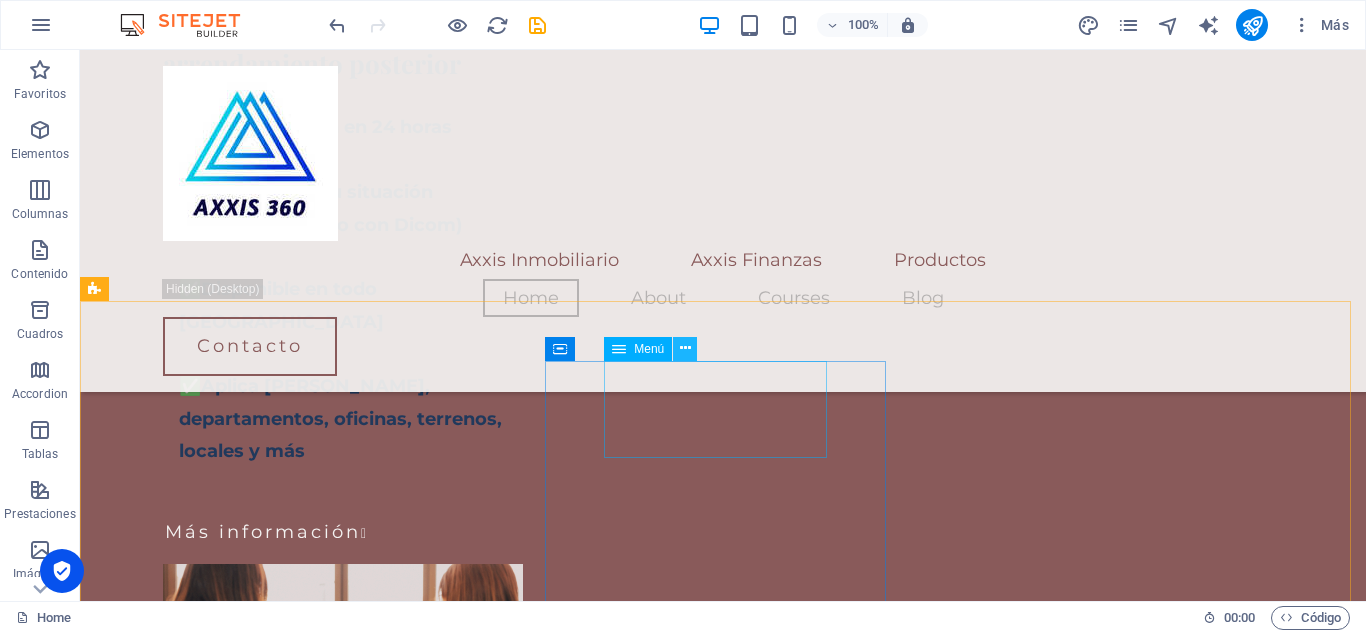 click at bounding box center [685, 348] 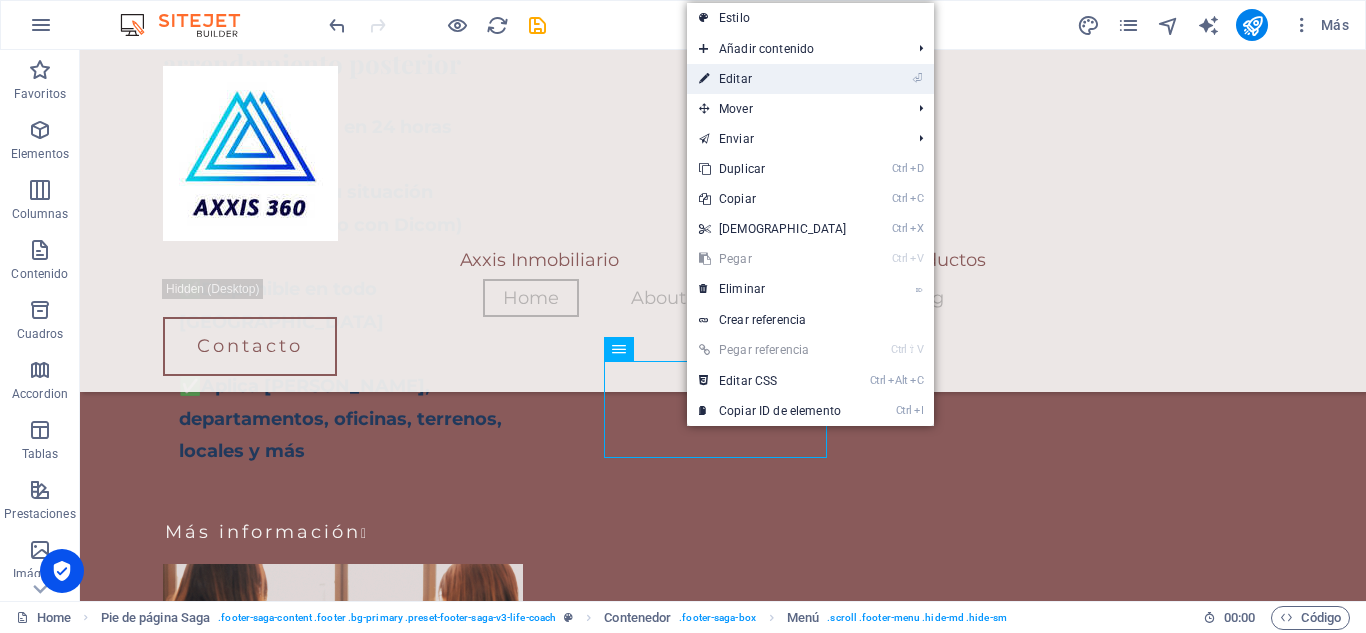 click on "⏎  Editar" at bounding box center (773, 79) 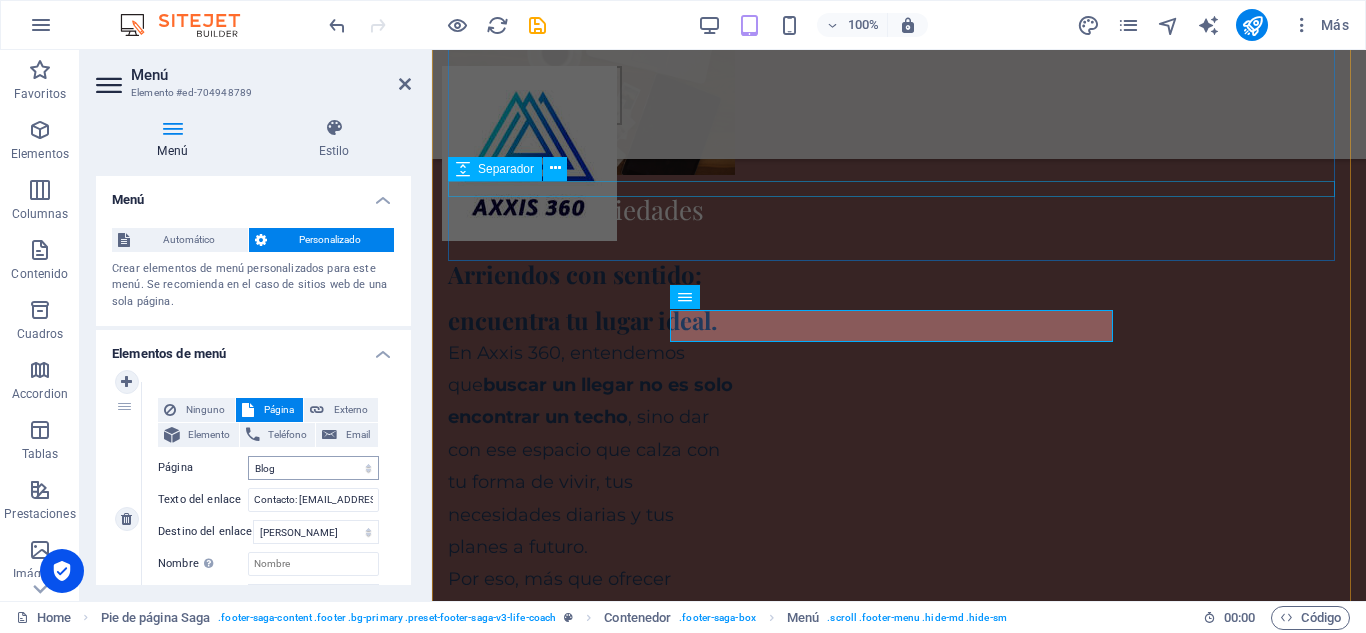 scroll, scrollTop: 8121, scrollLeft: 0, axis: vertical 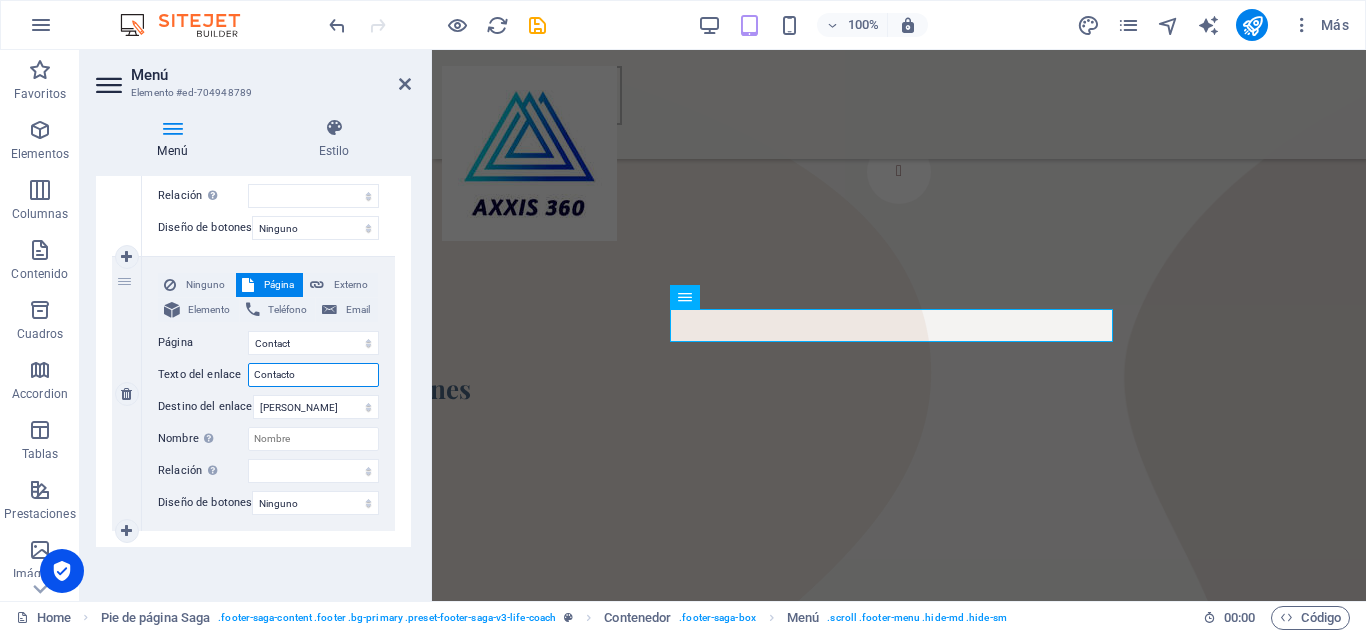 click on "Contacto" at bounding box center (313, 375) 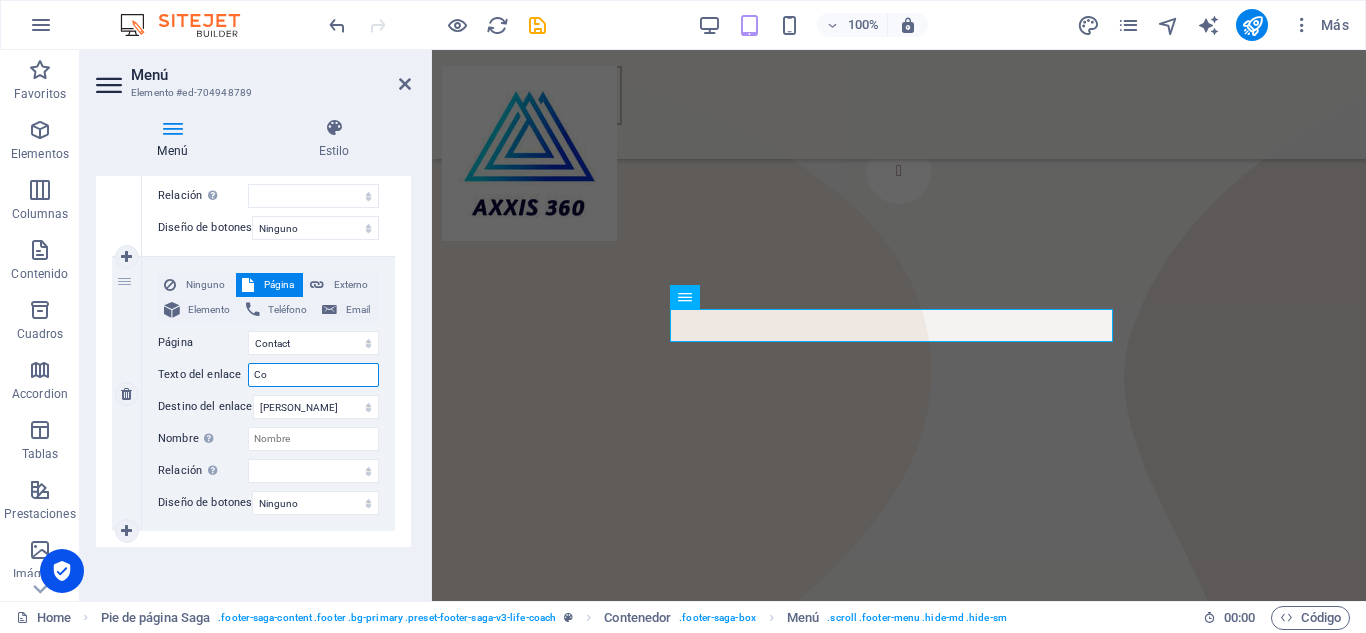 type on "C" 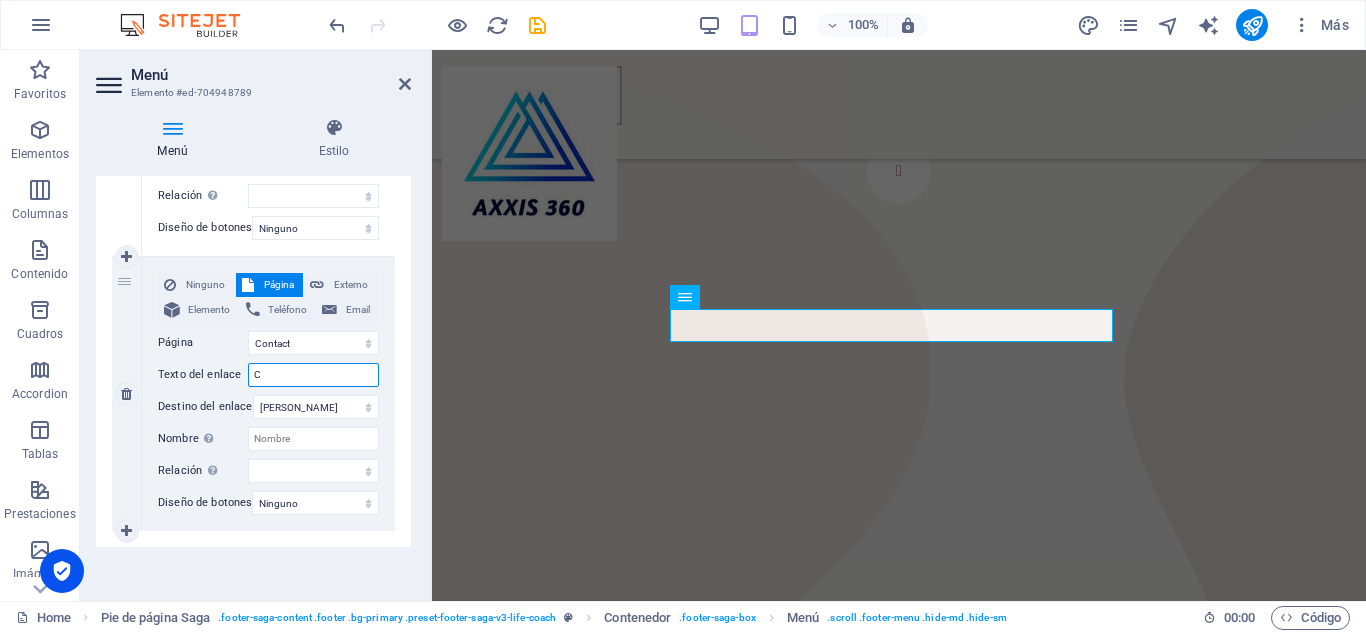 type 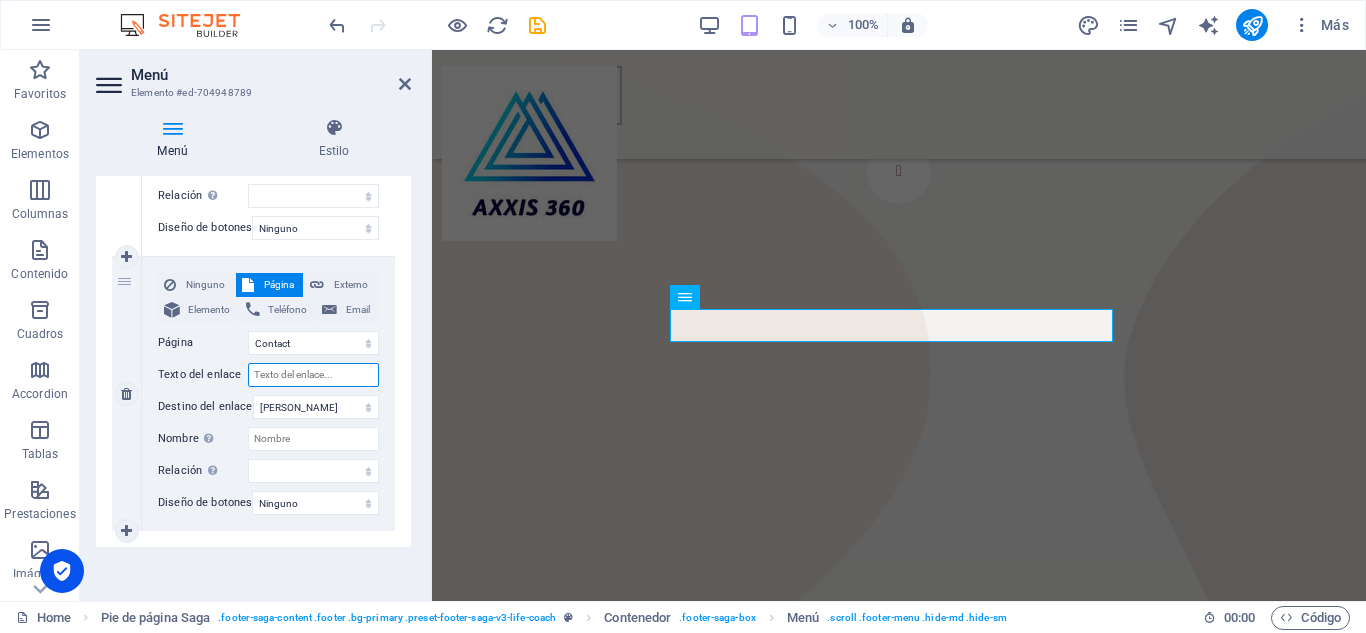 select 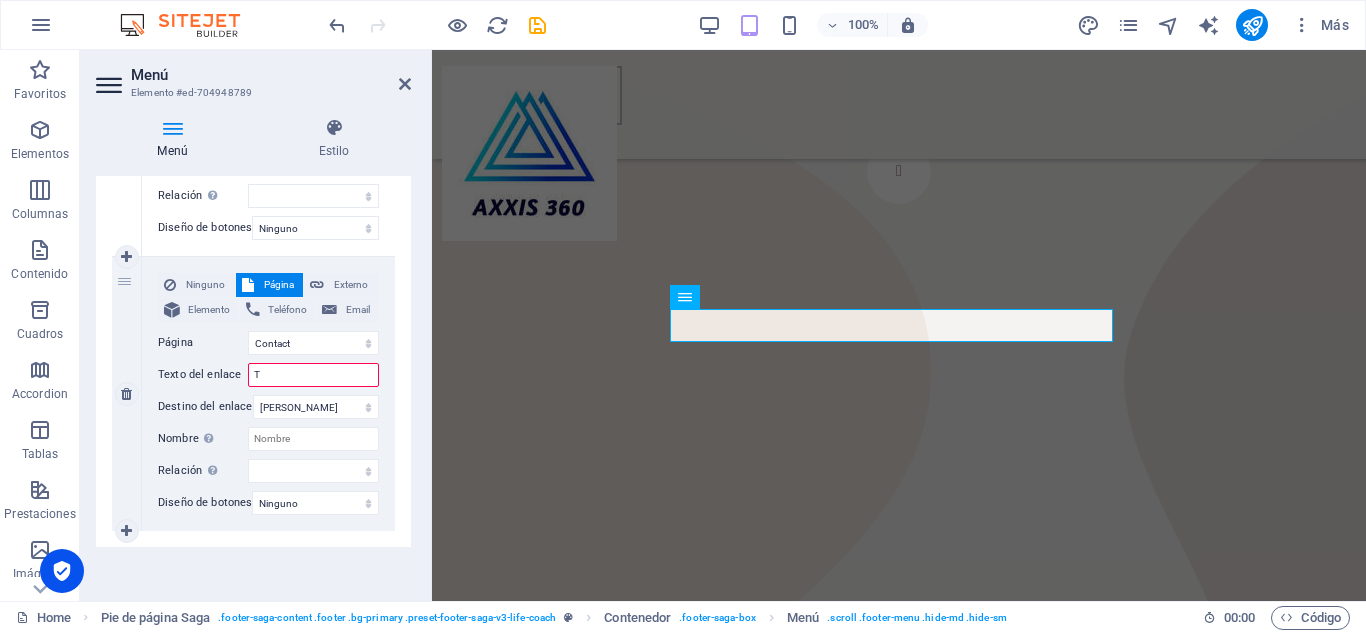 type on "Te" 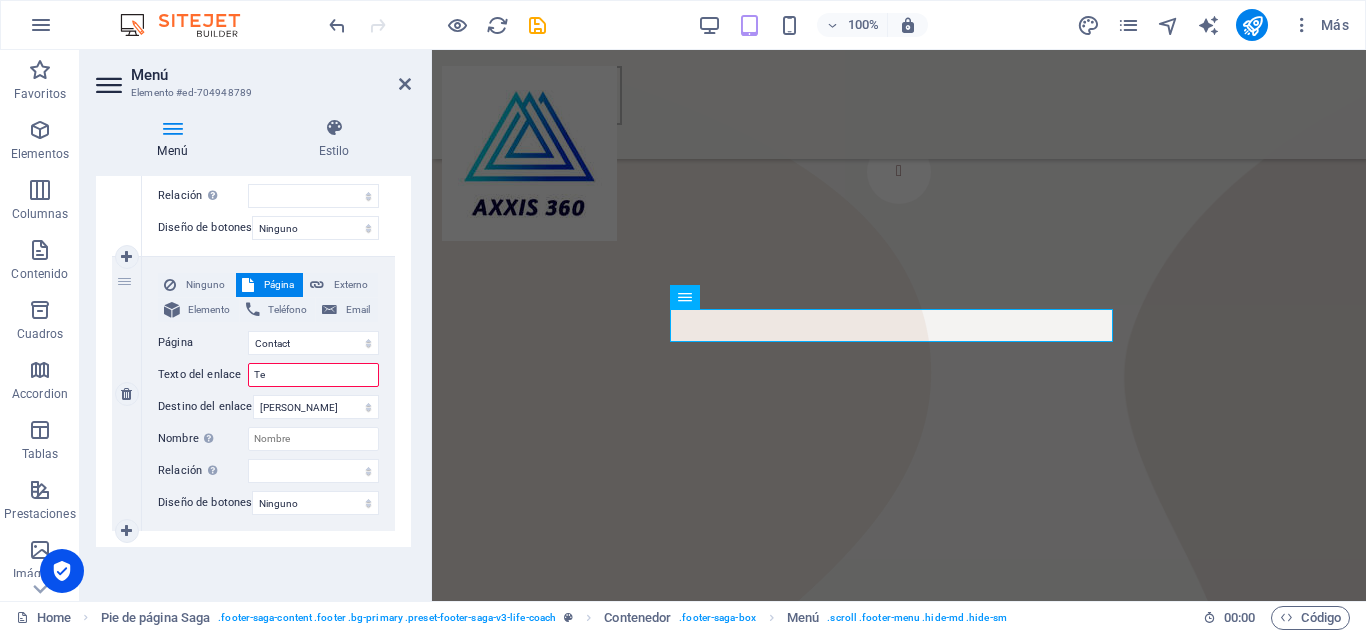 select 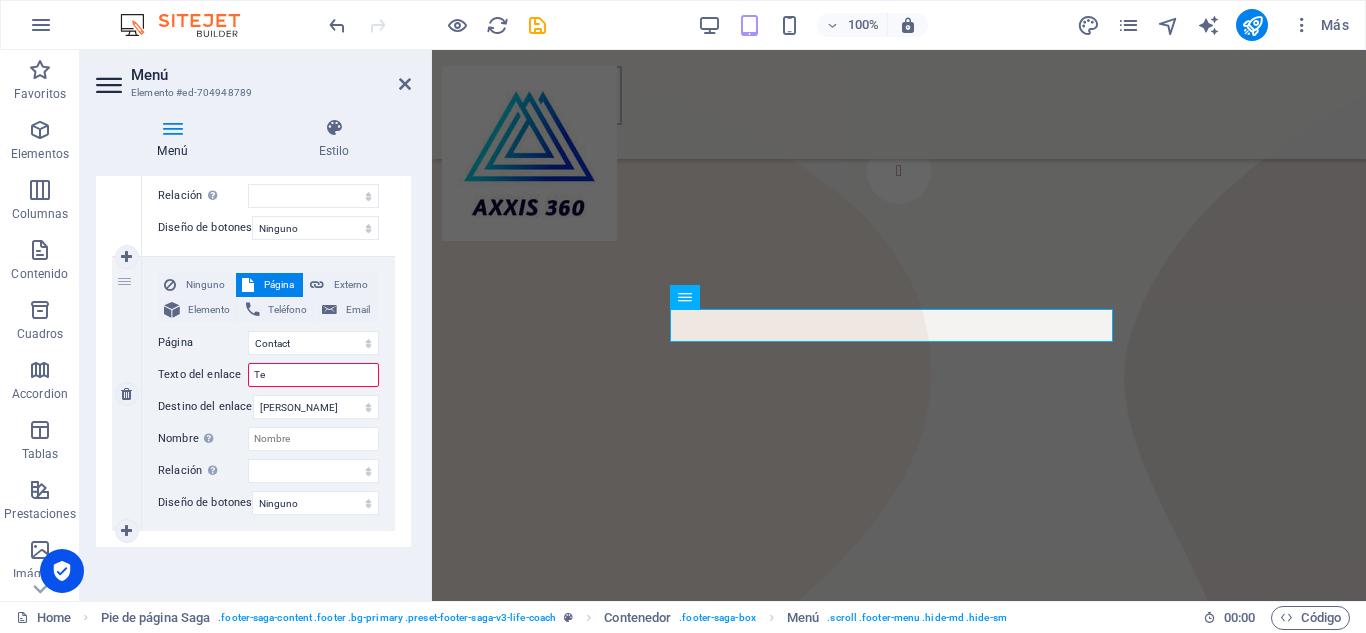 select 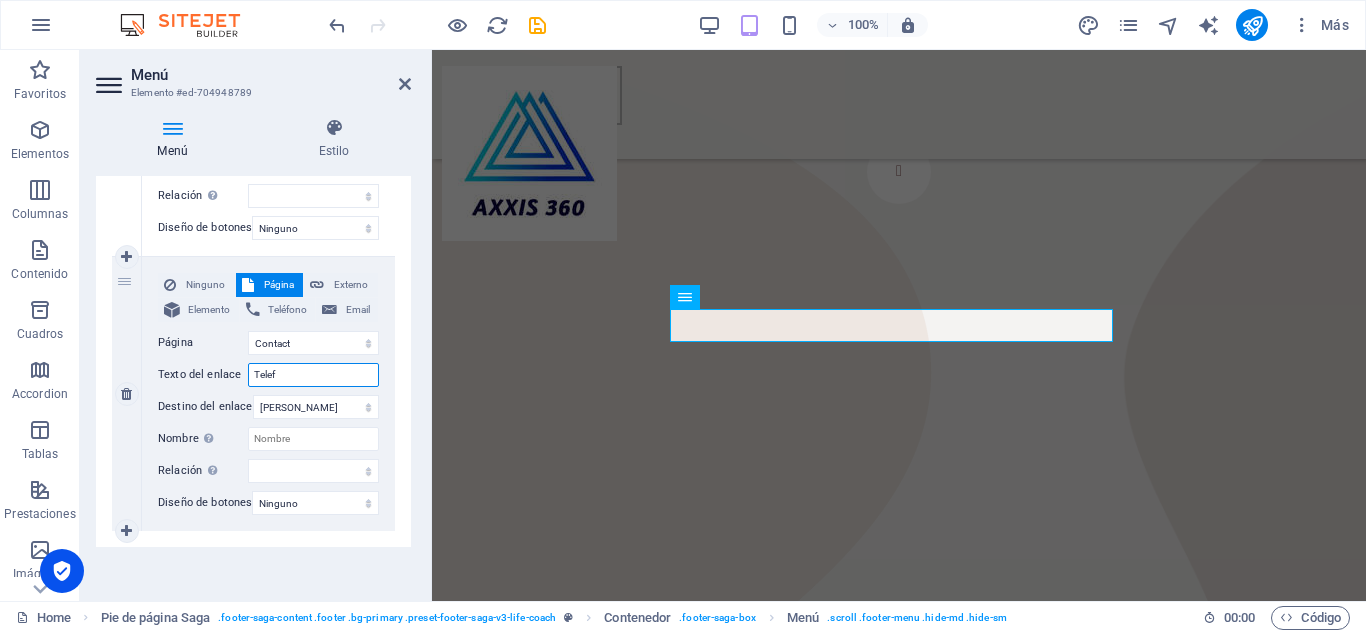 type on "Telefo" 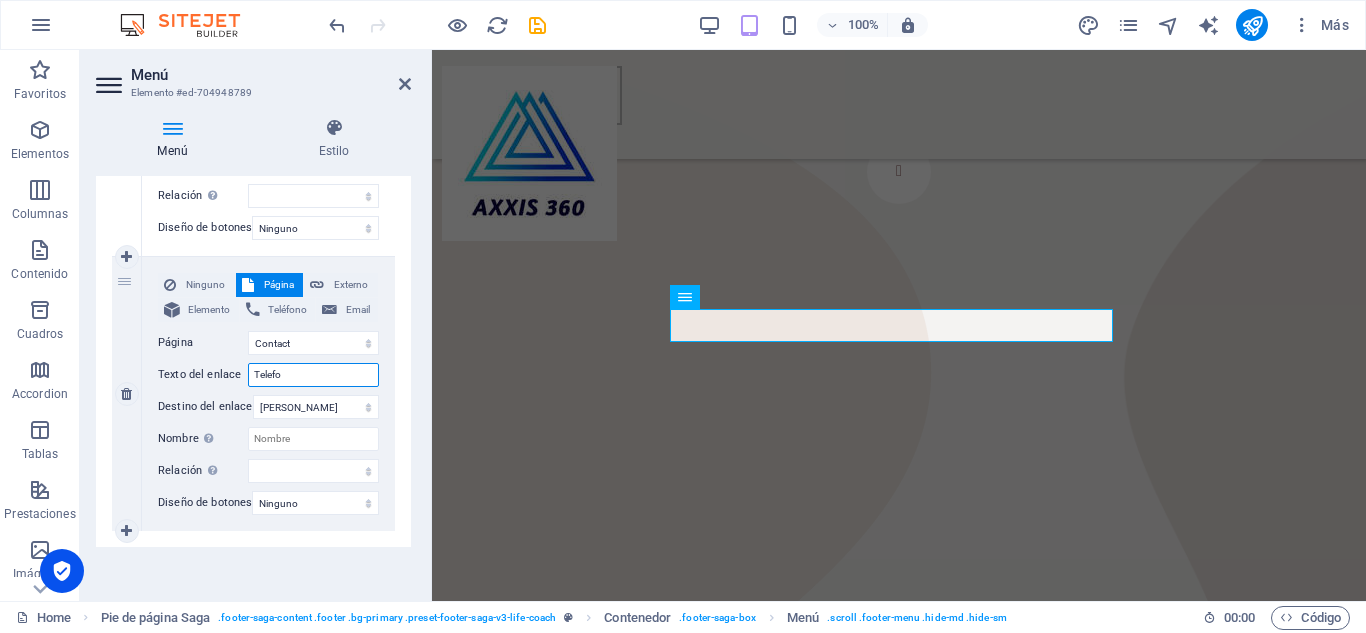 select 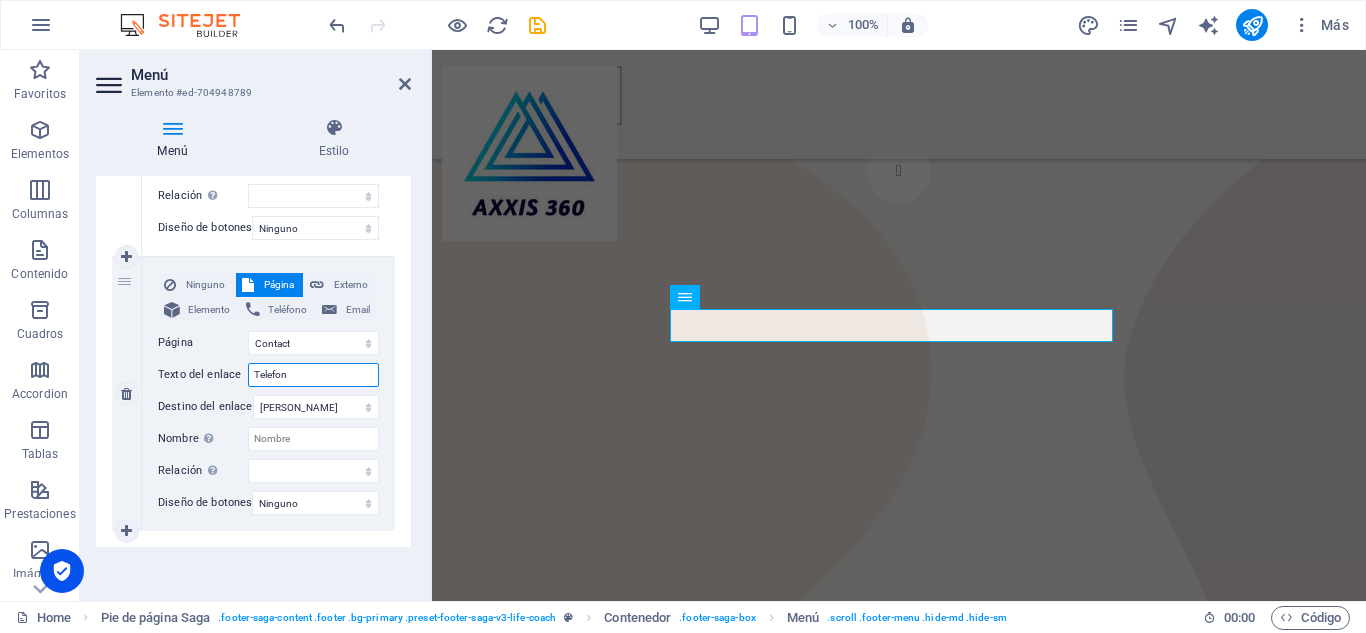type on "Telefono" 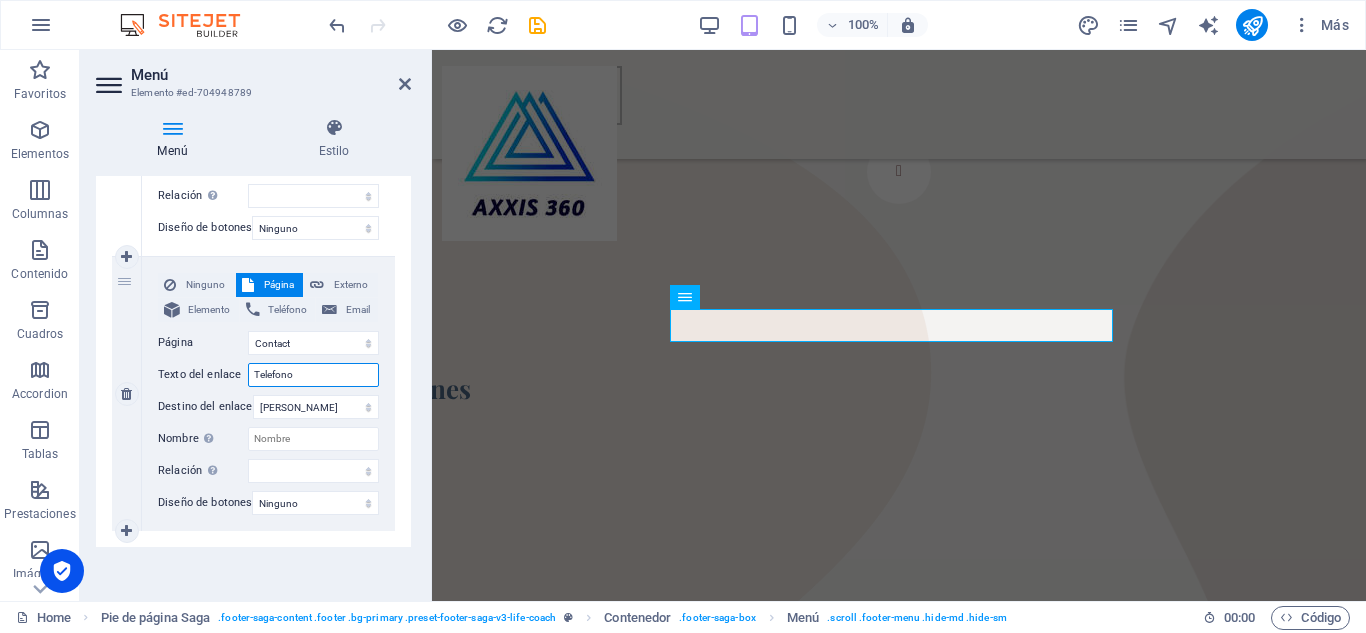 select 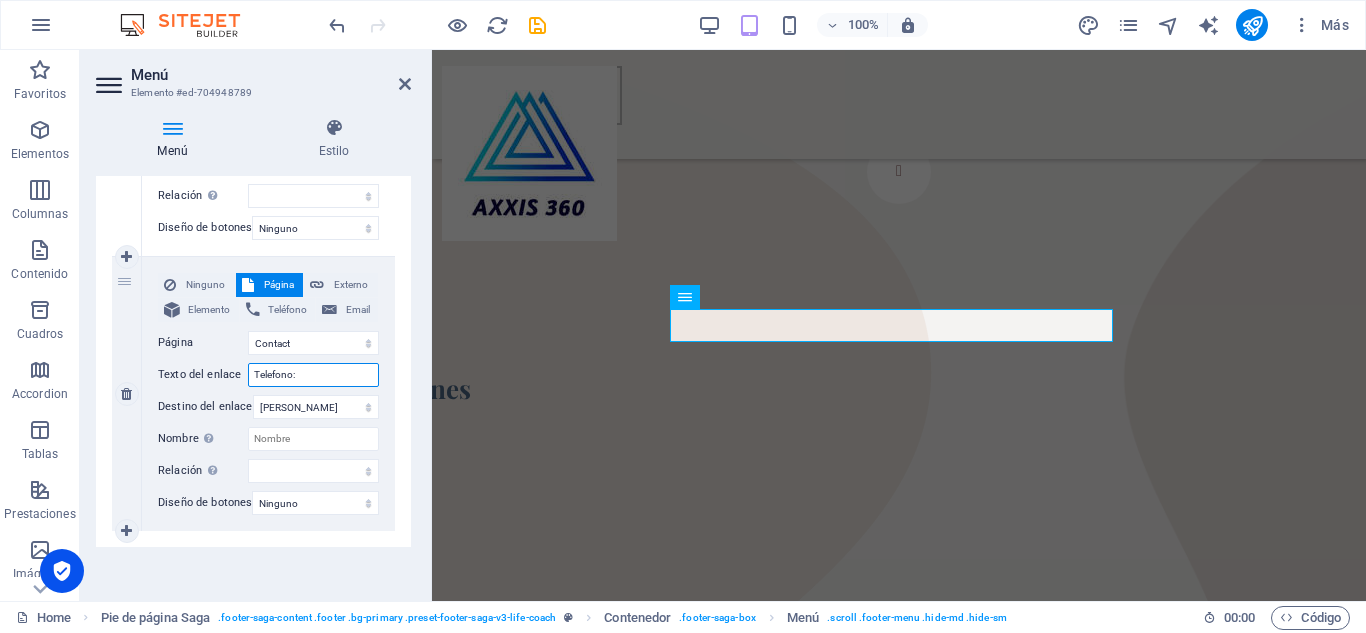 select 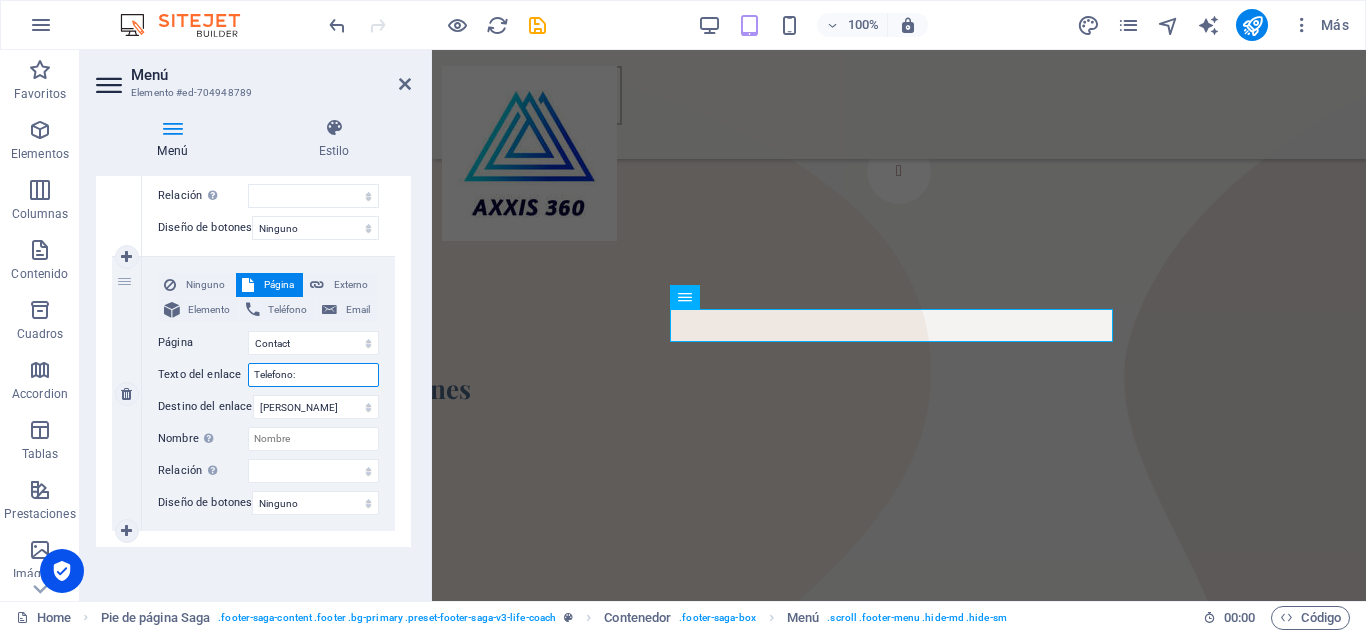 type on "Telefono:" 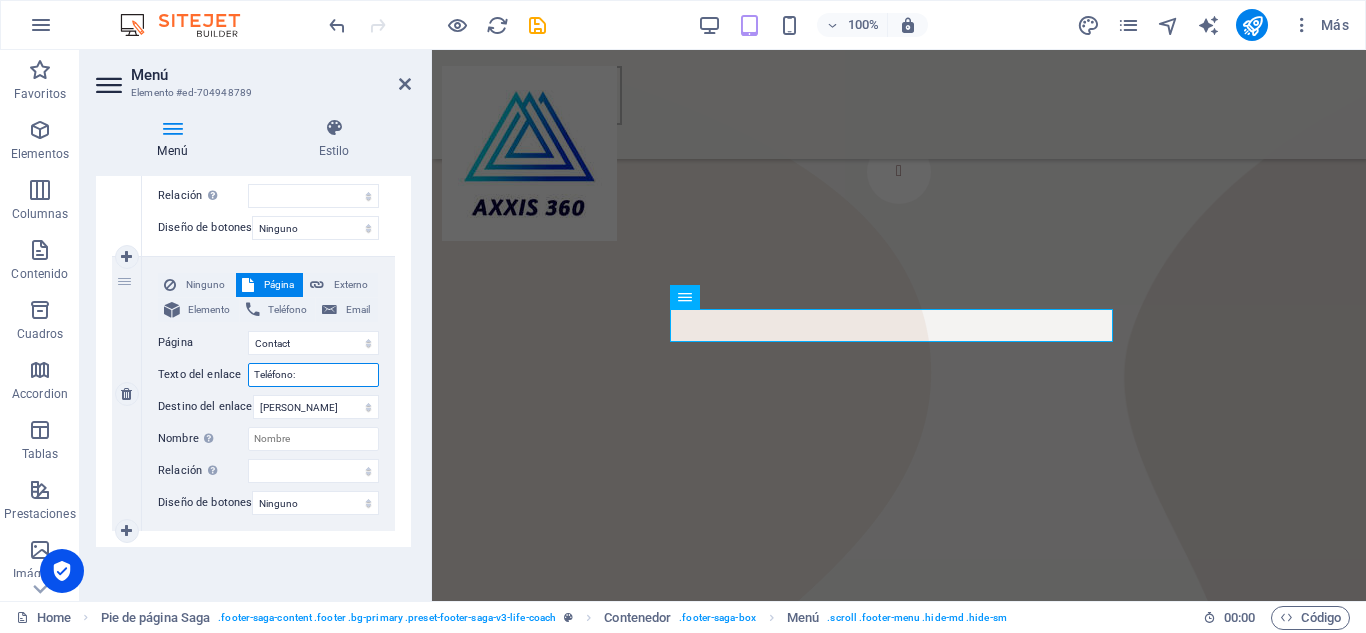 click on "Teléfono:" at bounding box center [313, 375] 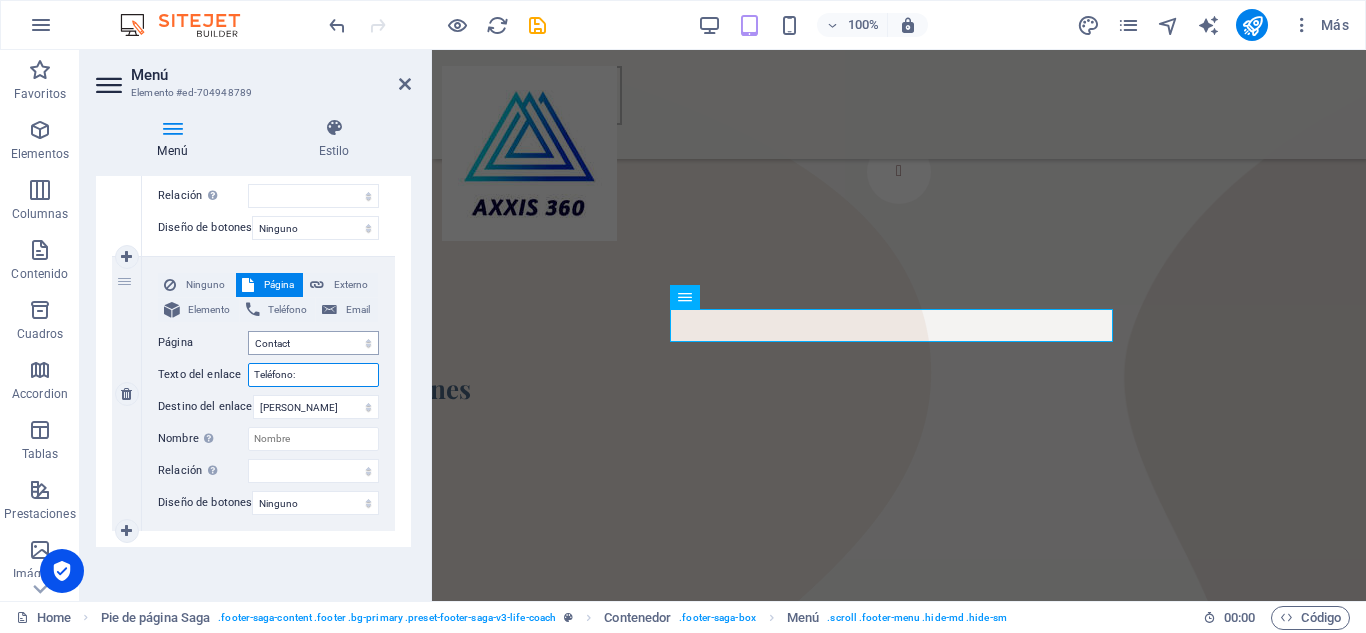 type on "Teléfono: +" 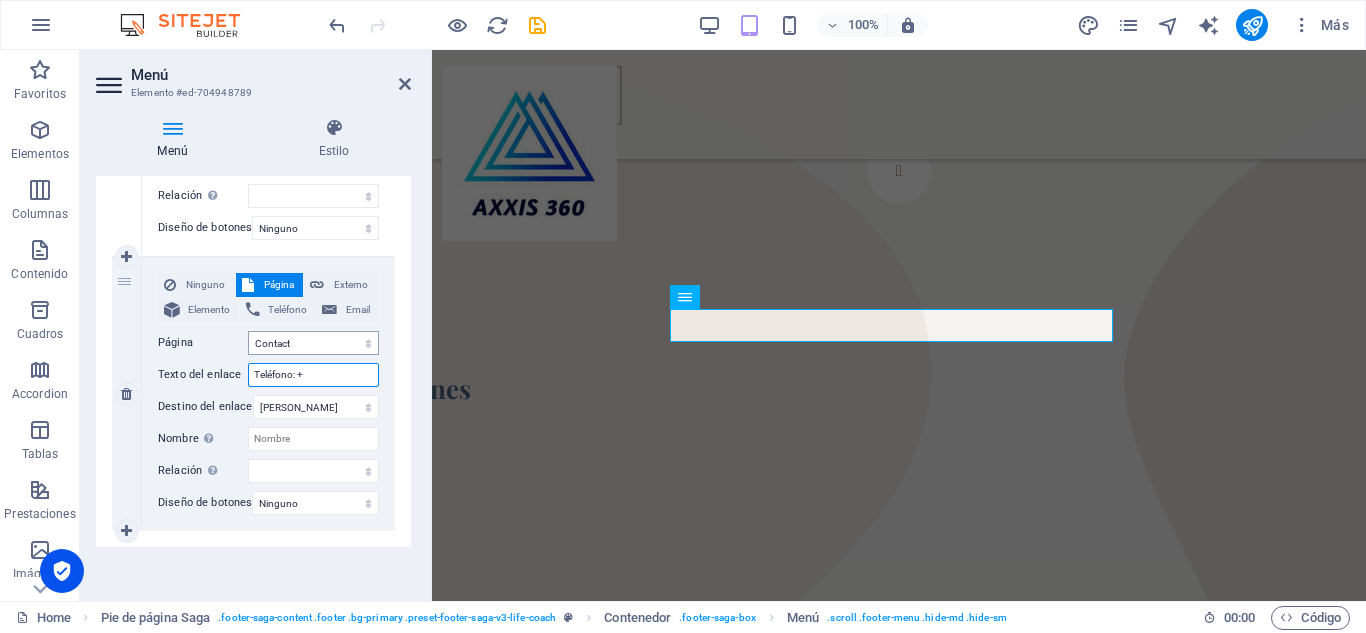 select 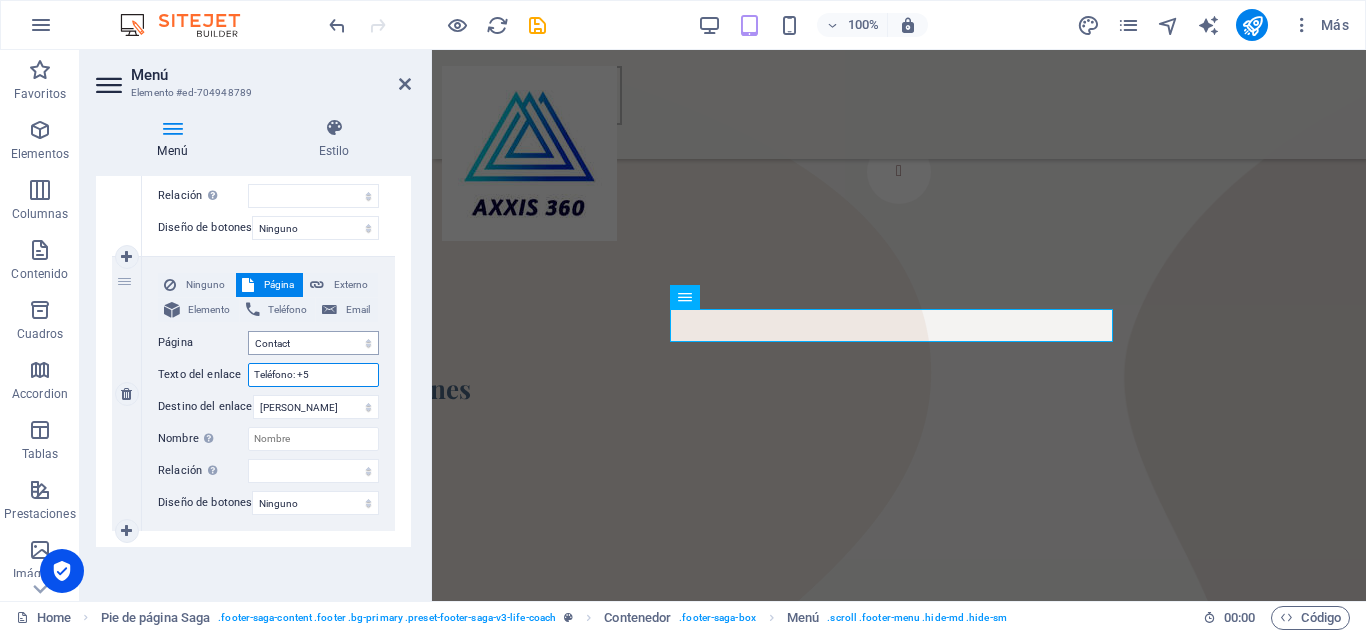 type on "Teléfono: +56" 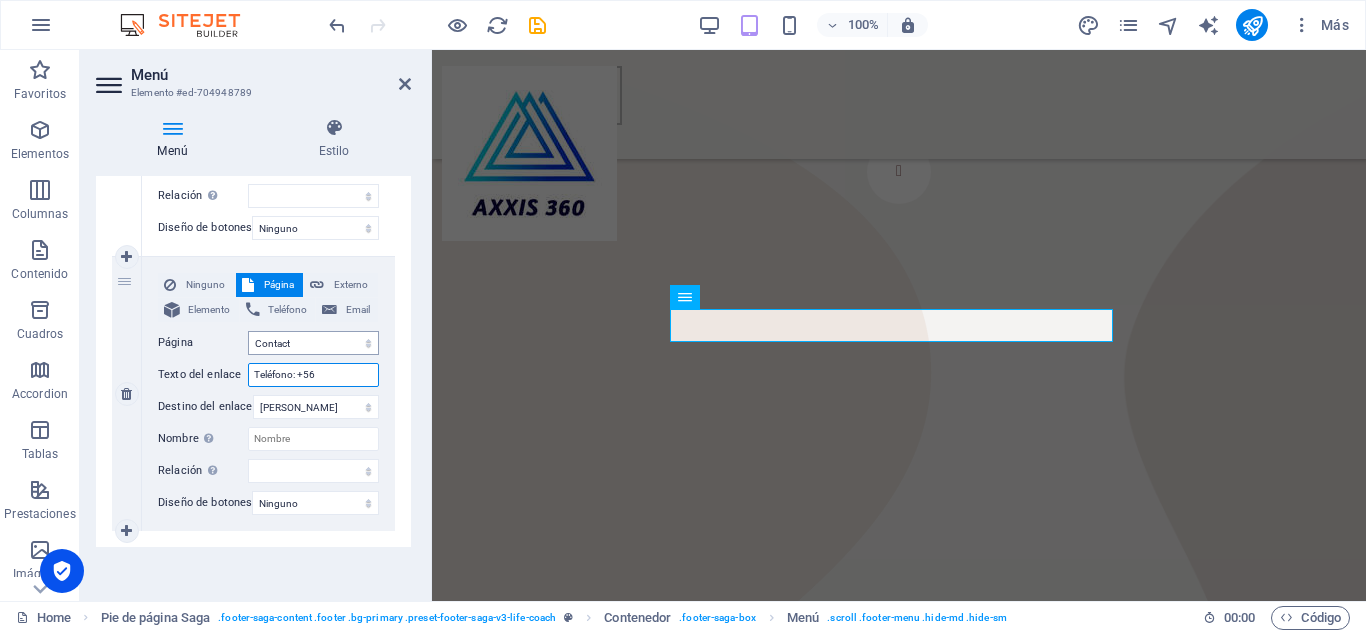 select 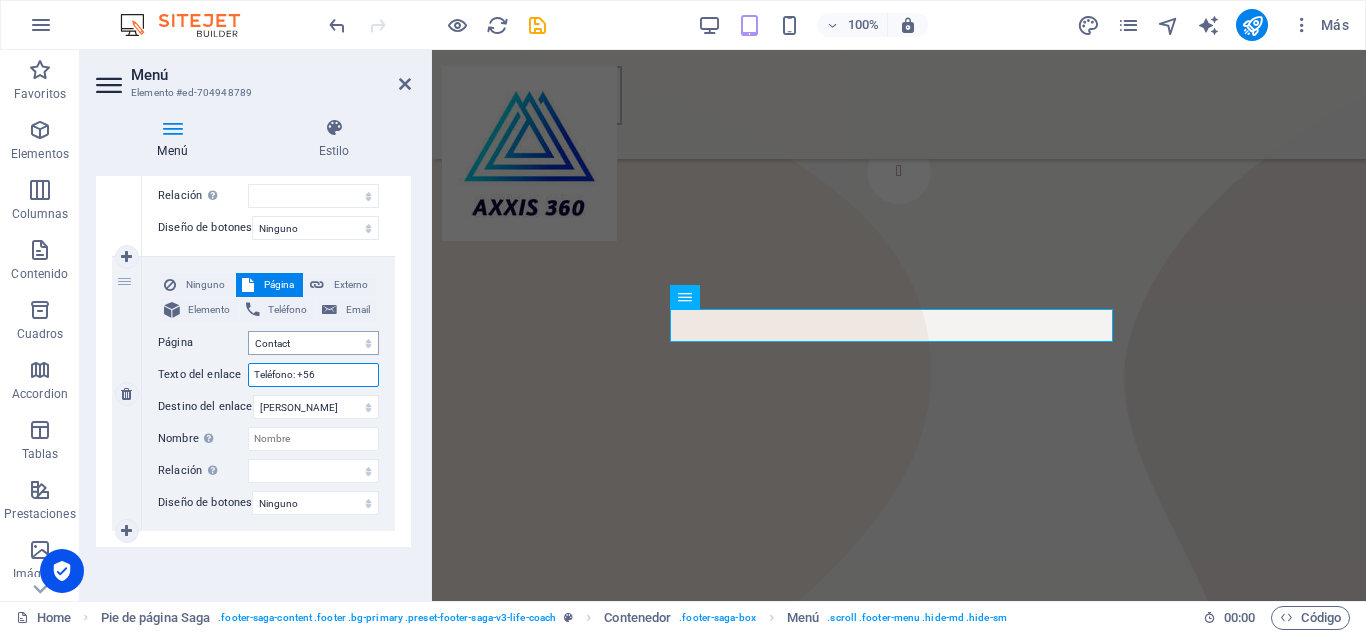 type on "Teléfono: +56" 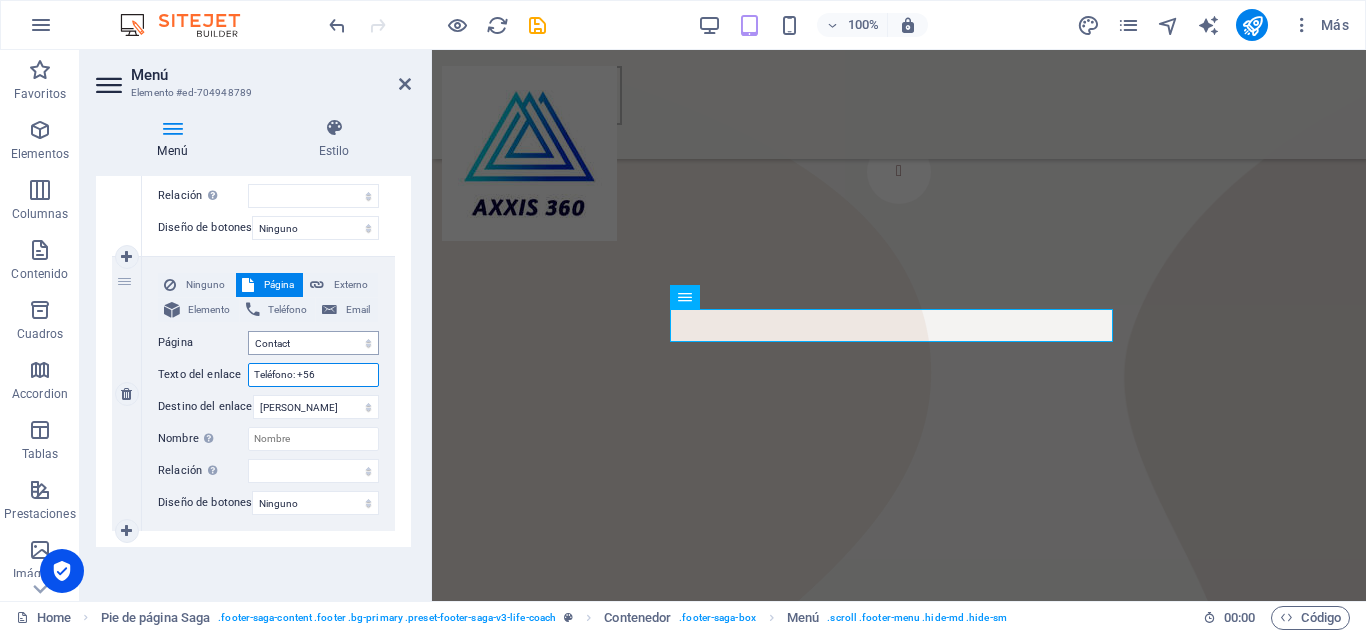 type on "Teléfono: +56 9" 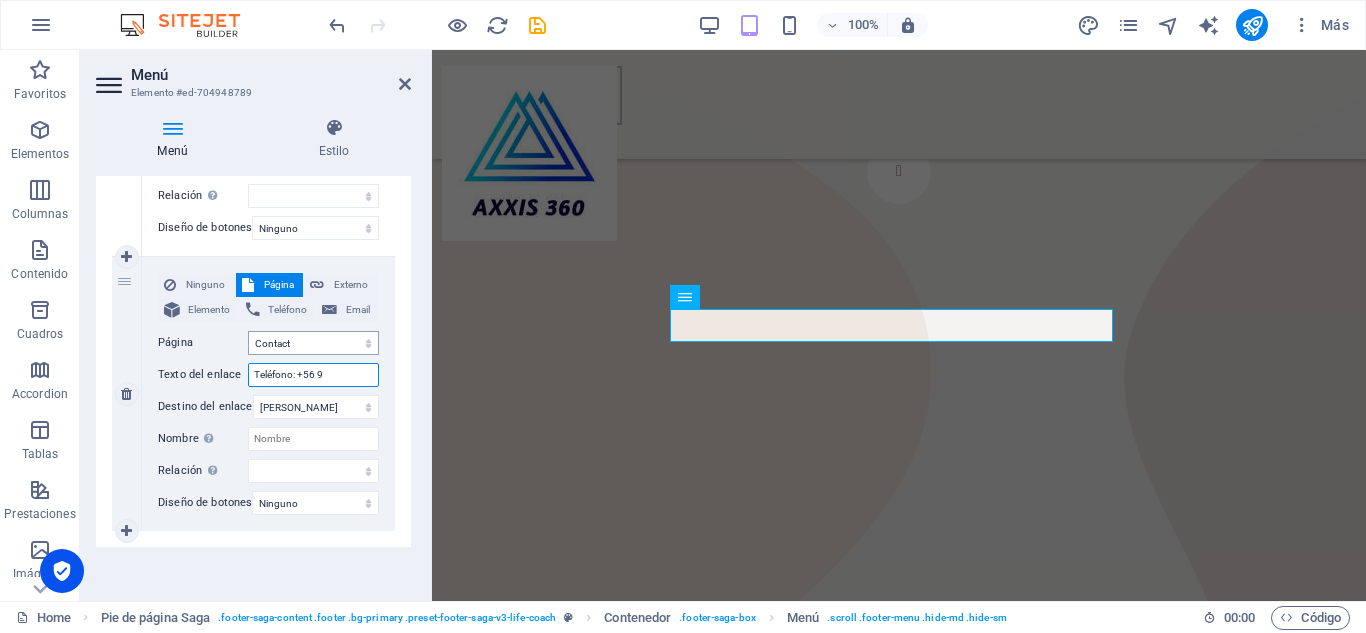 select 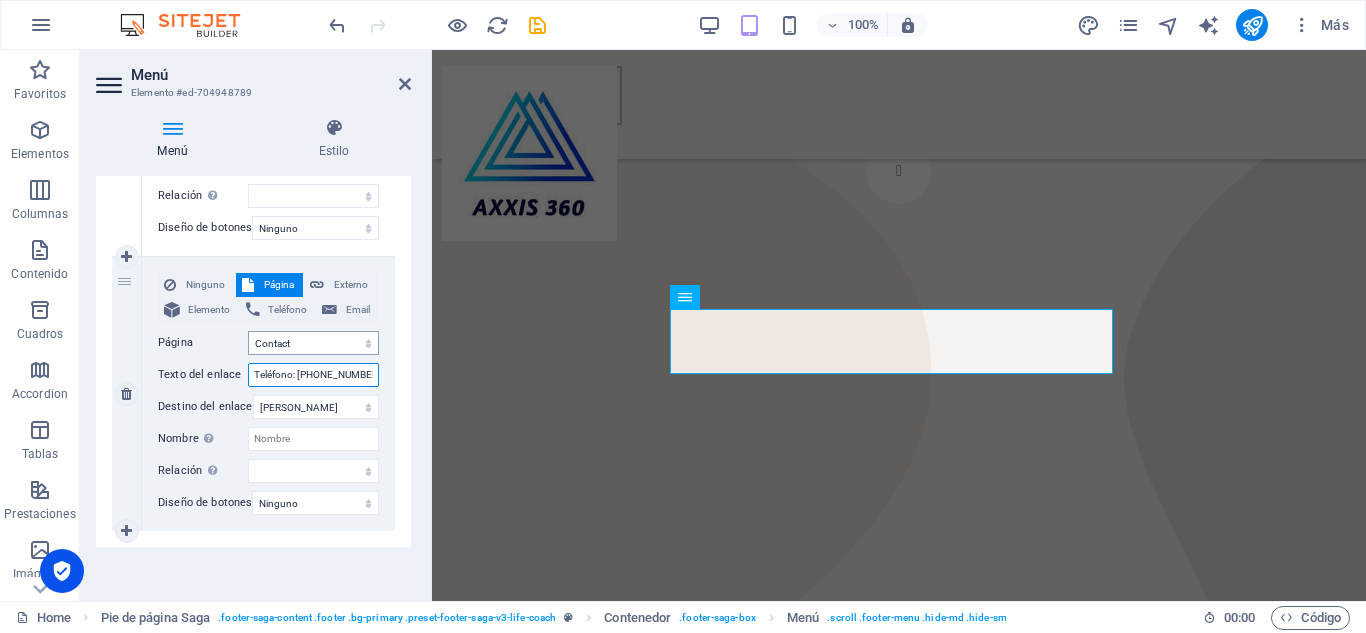 type on "Teléfono: +56 94532" 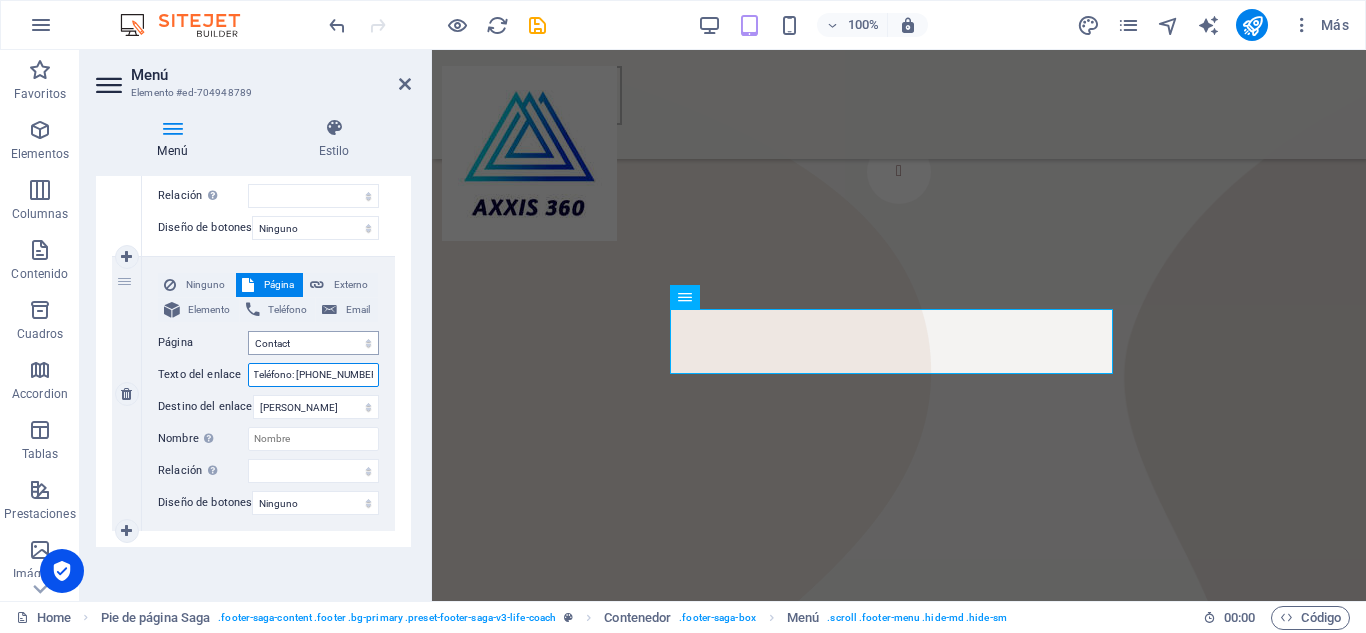 select 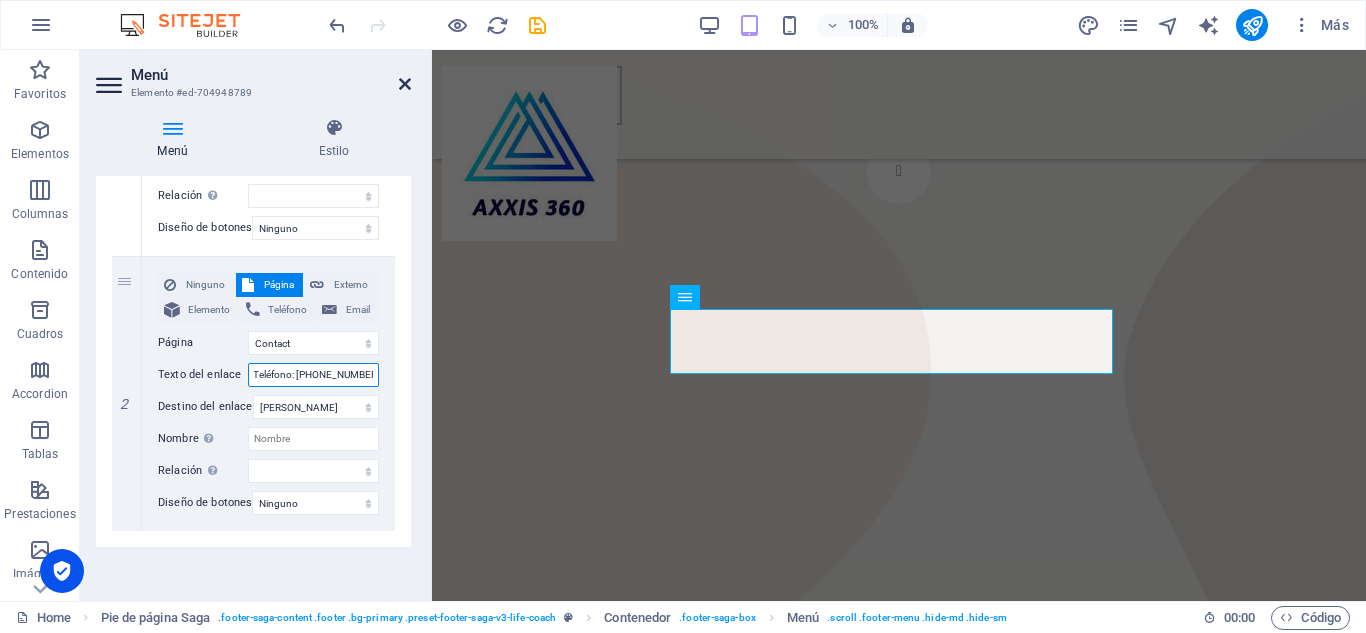 type on "Teléfono: [PHONE_NUMBER]" 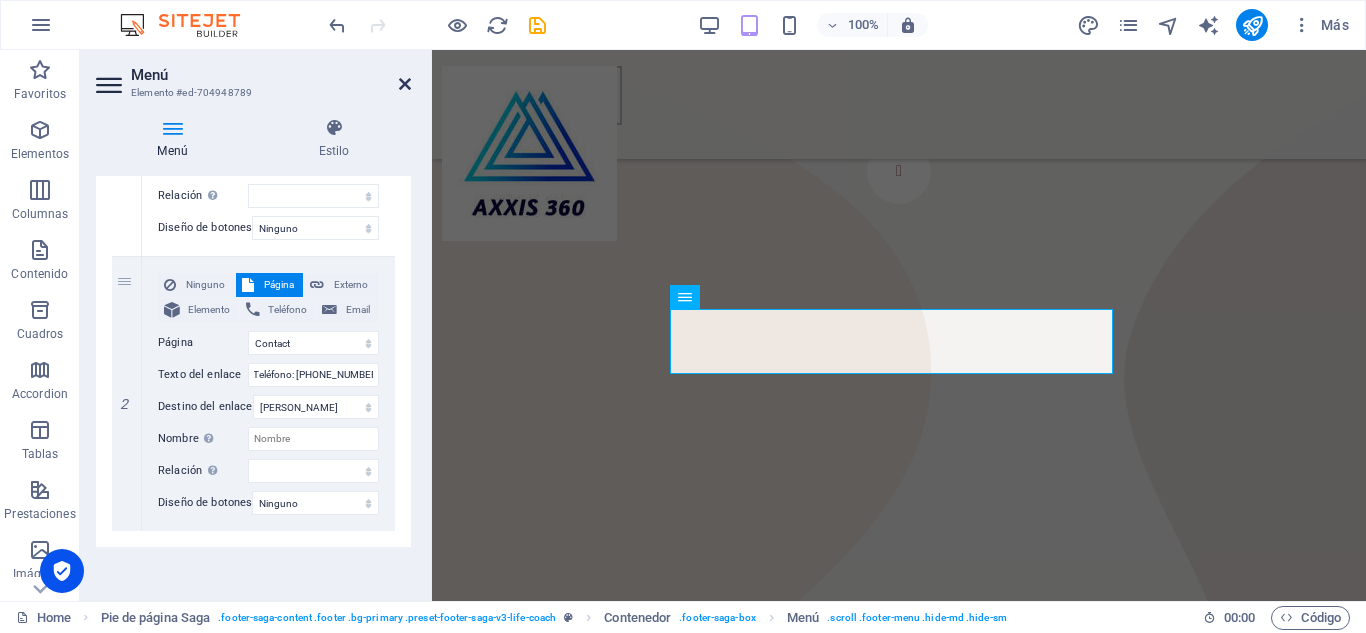 scroll, scrollTop: 0, scrollLeft: 0, axis: both 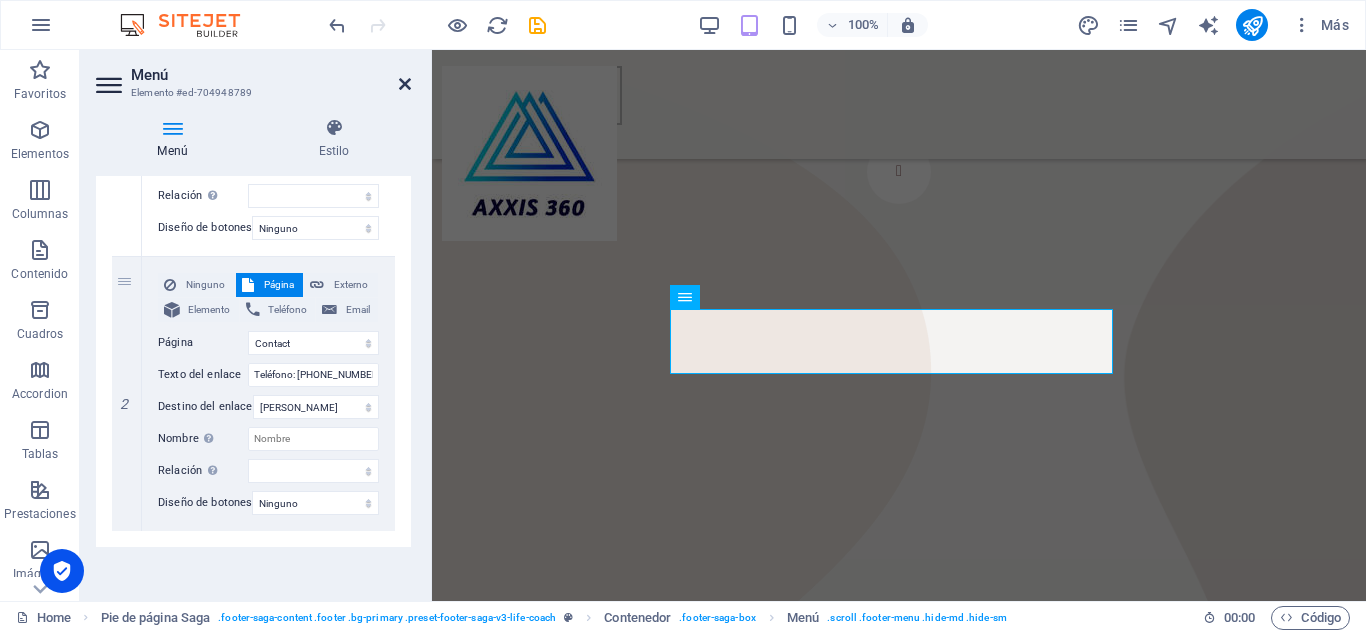 click at bounding box center (405, 84) 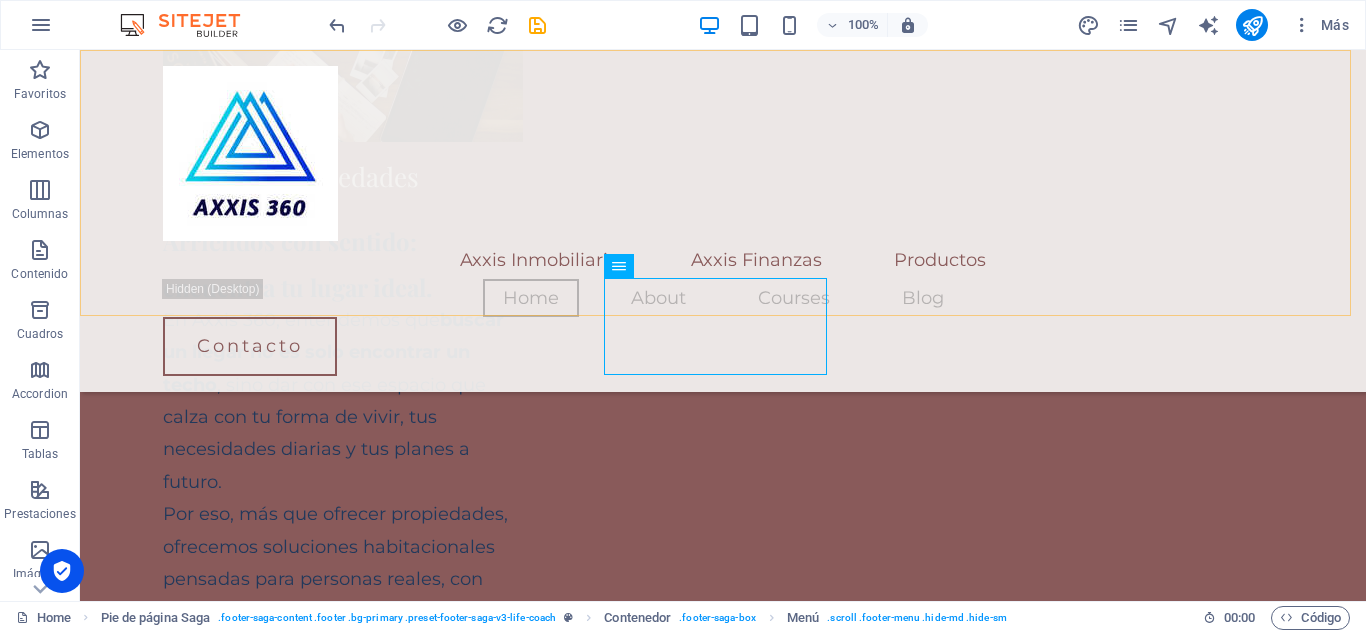 scroll, scrollTop: 6379, scrollLeft: 0, axis: vertical 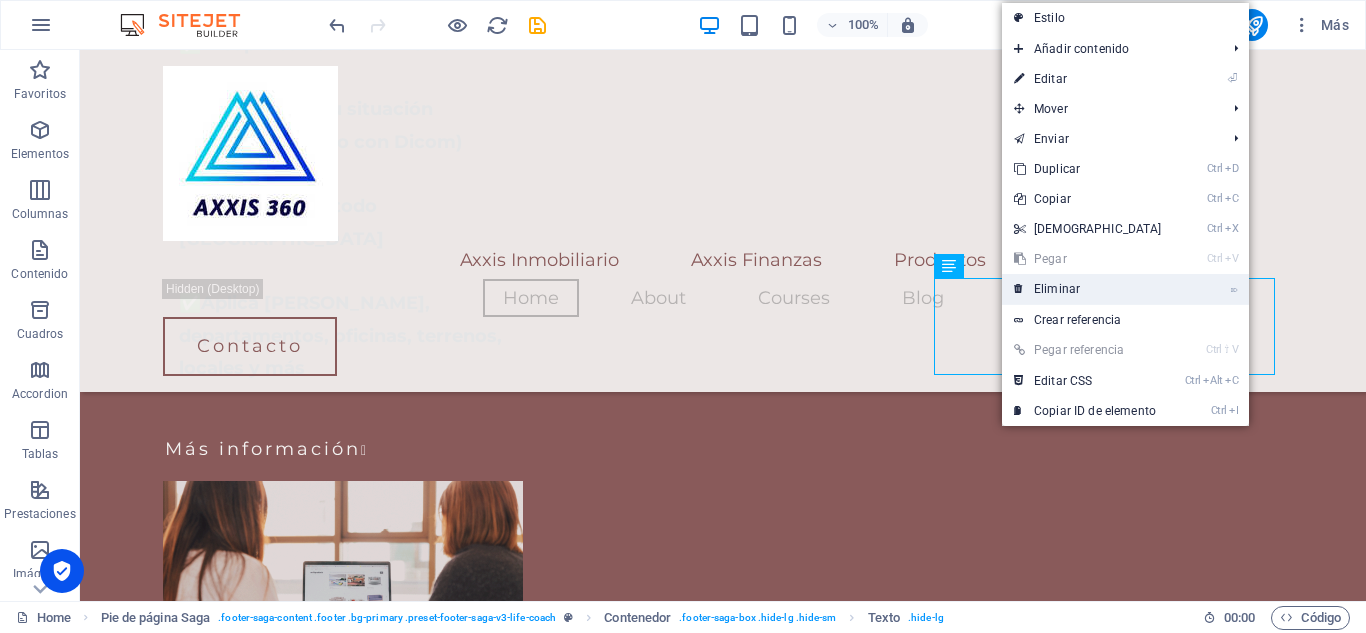 click on "⌦  Eliminar" at bounding box center [1088, 289] 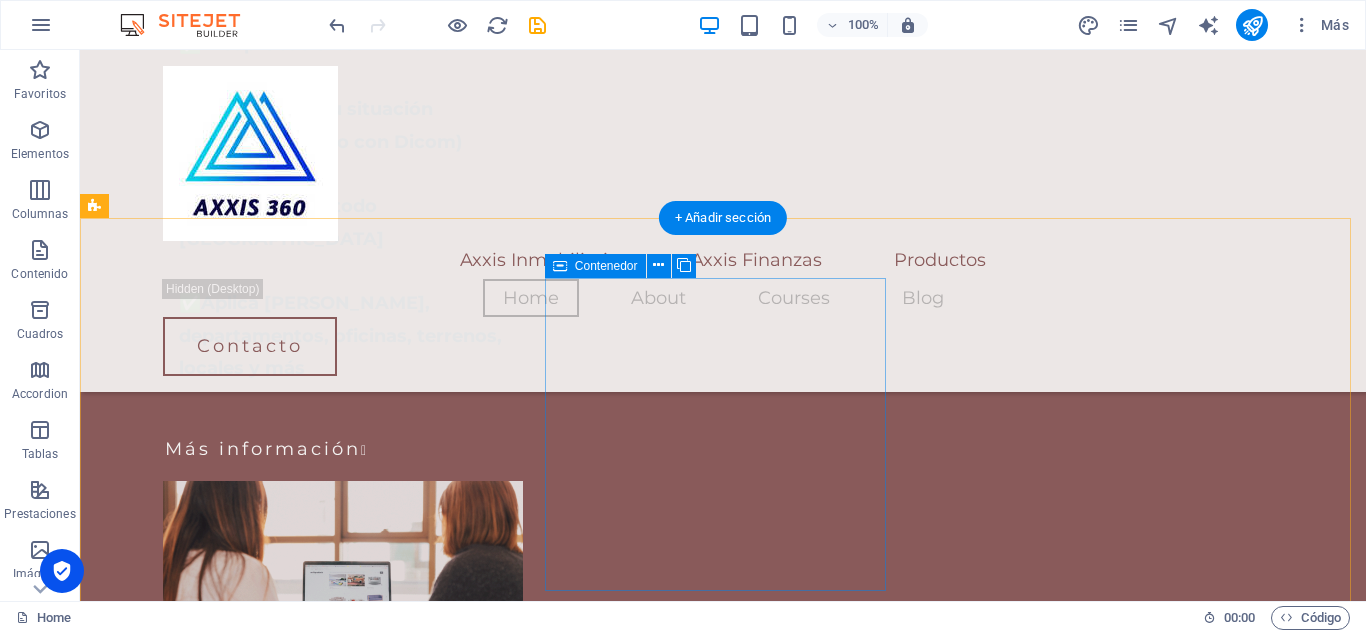 click on "Contacto: informacion@axxis360.cl Teléfono: +56 94532 6122" at bounding box center (266, 10282) 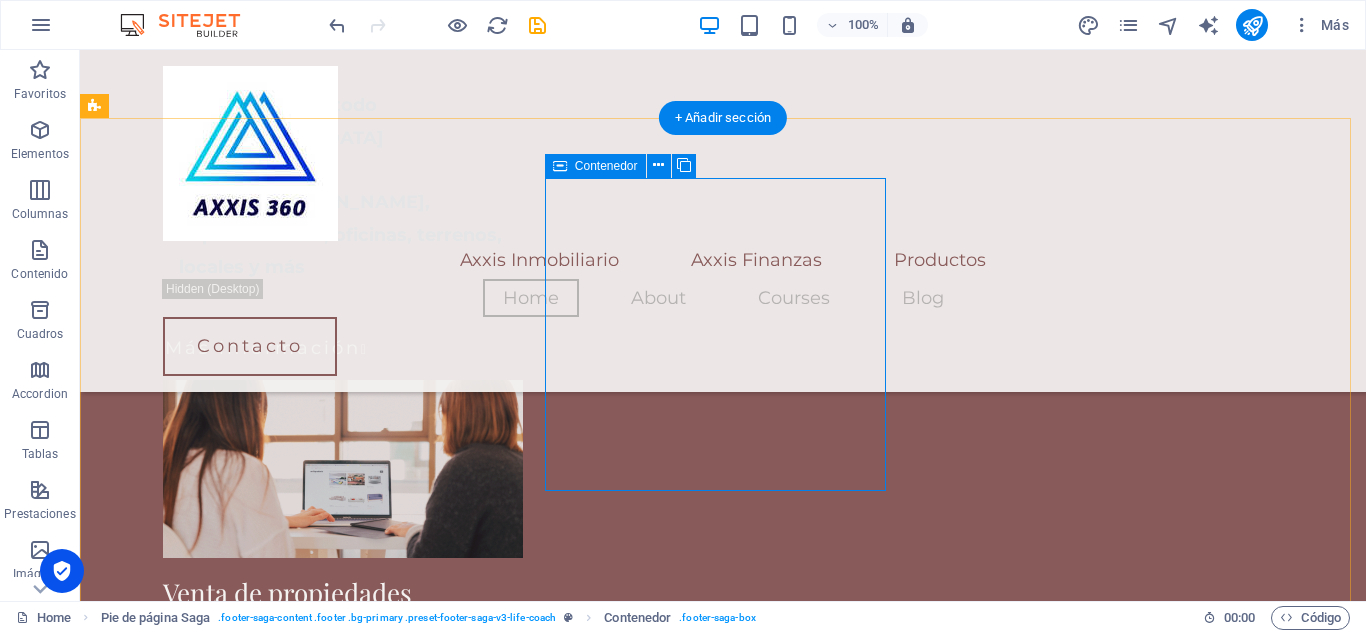 scroll, scrollTop: 6479, scrollLeft: 0, axis: vertical 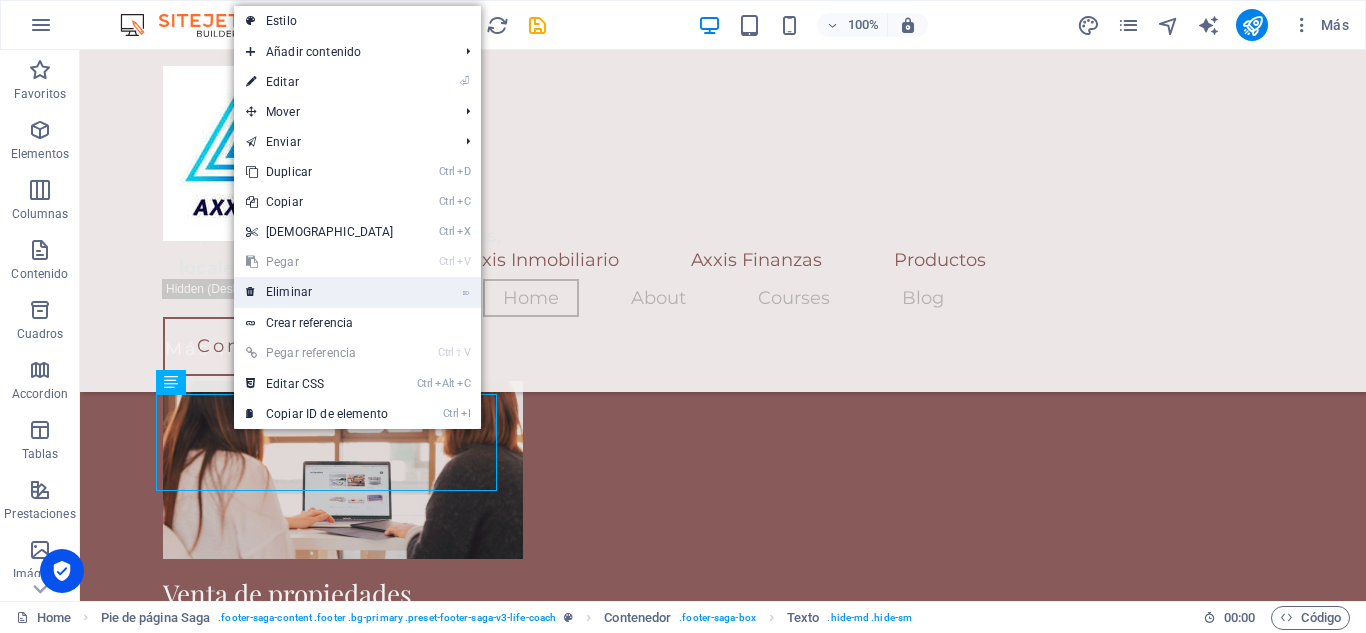 click on "⌦  Eliminar" at bounding box center [320, 292] 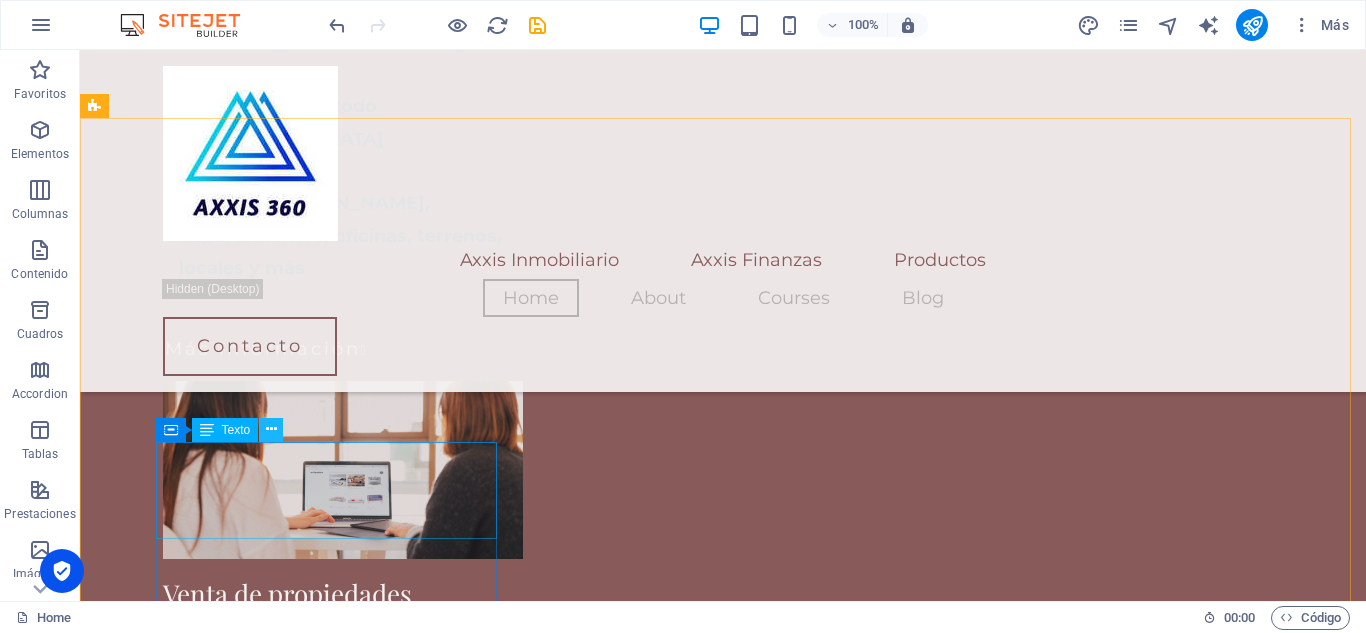 click at bounding box center [271, 429] 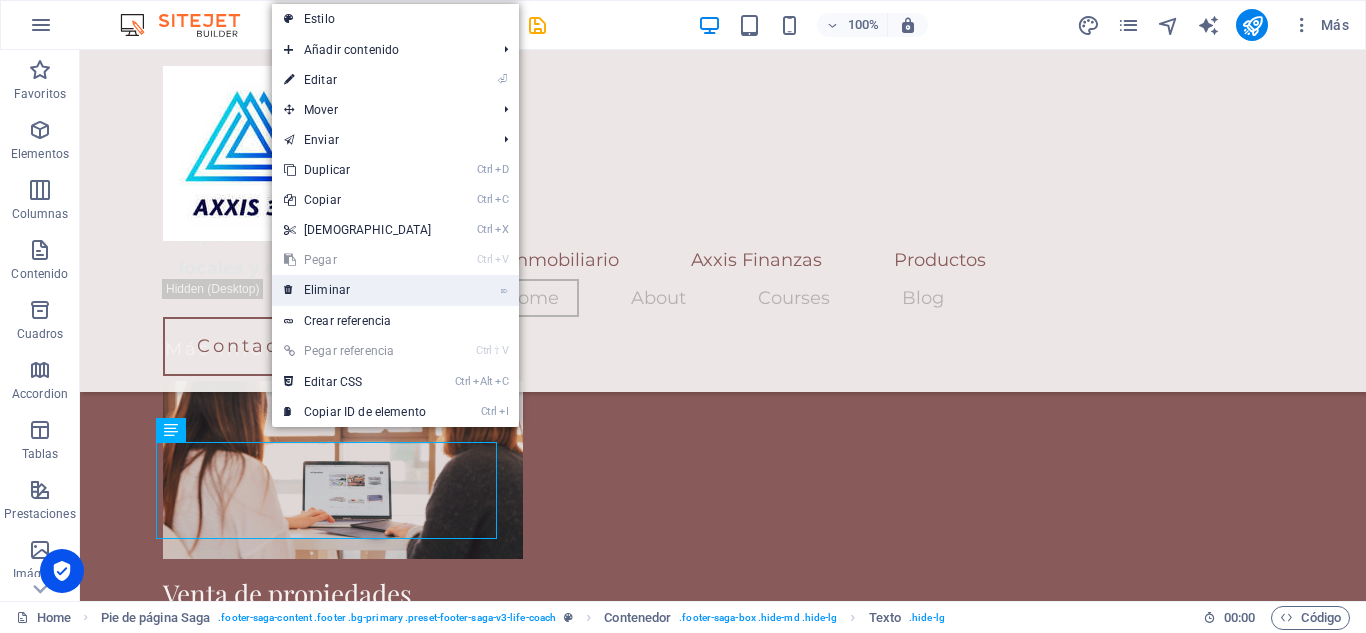 click on "⌦  Eliminar" at bounding box center (358, 290) 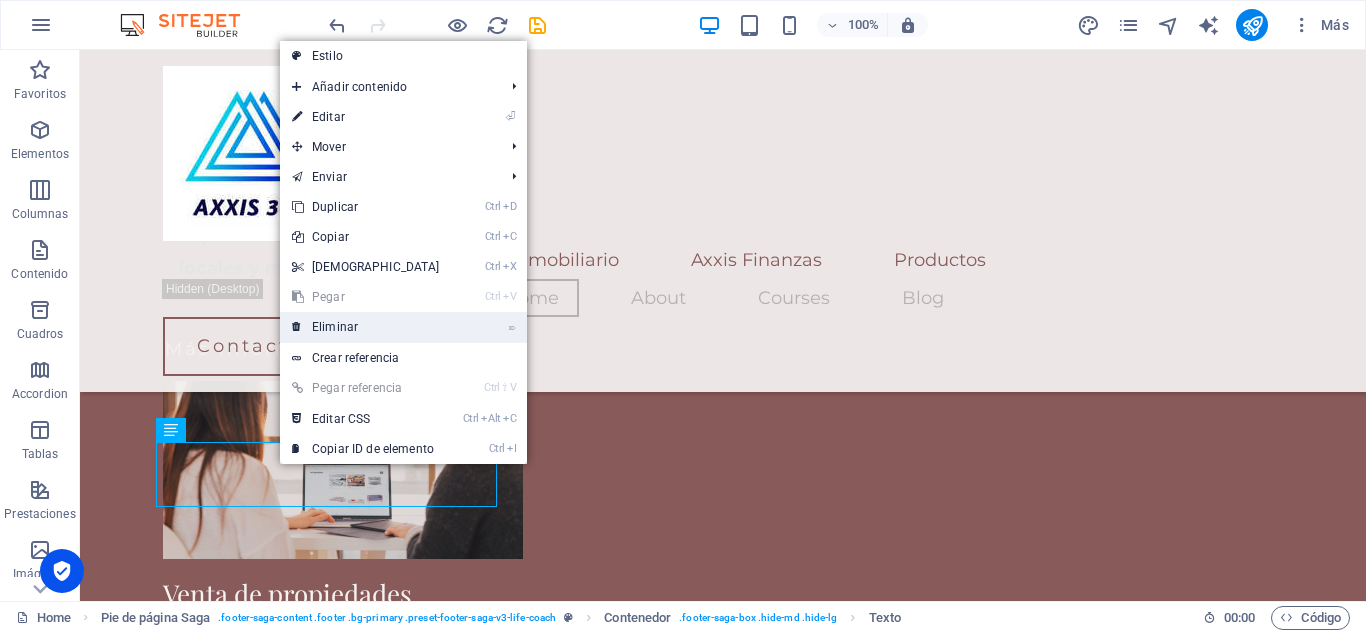 click on "⌦  Eliminar" at bounding box center [366, 327] 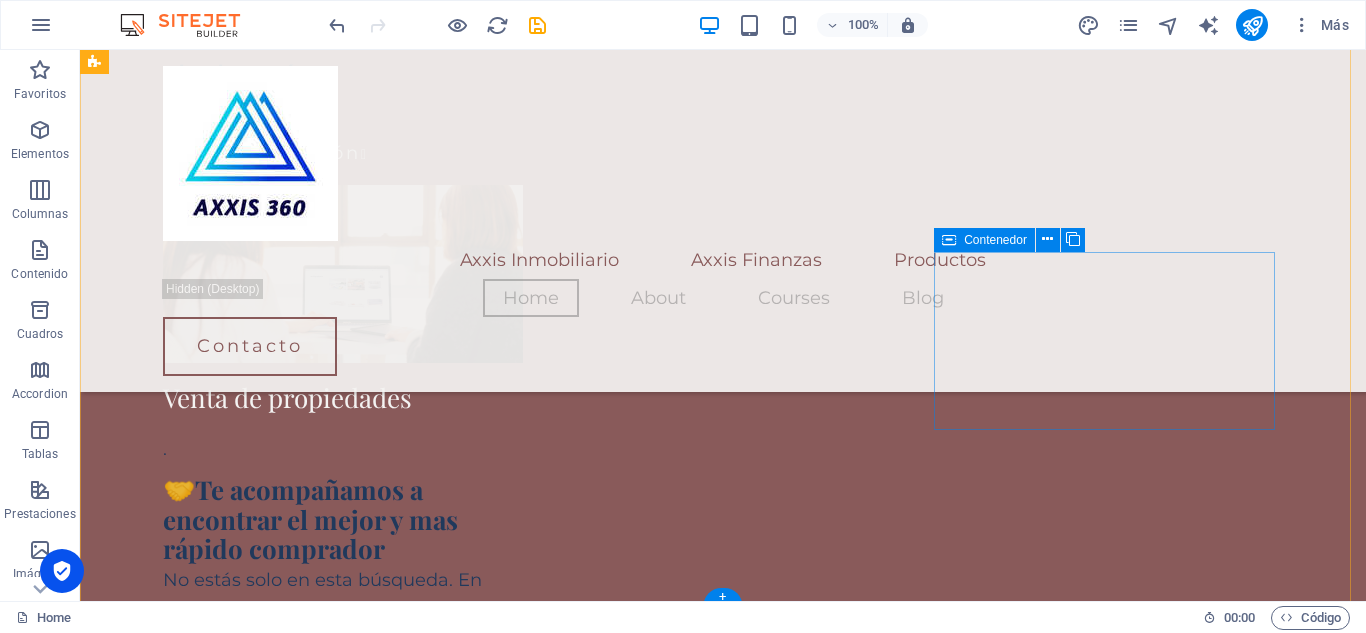 scroll, scrollTop: 6575, scrollLeft: 0, axis: vertical 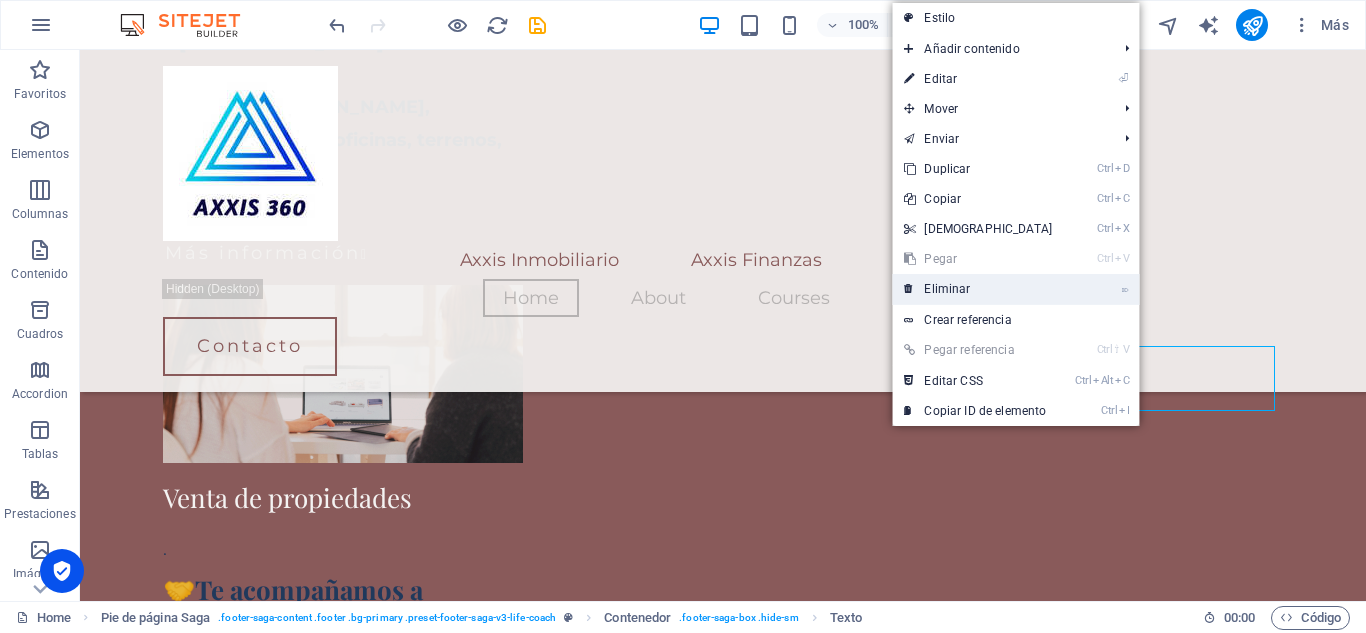 click on "⌦  Eliminar" at bounding box center (978, 289) 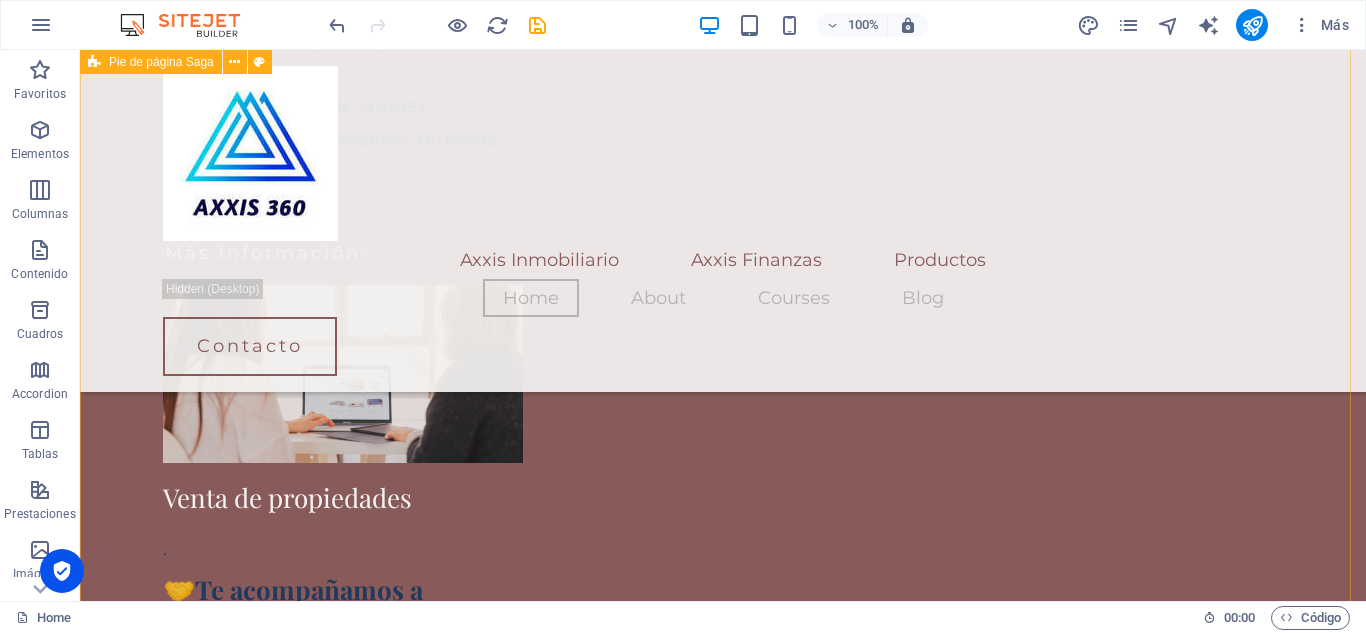 click on "Contacto: informacion@axxis360.cl Teléfono: +56 94532 6122 Suelta el contenido aquí o  Añadir elementos  Pegar portapapeles Suelta el contenido aquí o  Añadir elementos  Pegar portapapeles Suelta el contenido aquí o  Añadir elementos  Pegar portapapeles © 2022 Todos los derechos reservados" at bounding box center [723, 10327] 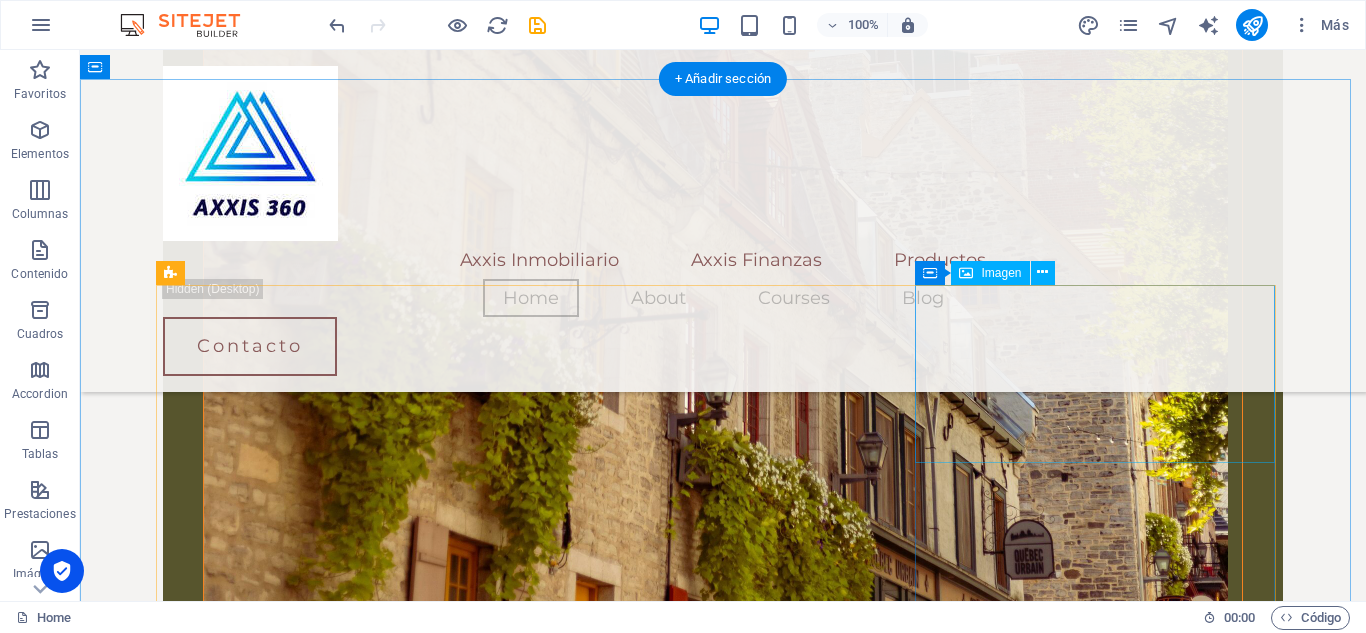 scroll, scrollTop: 2275, scrollLeft: 0, axis: vertical 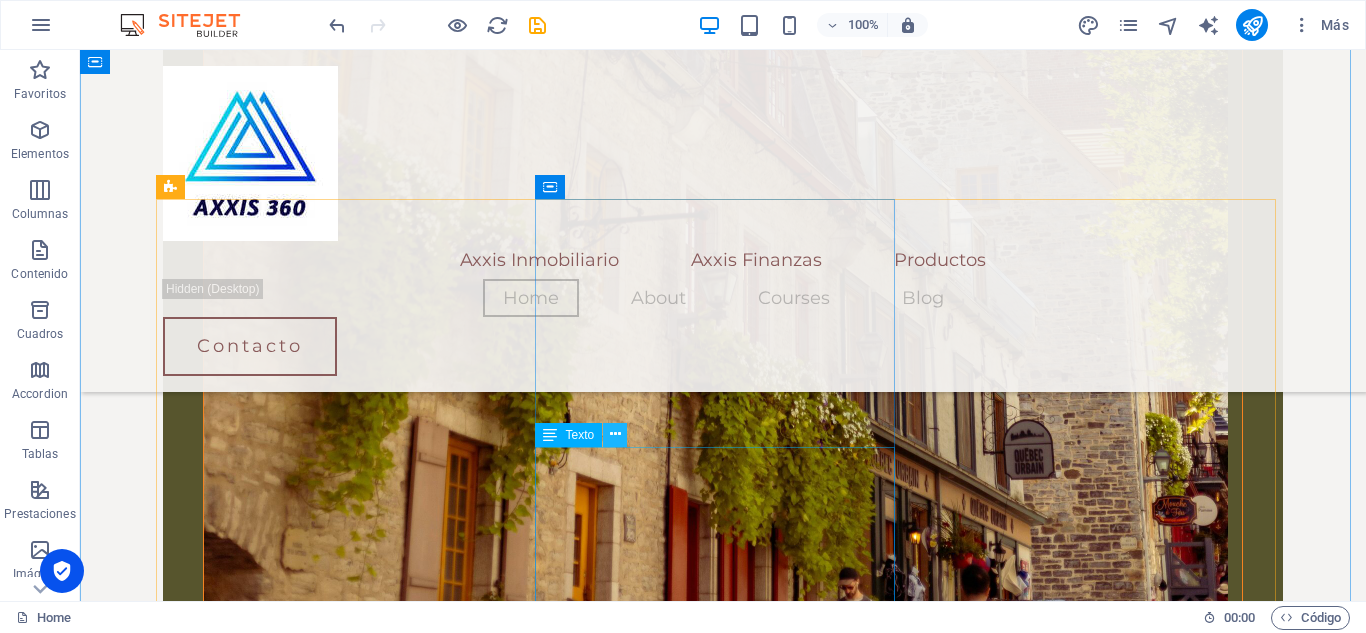 click at bounding box center (615, 434) 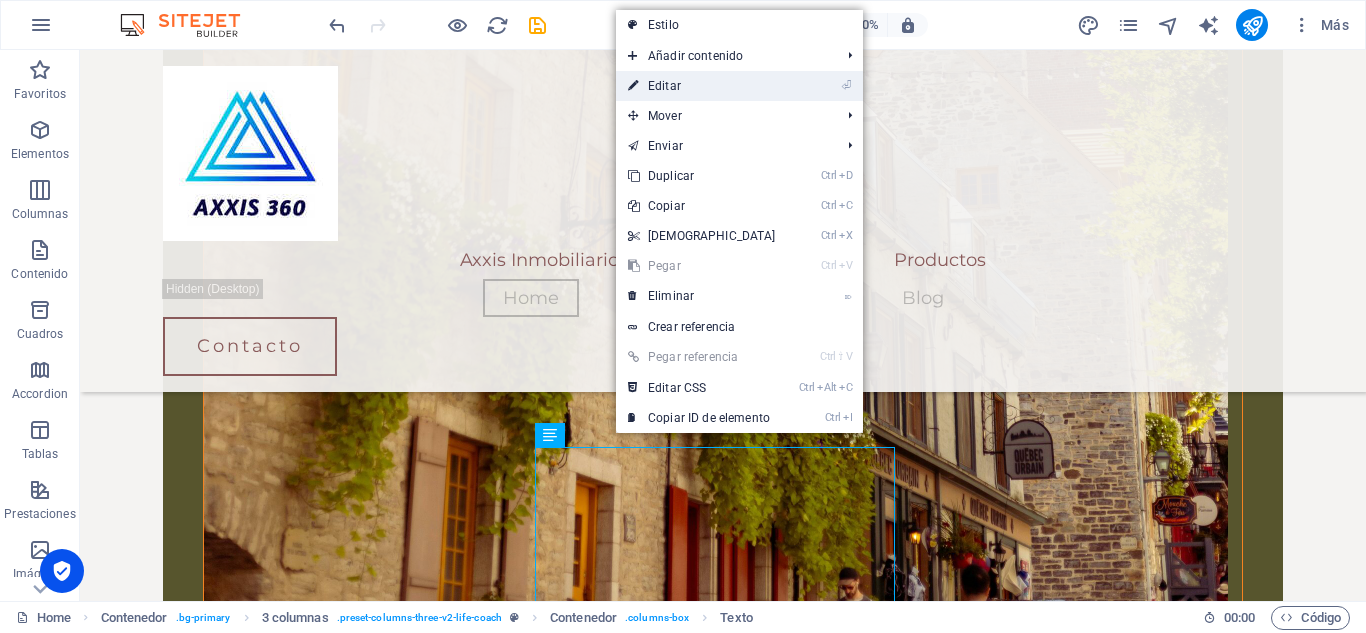 click on "⏎  Editar" at bounding box center [702, 86] 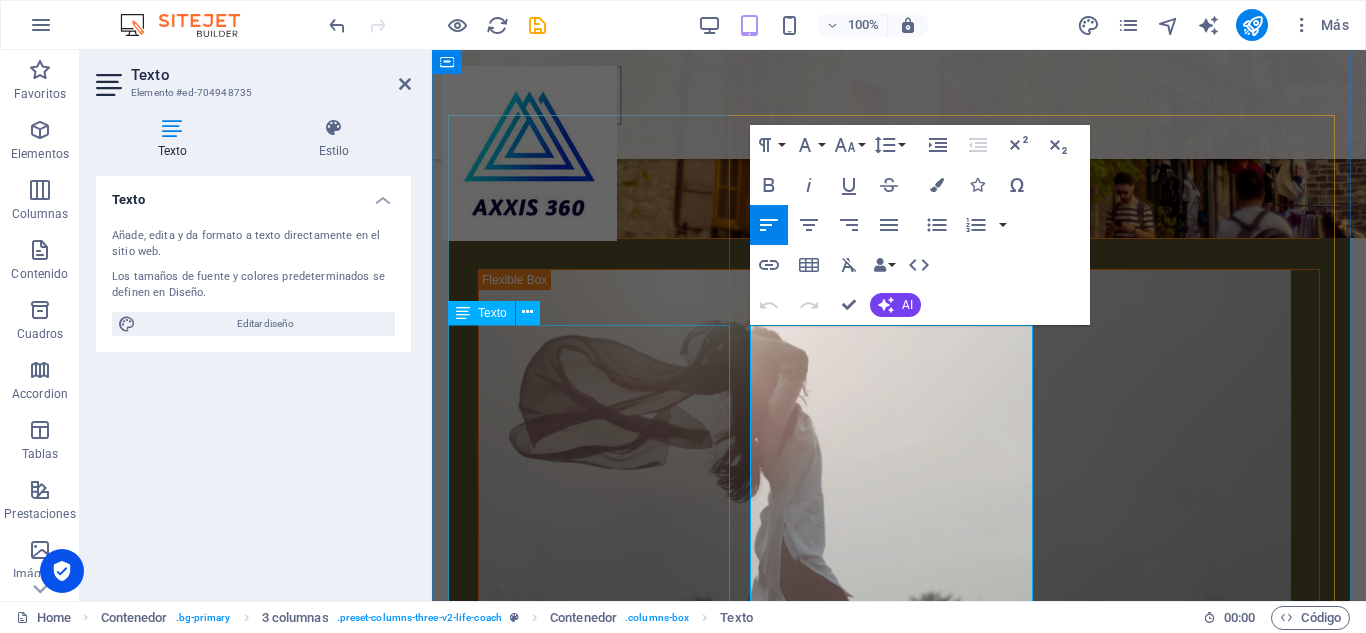 scroll, scrollTop: 3369, scrollLeft: 0, axis: vertical 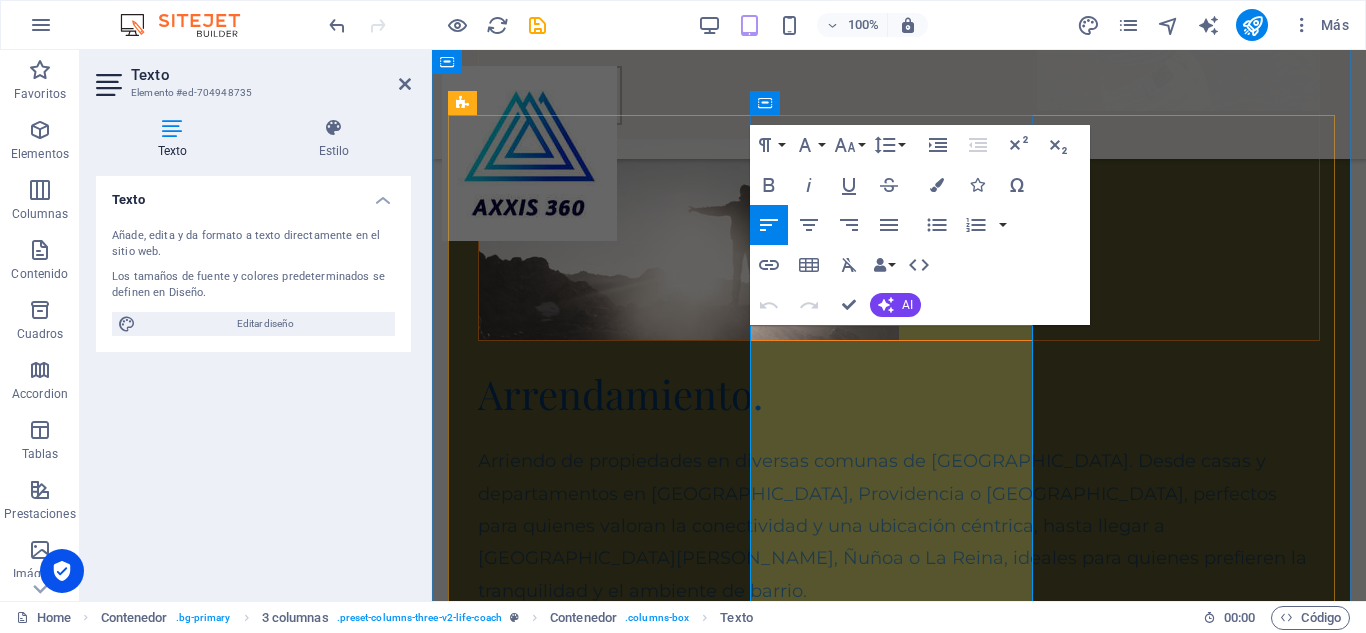 drag, startPoint x: 755, startPoint y: 379, endPoint x: 1026, endPoint y: 443, distance: 278.45465 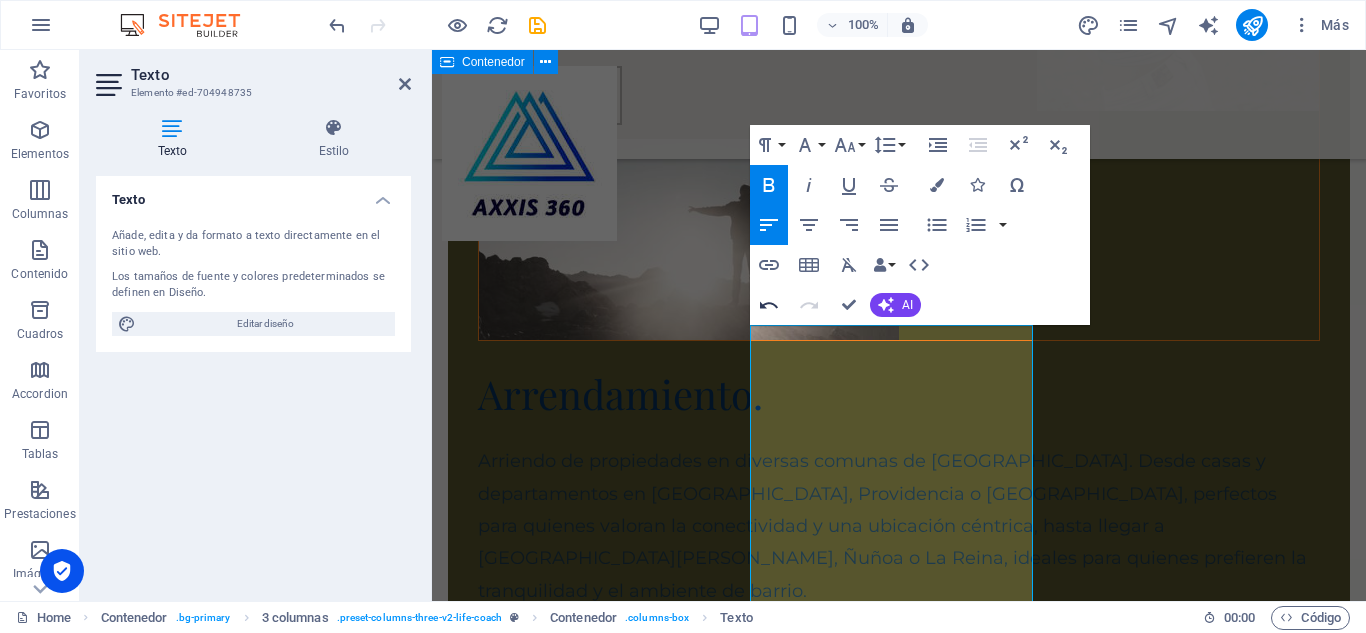 click 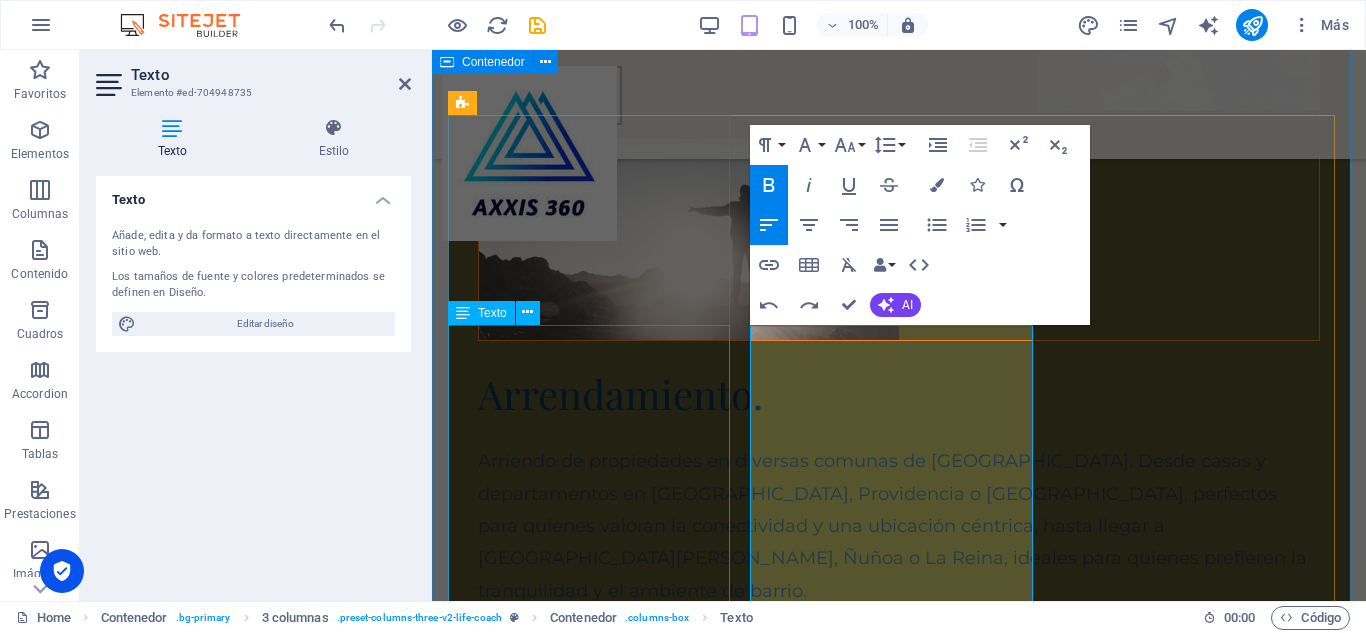 click on "arrendamiento posterior ✅  Preaprobación en 24 horas ✅  Sin importar tu situación financiera (incluso con Dicom) ✅  Disponible en todo Chile ✅   Aplica a casas, departamentos, oficinas, terrenos, locales y más" at bounding box center (591, 1305) 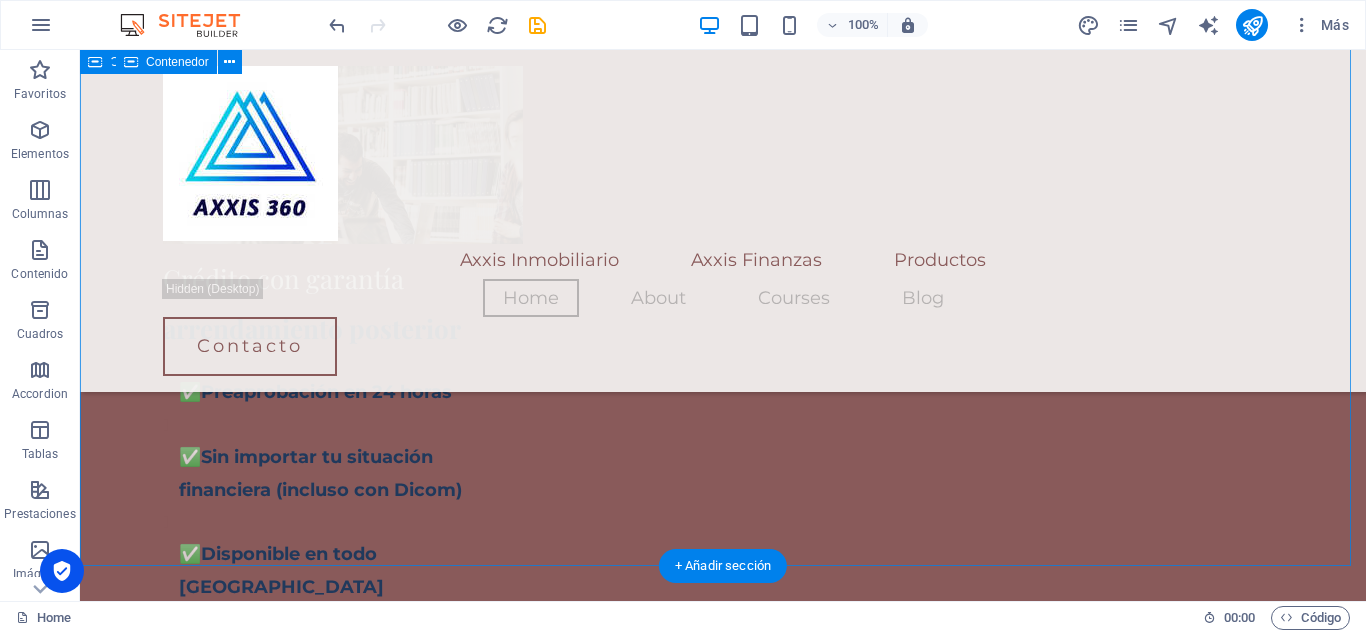 scroll, scrollTop: 5975, scrollLeft: 0, axis: vertical 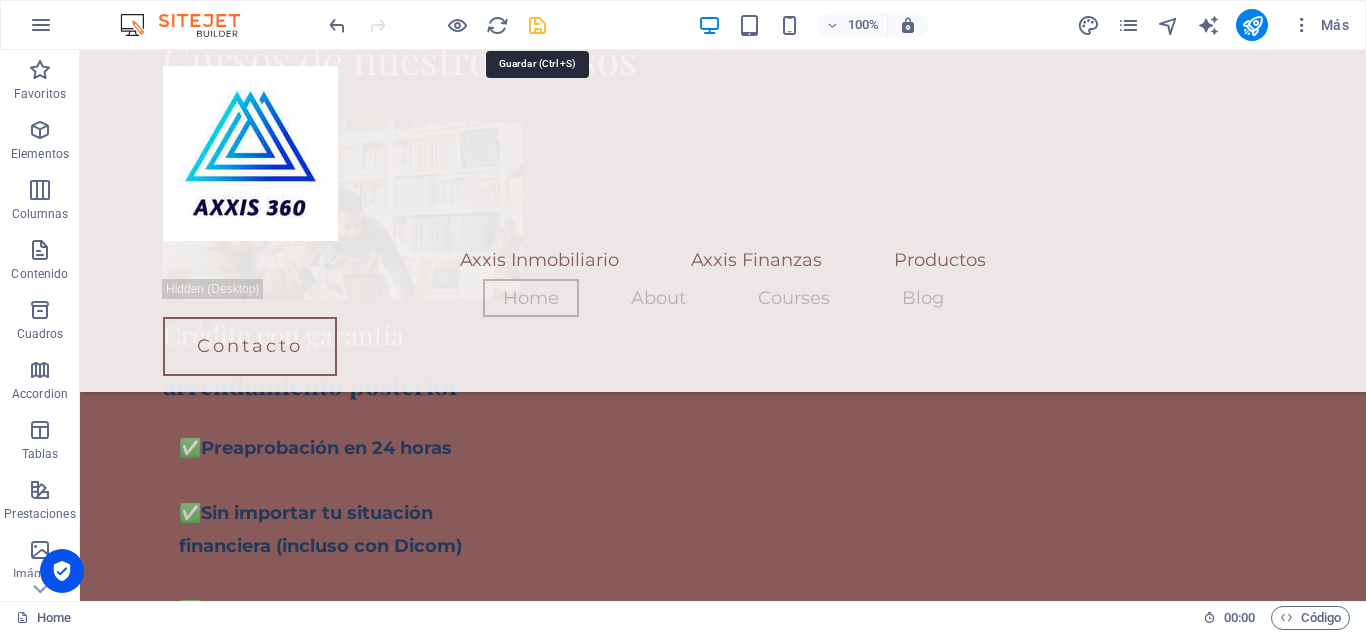 click at bounding box center [537, 25] 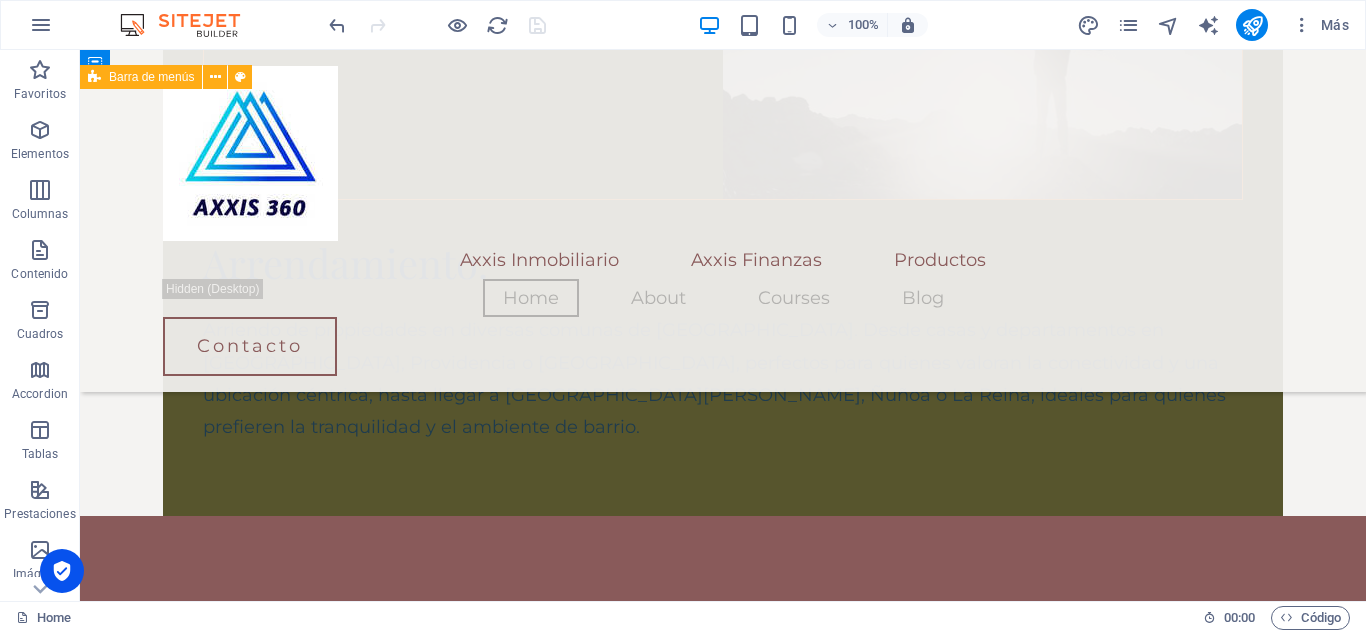 scroll, scrollTop: 5275, scrollLeft: 0, axis: vertical 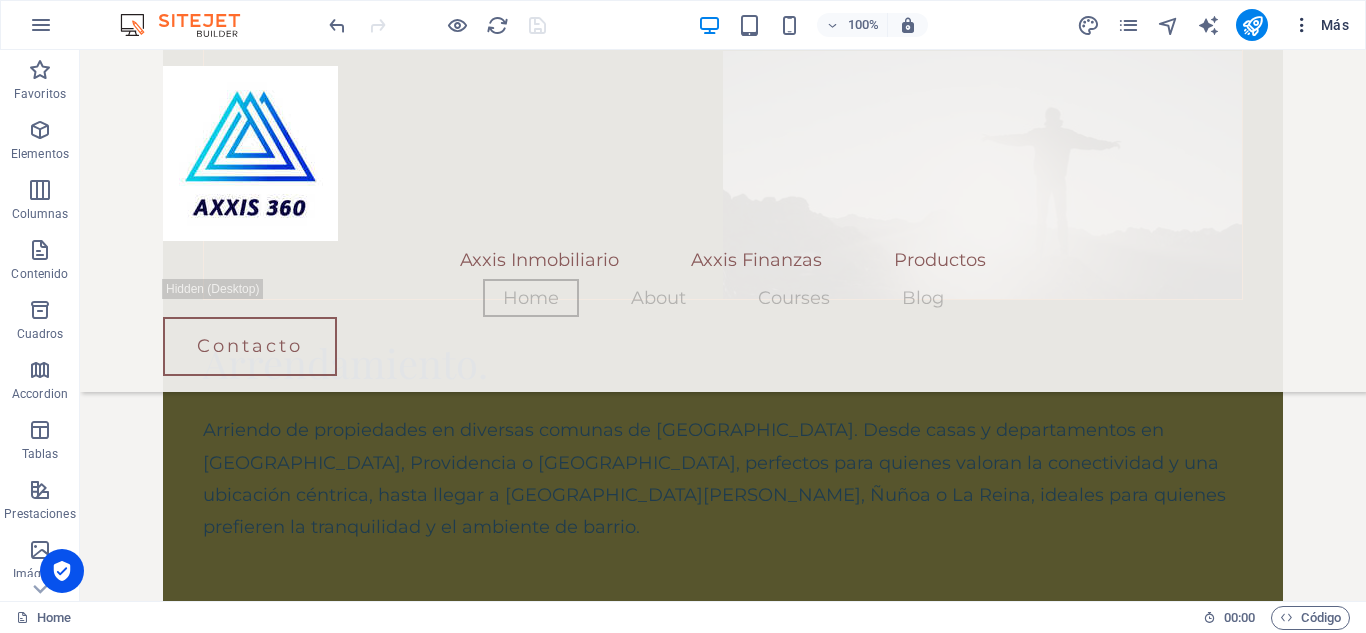 click on "Más" at bounding box center (1320, 25) 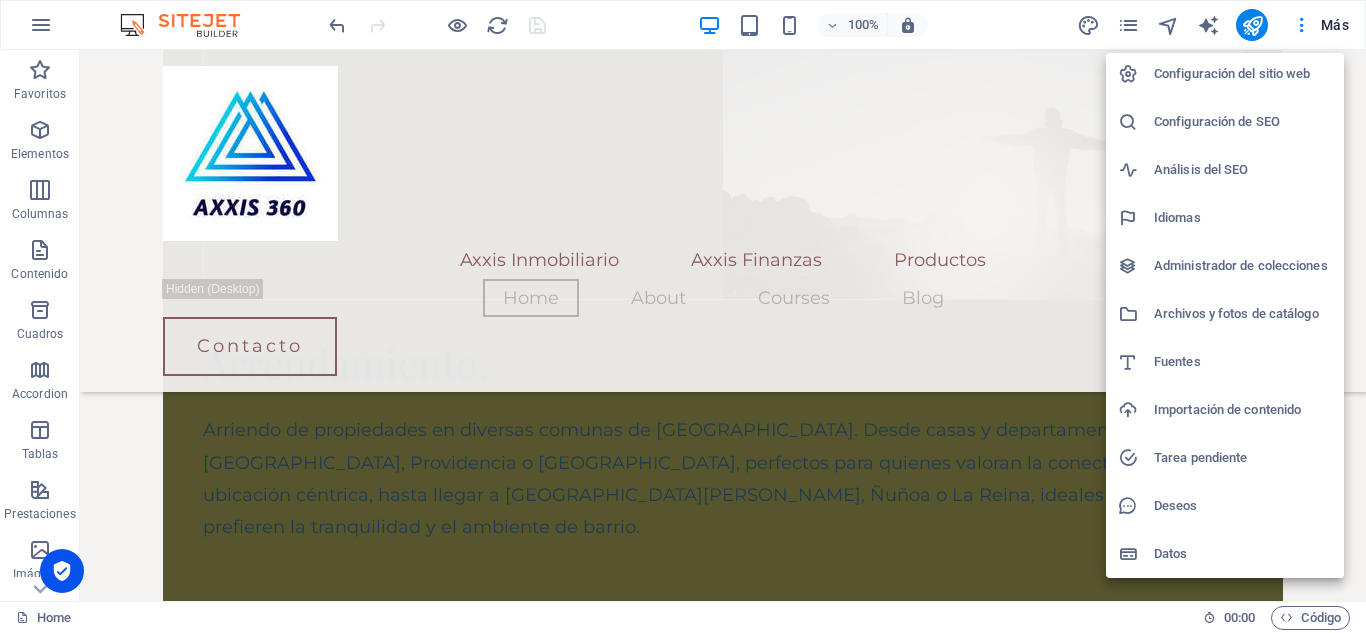 scroll, scrollTop: 0, scrollLeft: 0, axis: both 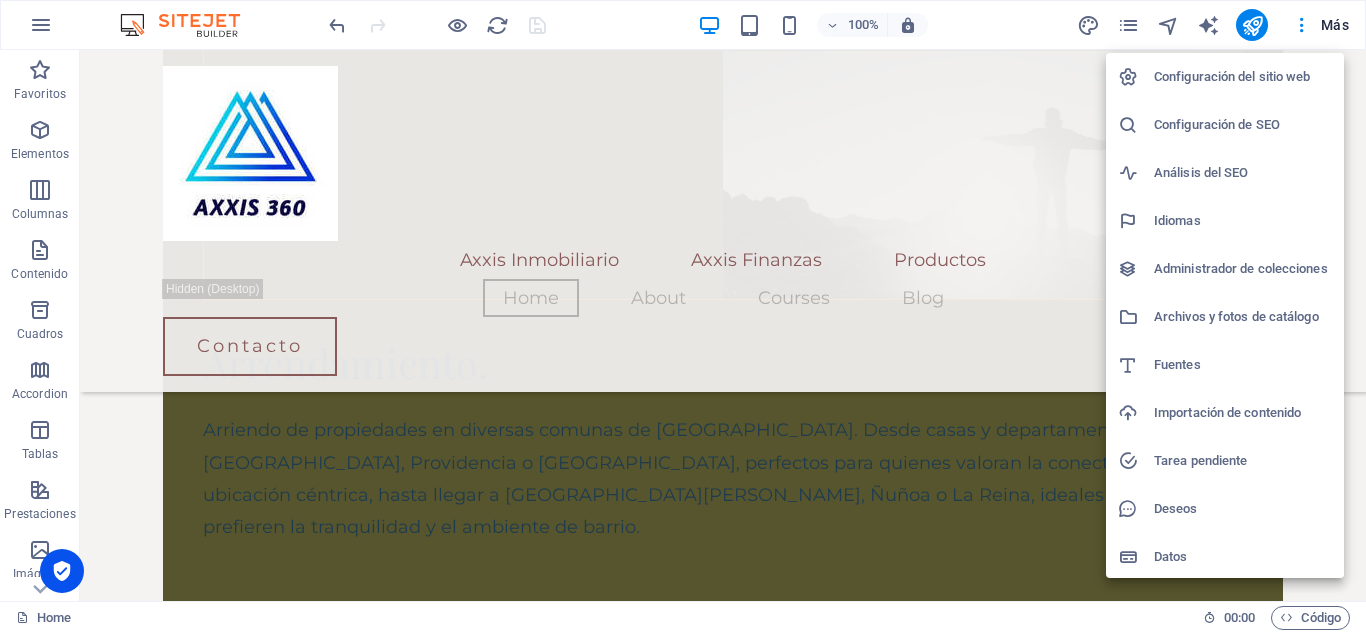click at bounding box center [683, 316] 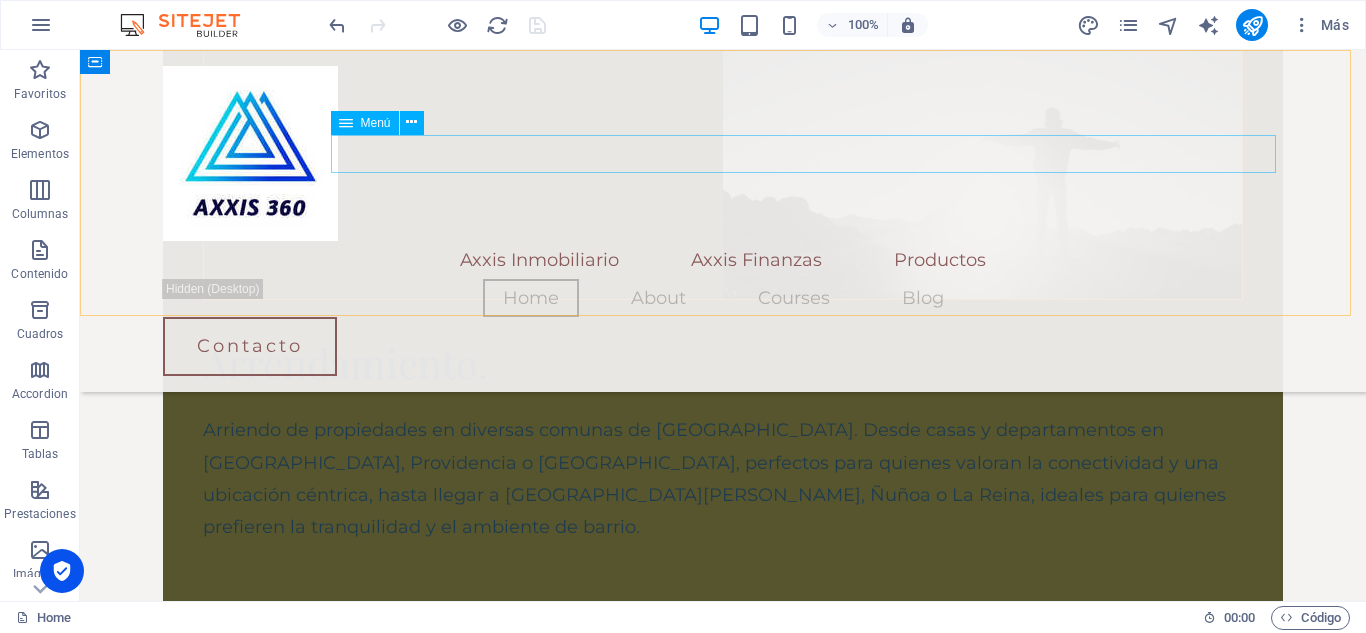 drag, startPoint x: 1289, startPoint y: 71, endPoint x: 1233, endPoint y: 147, distance: 94.40339 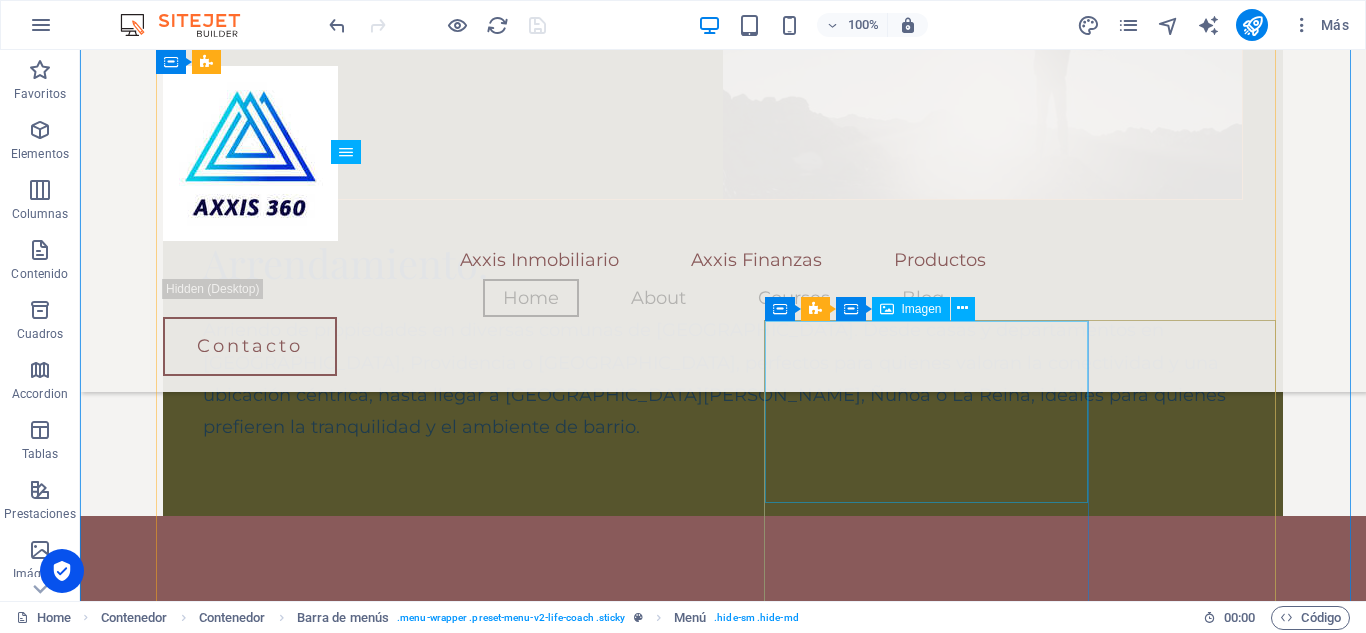 scroll, scrollTop: 5275, scrollLeft: 0, axis: vertical 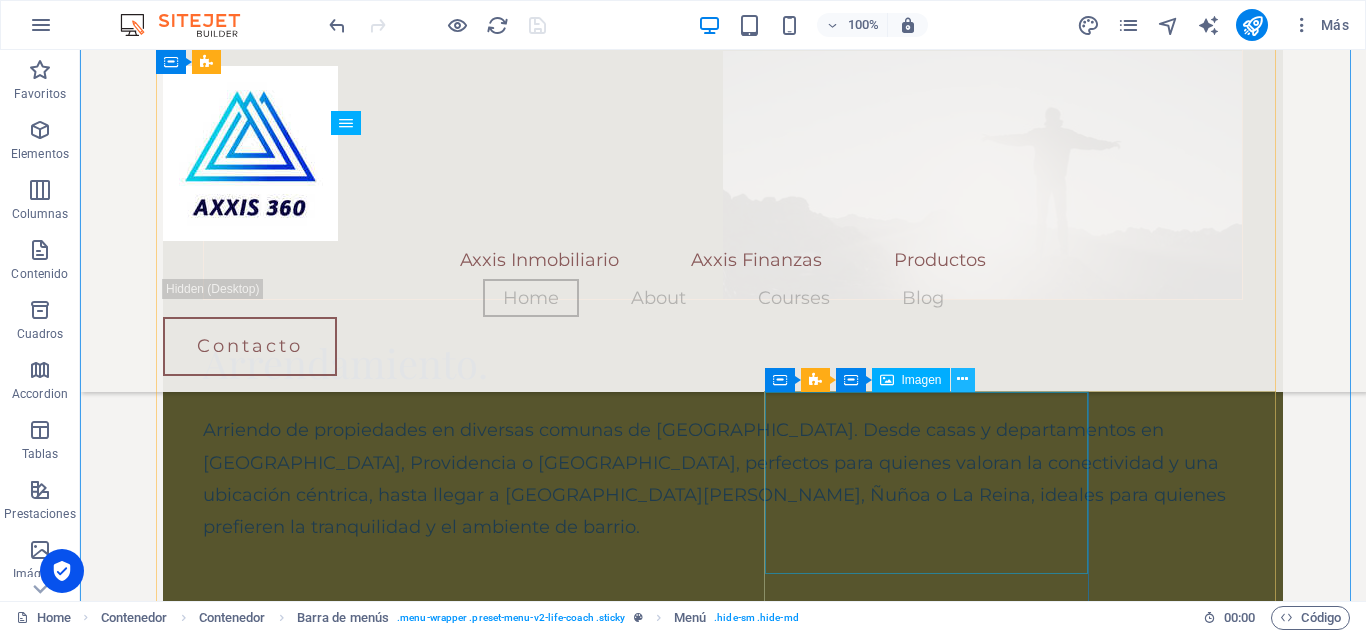 click at bounding box center [962, 379] 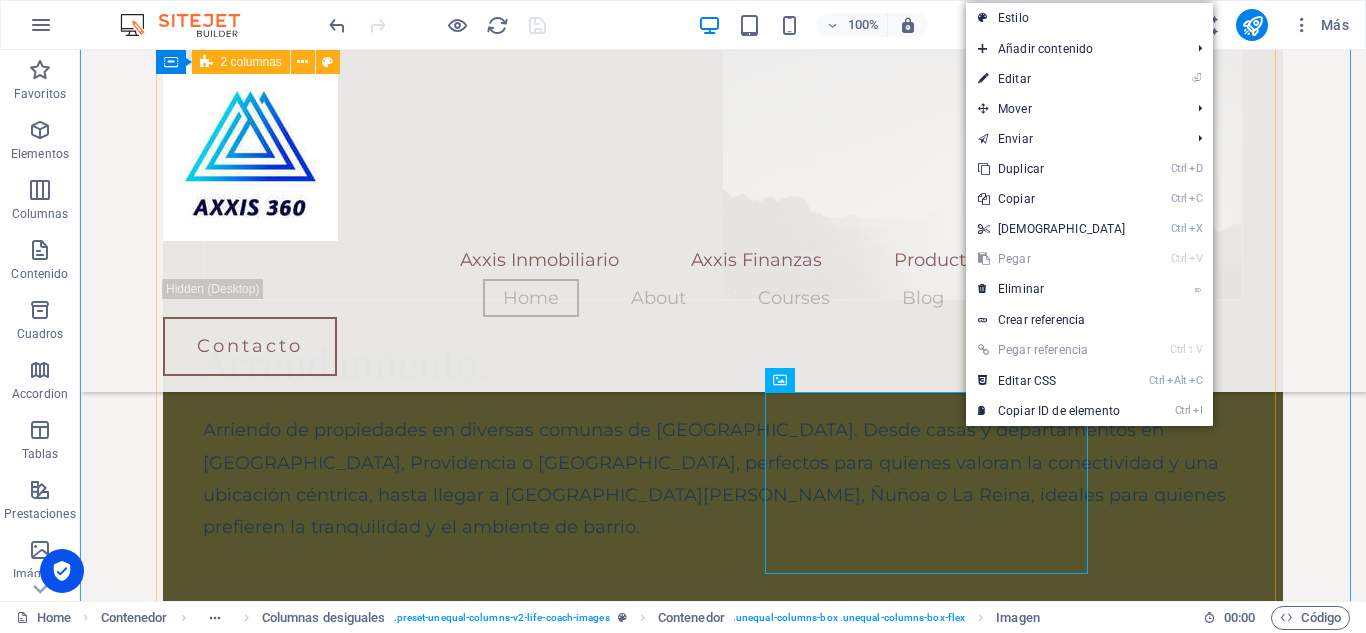 click on "Inversión en propiedades usadas Invertir en propiedades usadas presenta varias ventajas, incluyendo precios más accesibles, ubicaciones consolidadas y potencial de negociación.  Además, las propiedades usadas pueden generar ingresos más rápidos al estar listas para arrendar, y ofrecen la posibilidad de realizar mejoras para aumentar su valor.   Ventajas específicas de invertir en propiedades usadas: Potencial de rentabilización: Al adquirir una propiedad usada, existe la posibilidad de realizar mejoras y remodelaciones que aumenten su valor y atractivo para futuros compradores o arrendatarios.   Ingresos inmediatos: Si la propiedad usada ya está arrendada, se puede generar un flujo de ingresos constante desde el momento de la compra.   Mayor tamaño en algunos casos: Algunas propiedades usadas, especialmente las más antiguas, pueden tener mayor tamaño que las propiedades nuevas, lo que puede ser atractivo para familias o personas que buscan más espacio.   Oportunidades de negociación:" at bounding box center (723, 9588) 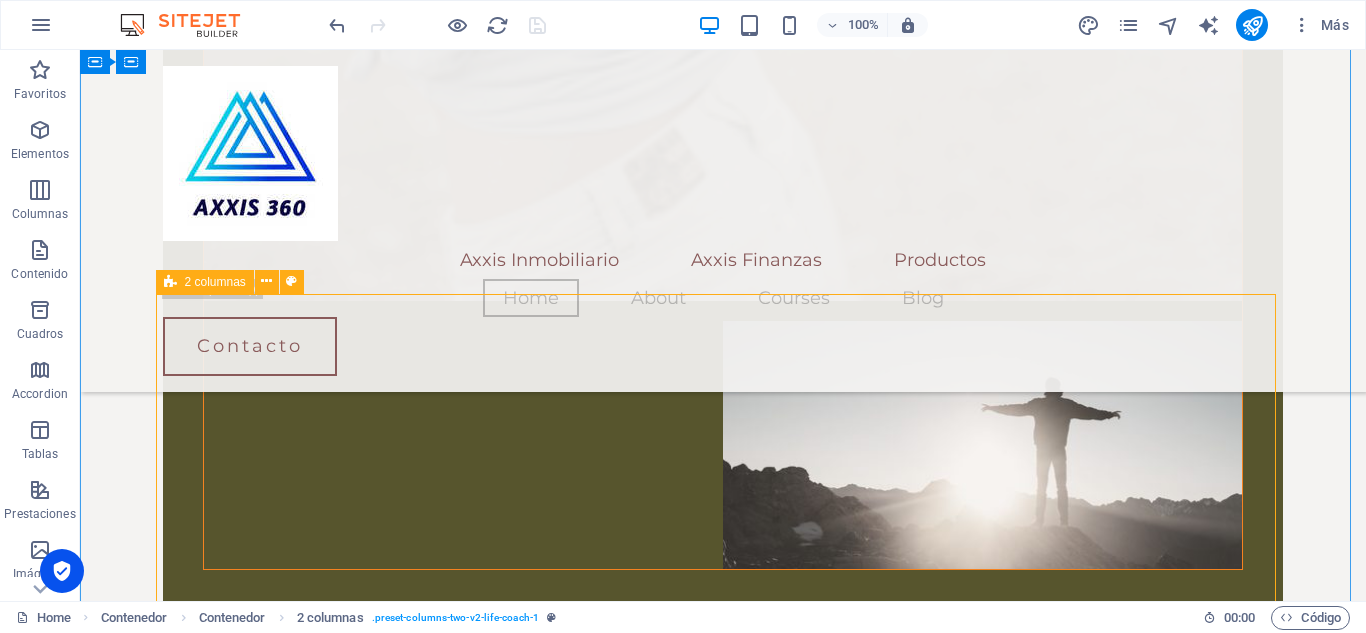 scroll, scrollTop: 4975, scrollLeft: 0, axis: vertical 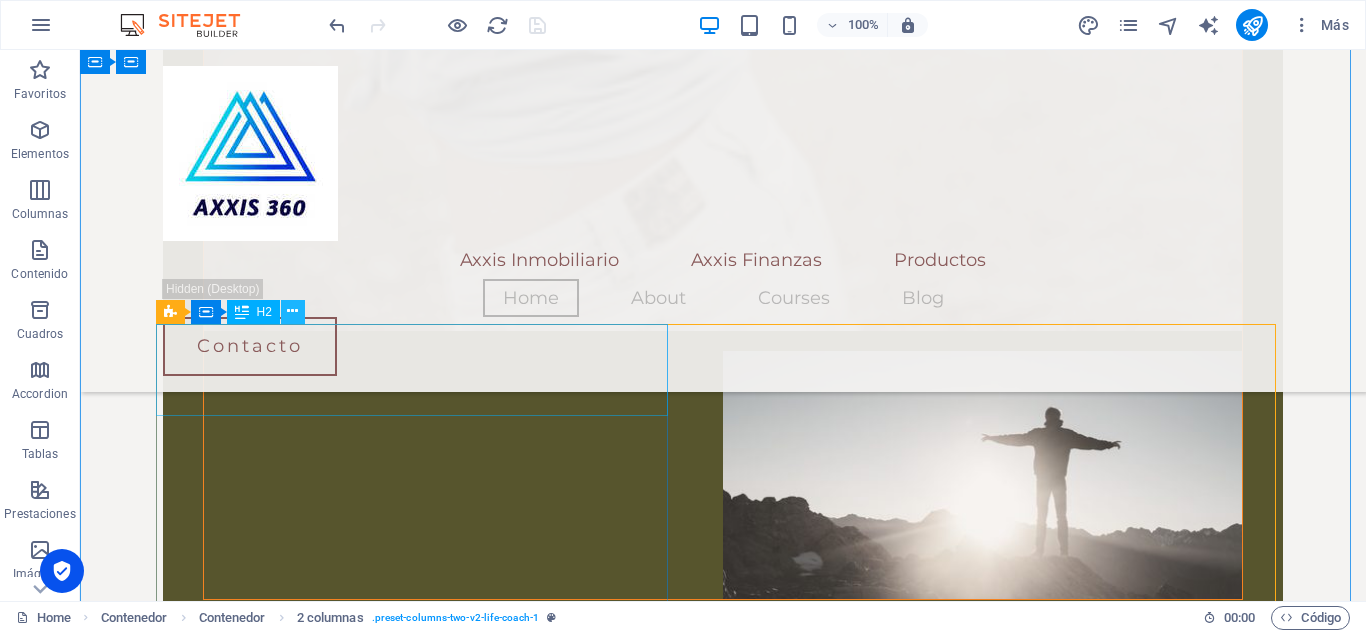 click at bounding box center [292, 311] 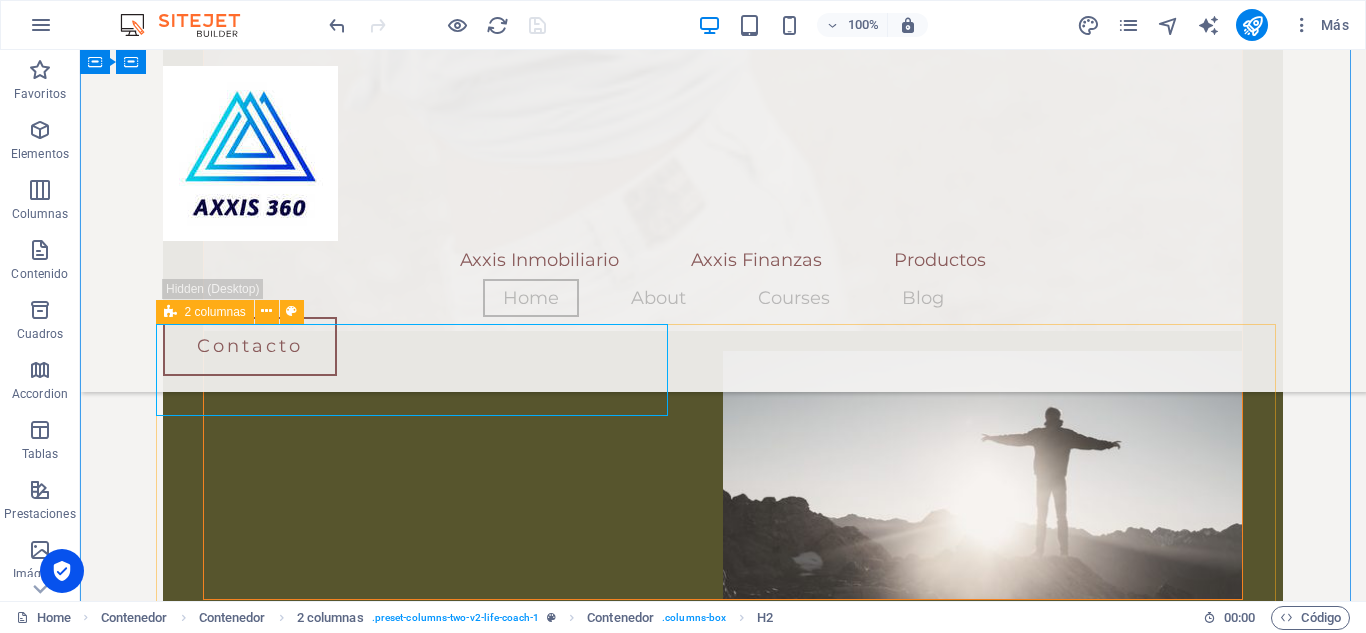 click on "Inversión en propiedades usadas Invertir en propiedades usadas presenta varias ventajas, incluyendo precios más accesibles, ubicaciones consolidadas y potencial de negociación.  Además, las propiedades usadas pueden generar ingresos más rápidos al estar listas para arrendar, y ofrecen la posibilidad de realizar mejoras para aumentar su valor.   Ventajas específicas de invertir en propiedades usadas: Potencial de rentabilización: Al adquirir una propiedad usada, existe la posibilidad de realizar mejoras y remodelaciones que aumenten su valor y atractivo para futuros compradores o arrendatarios.   Ingresos inmediatos: Si la propiedad usada ya está arrendada, se puede generar un flujo de ingresos constante desde el momento de la compra.   Mayor tamaño en algunos casos: Algunas propiedades usadas, especialmente las más antiguas, pueden tener mayor tamaño que las propiedades nuevas, lo que puede ser atractivo para familias o personas que buscan más espacio.   Oportunidades de negociación:" at bounding box center [723, 9888] 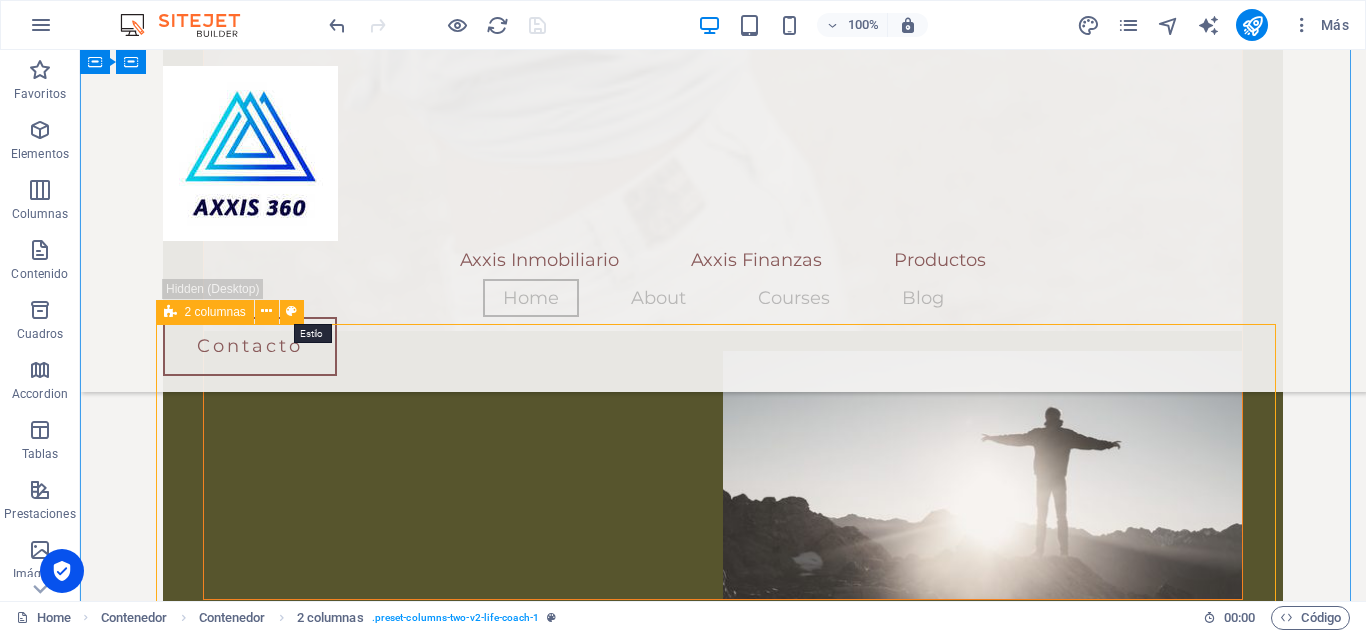 click at bounding box center [291, 311] 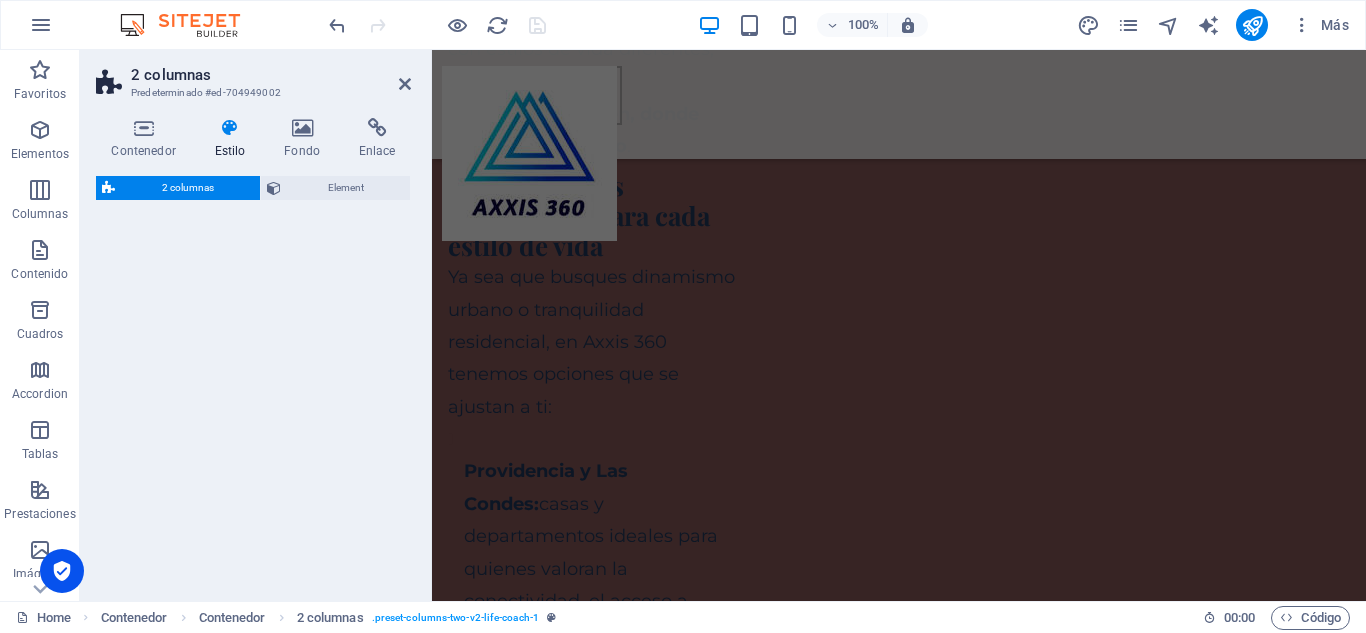 select on "px" 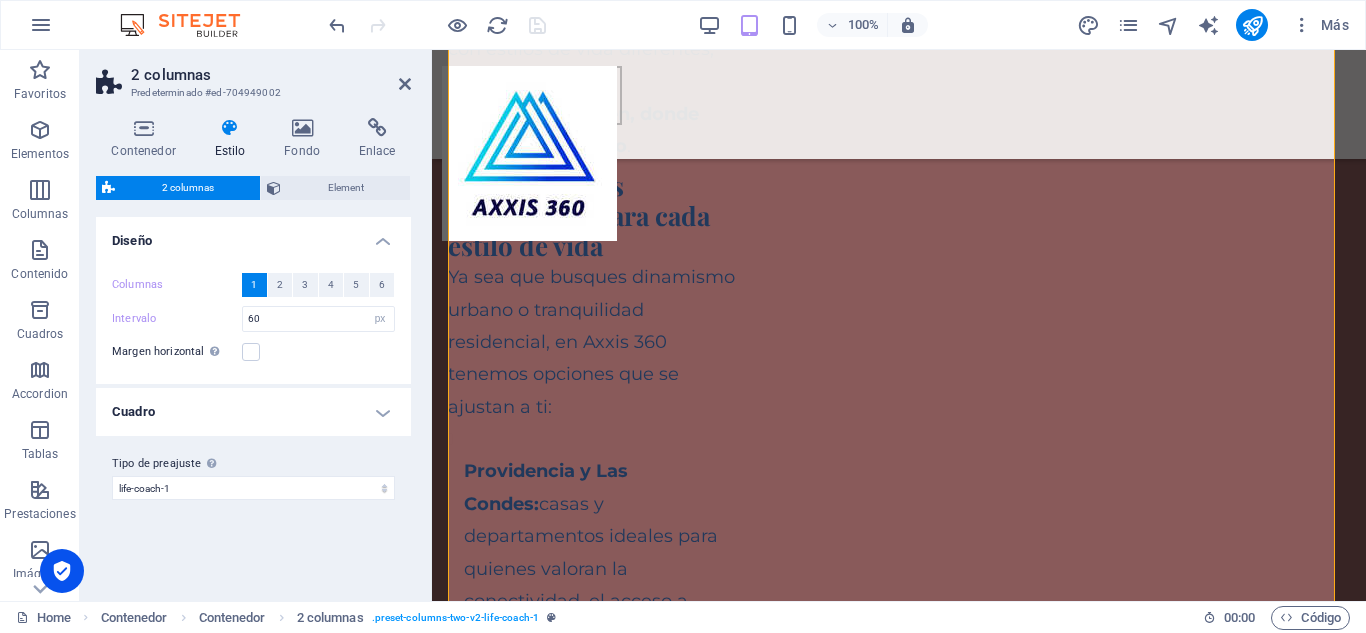 scroll, scrollTop: 6995, scrollLeft: 0, axis: vertical 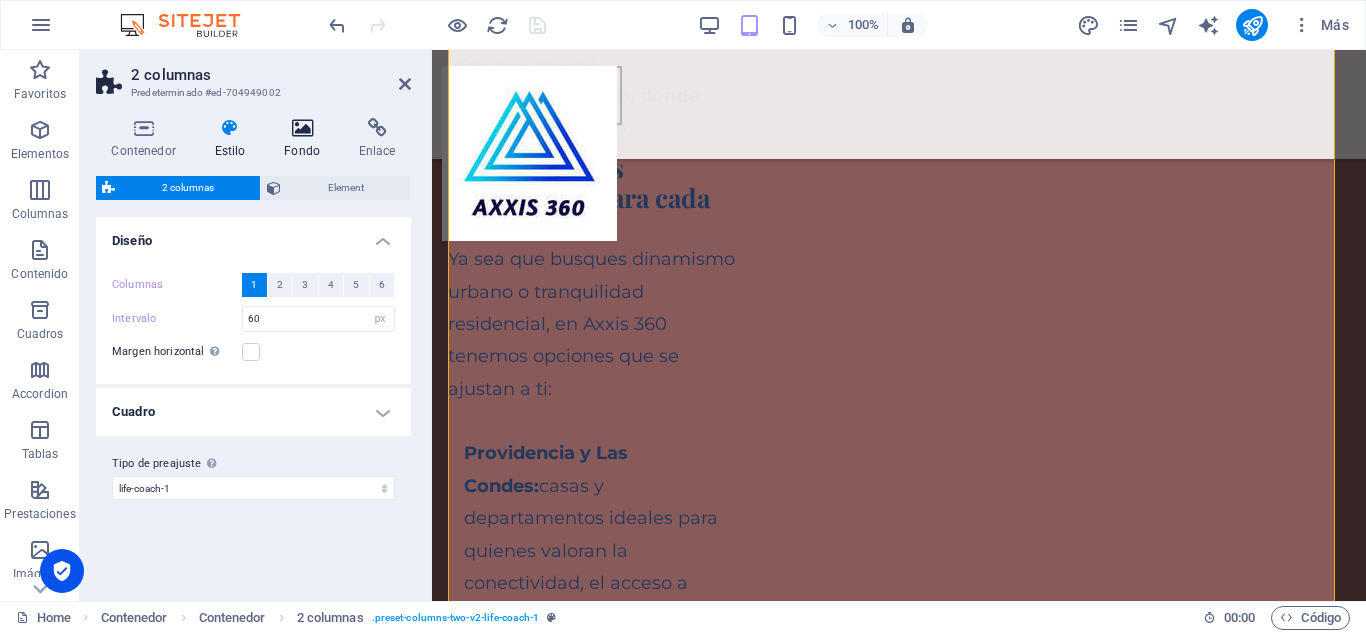click at bounding box center [302, 128] 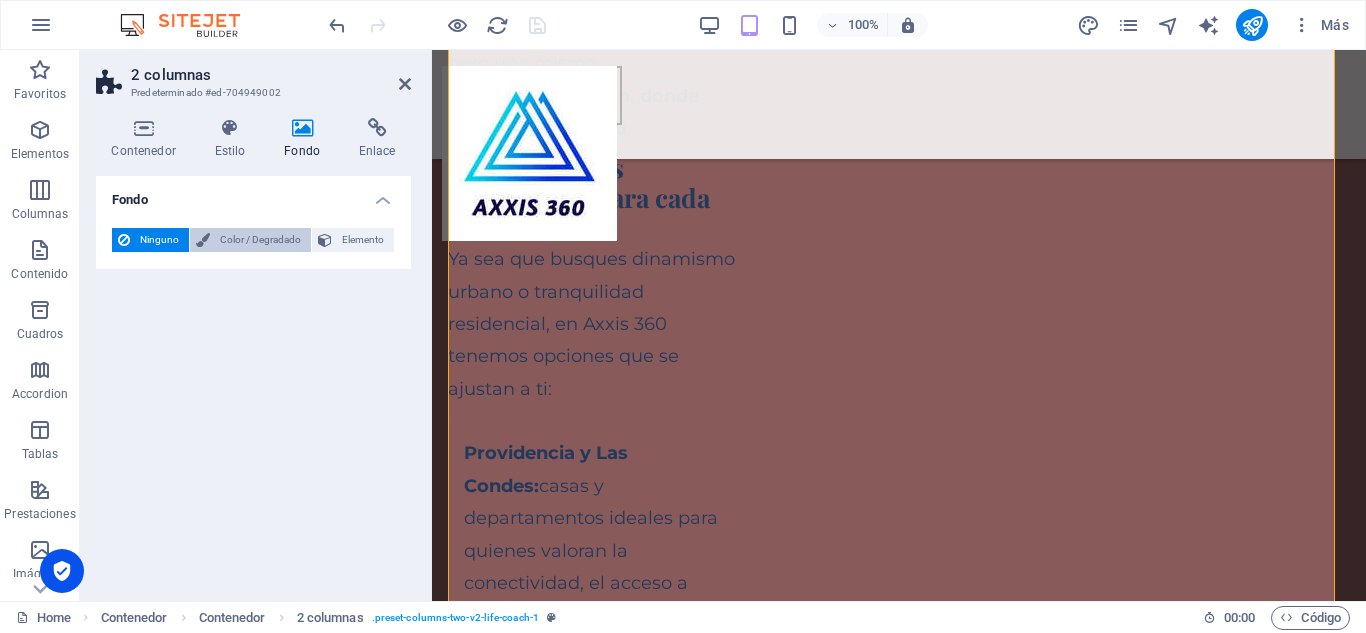 click on "Color / Degradado" at bounding box center (260, 240) 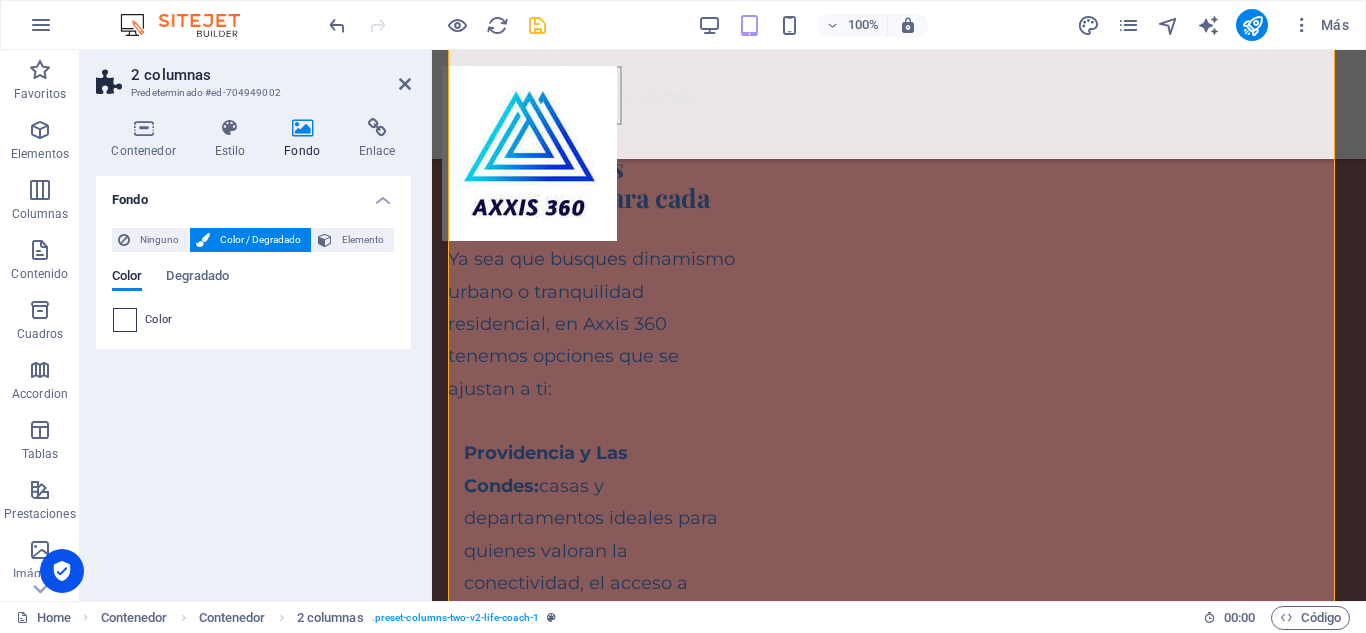 click at bounding box center [125, 320] 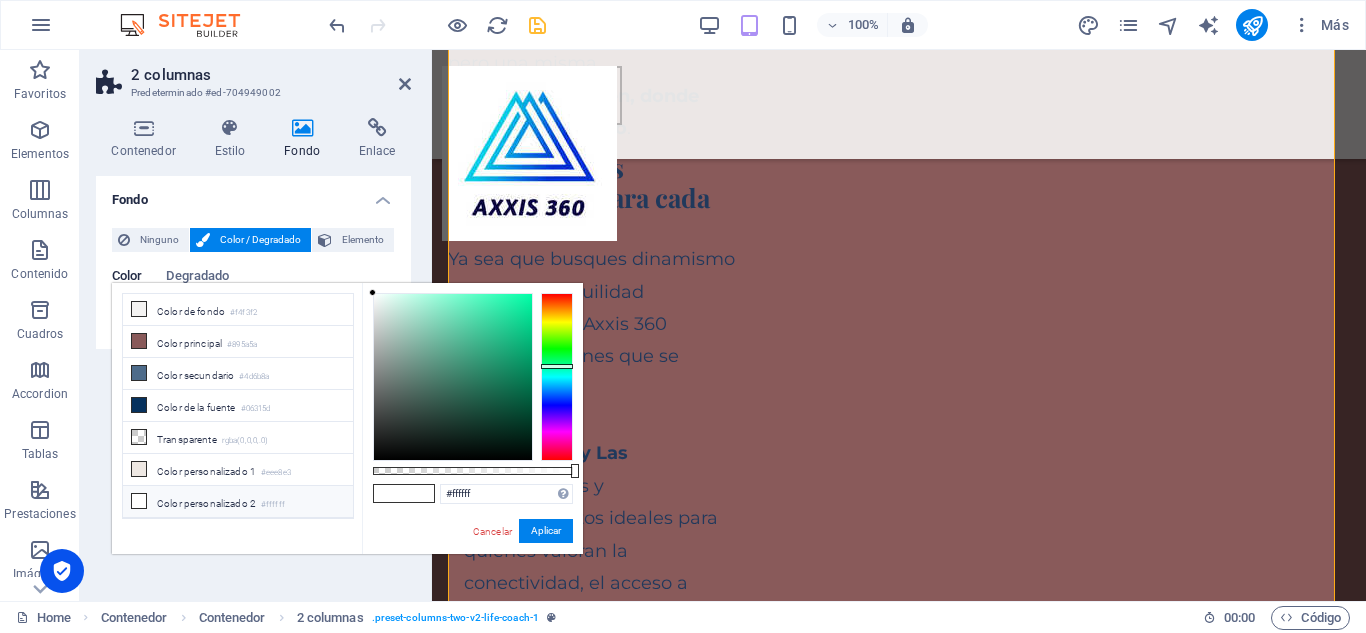 click at bounding box center [557, 377] 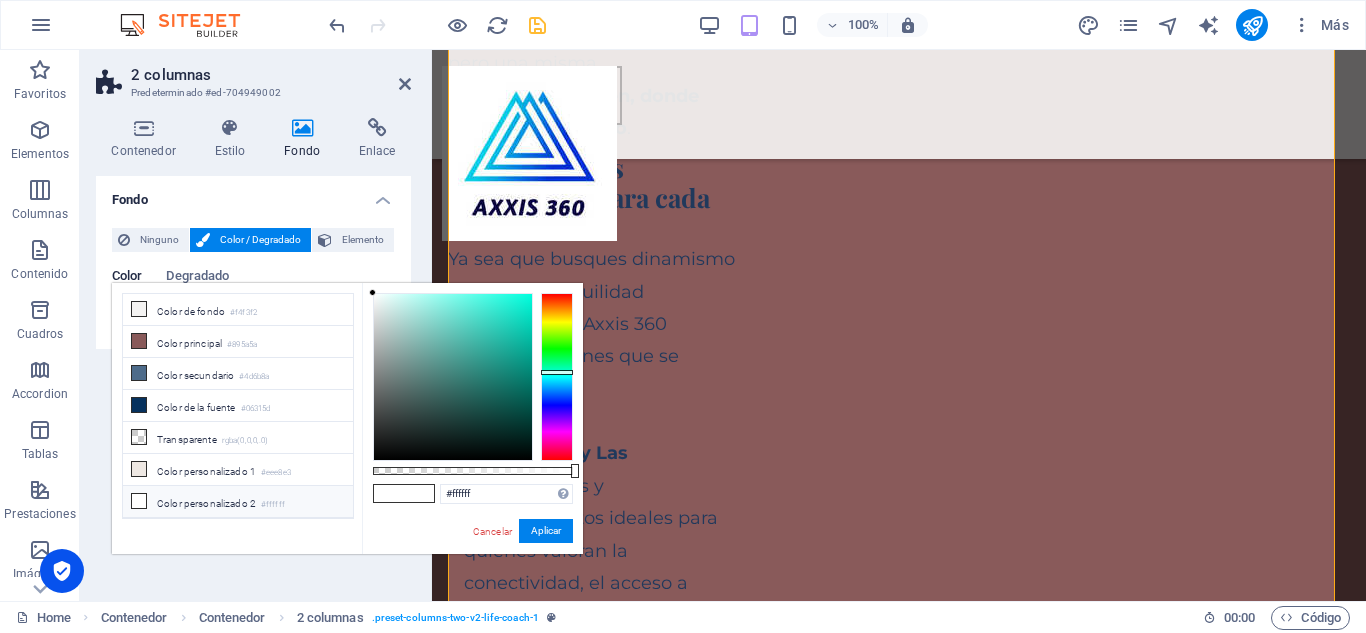 click at bounding box center [557, 377] 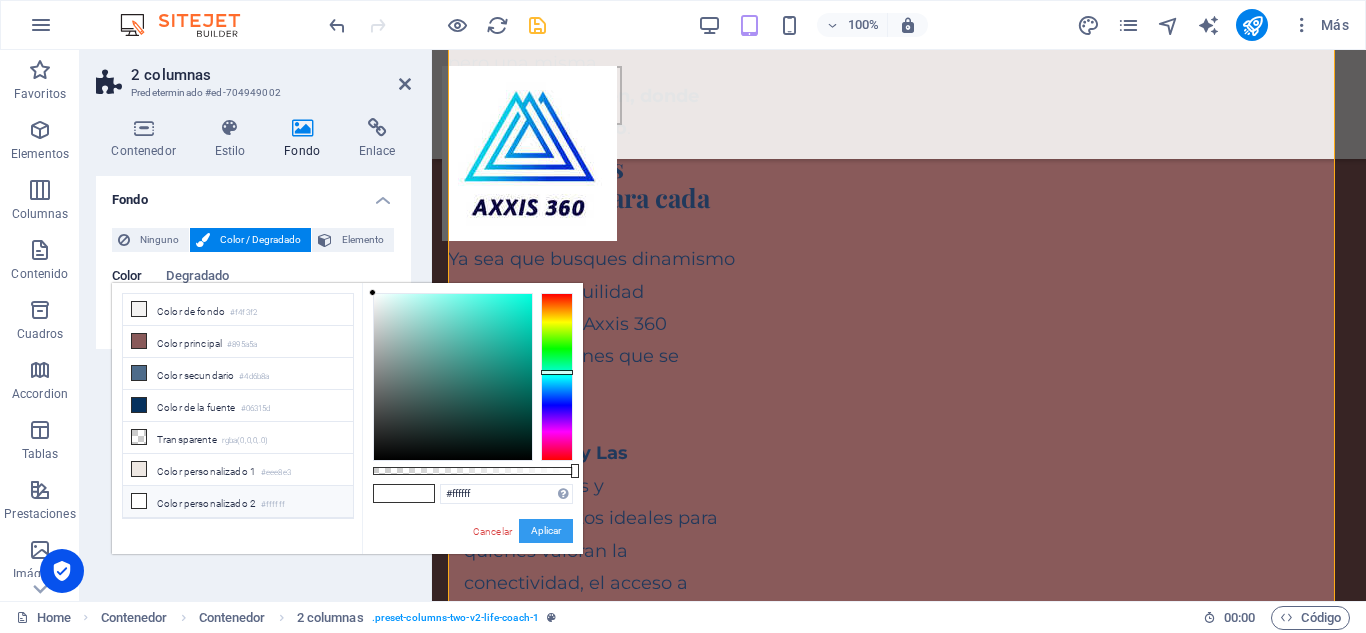 click on "Aplicar" at bounding box center [546, 531] 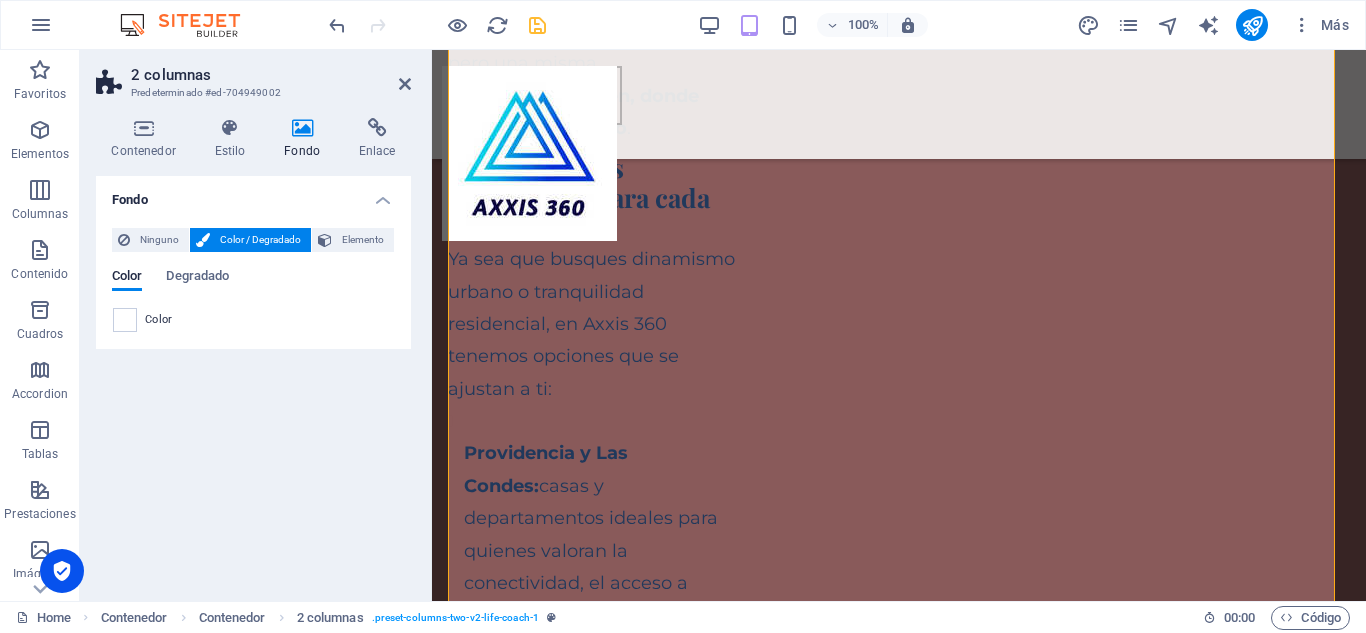 click on "100% Más" at bounding box center [841, 25] 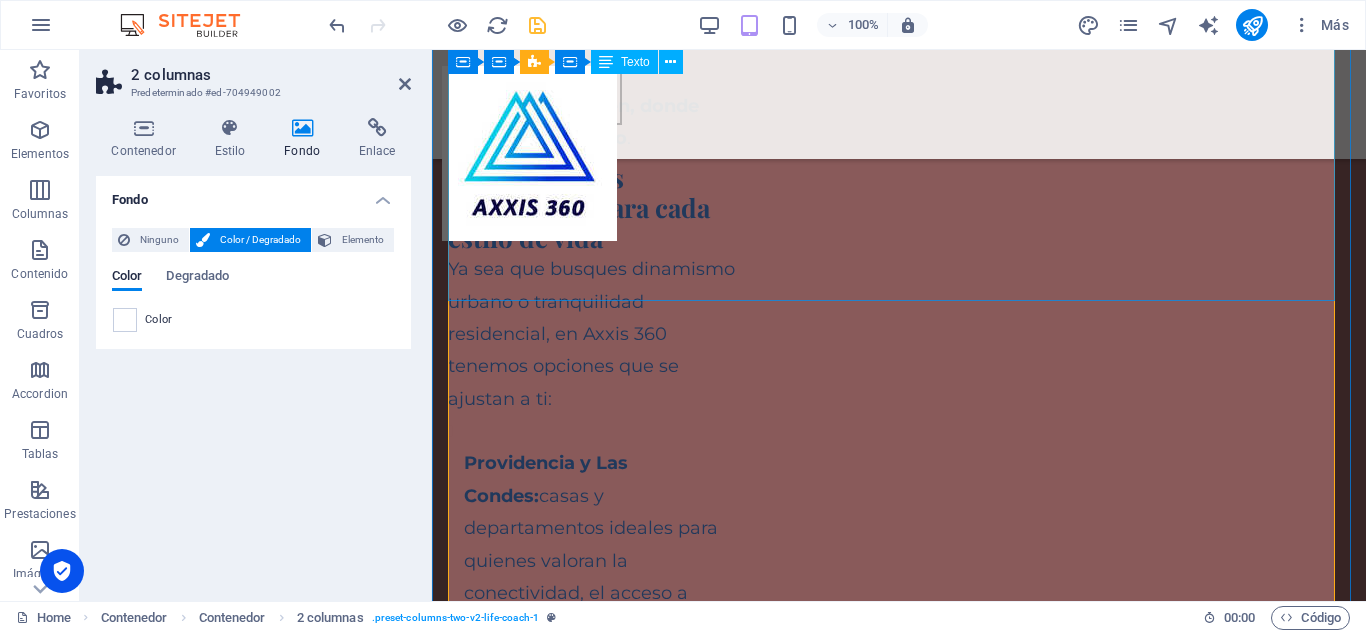 scroll, scrollTop: 6885, scrollLeft: 0, axis: vertical 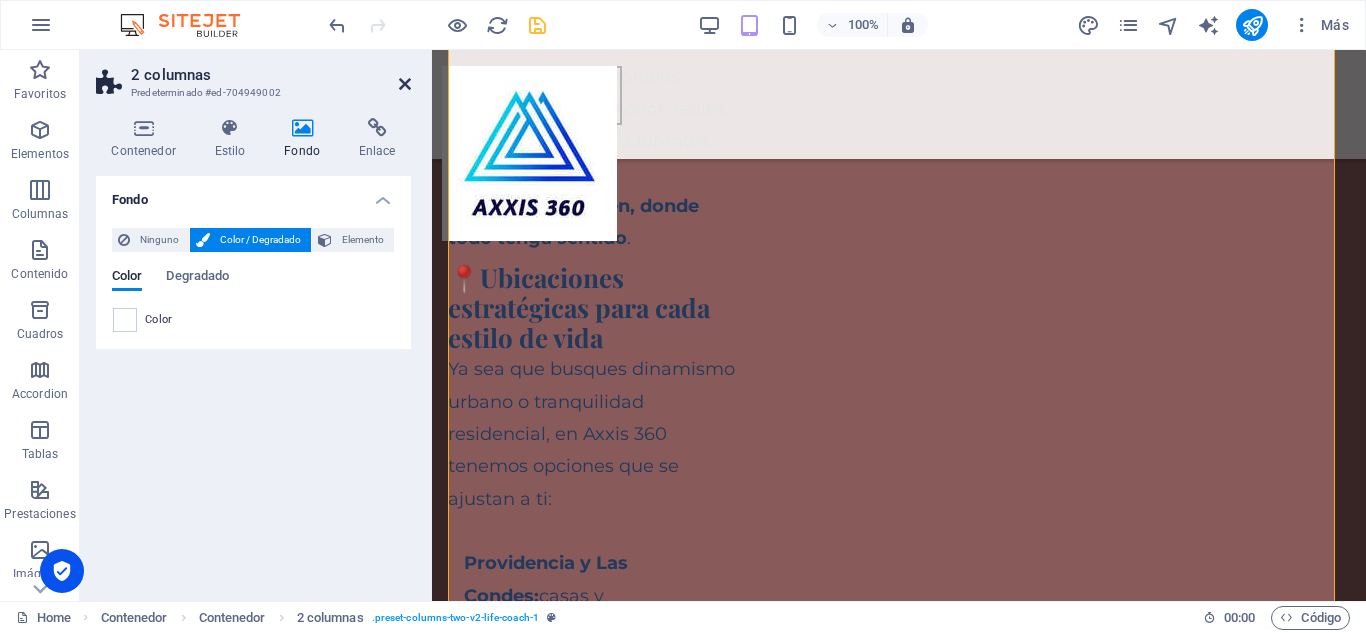 click at bounding box center [405, 84] 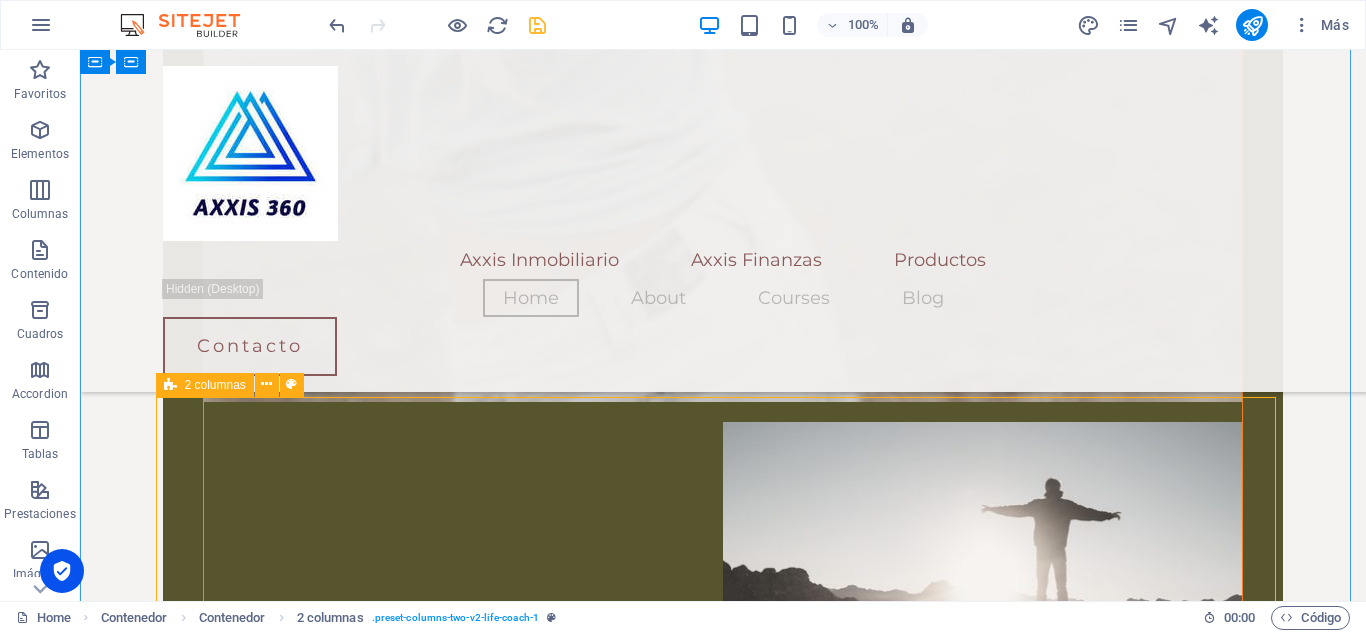 scroll, scrollTop: 4902, scrollLeft: 0, axis: vertical 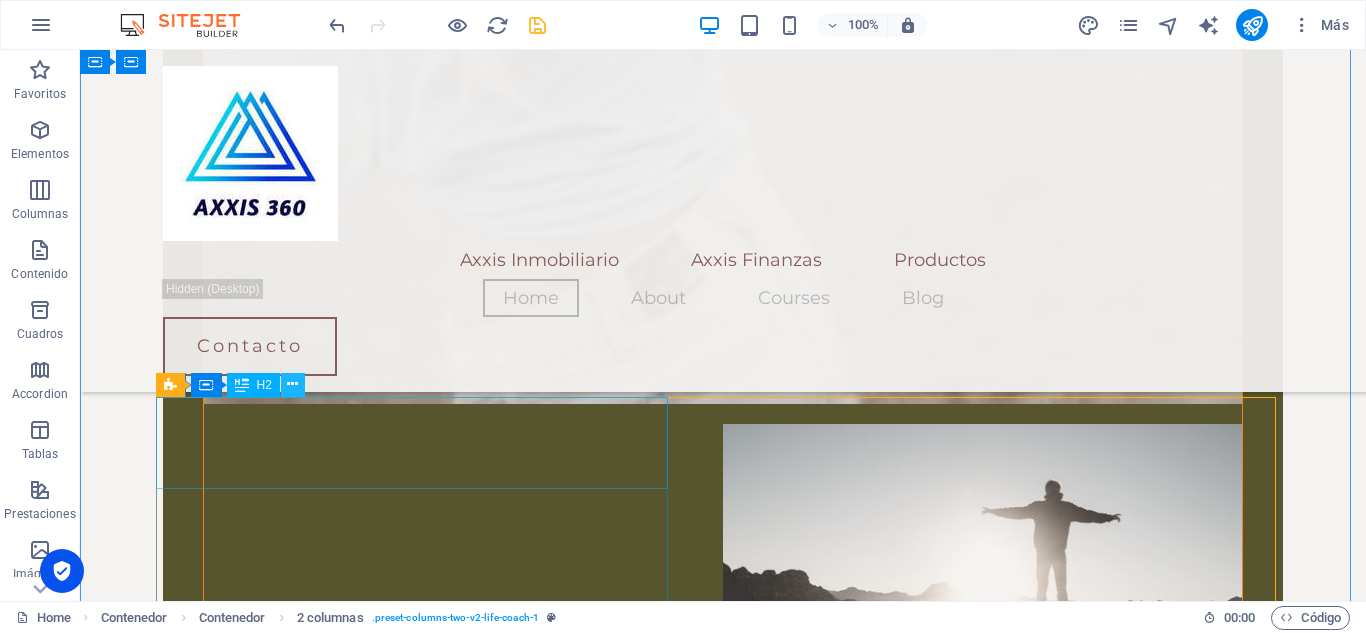 click at bounding box center (292, 384) 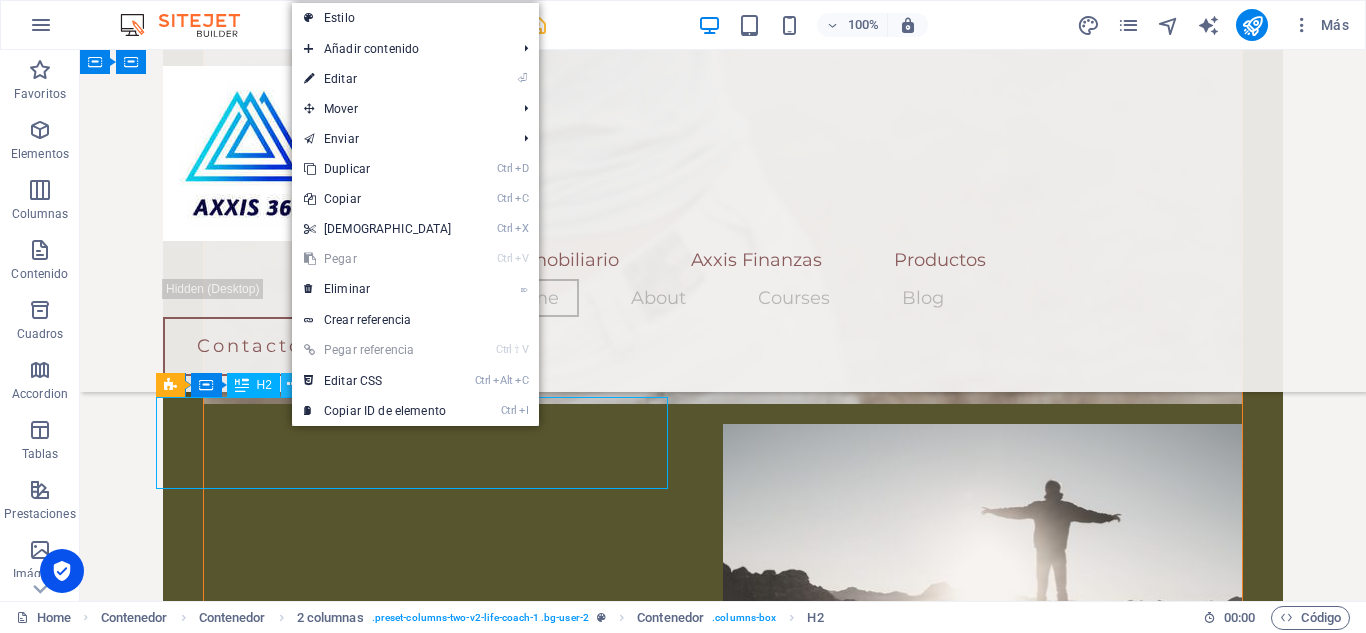 click at bounding box center (292, 384) 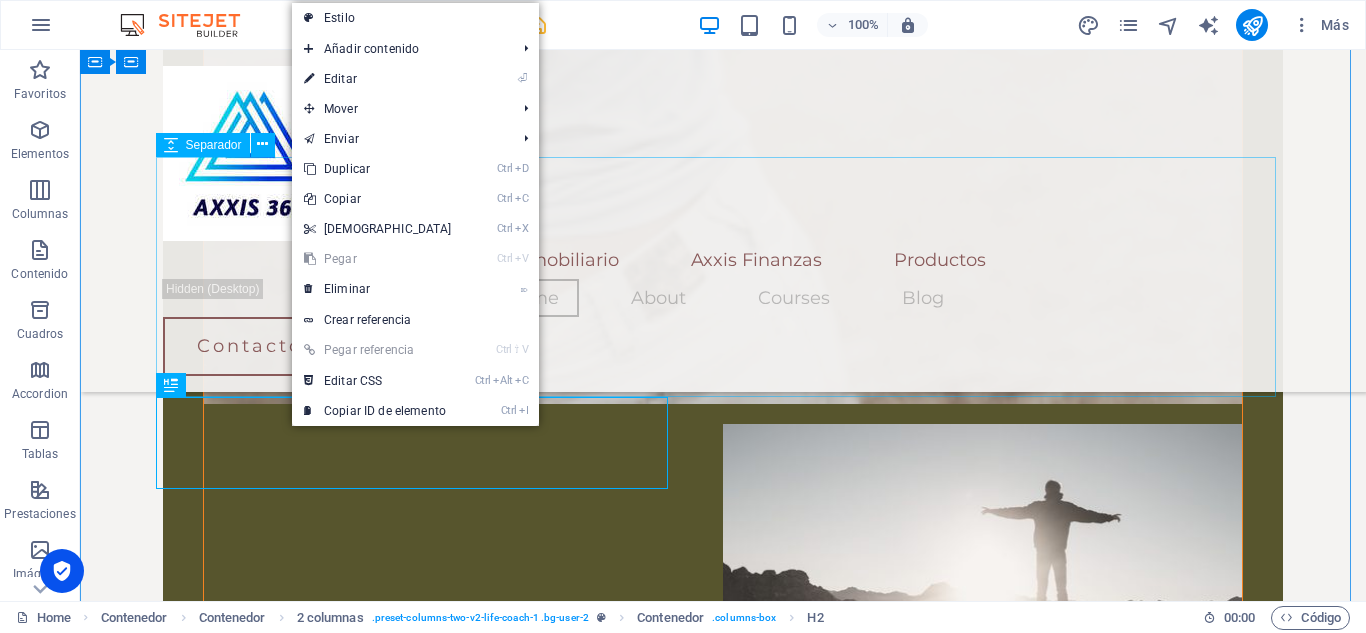 click at bounding box center (723, 8708) 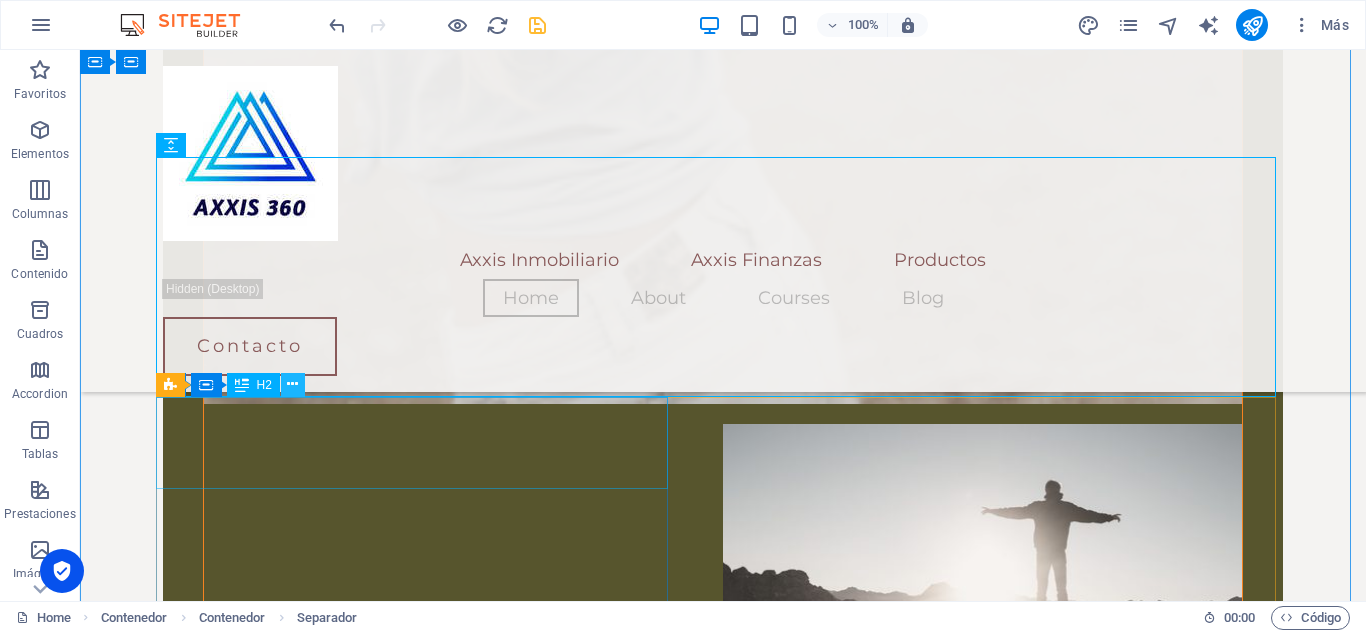 click at bounding box center (292, 384) 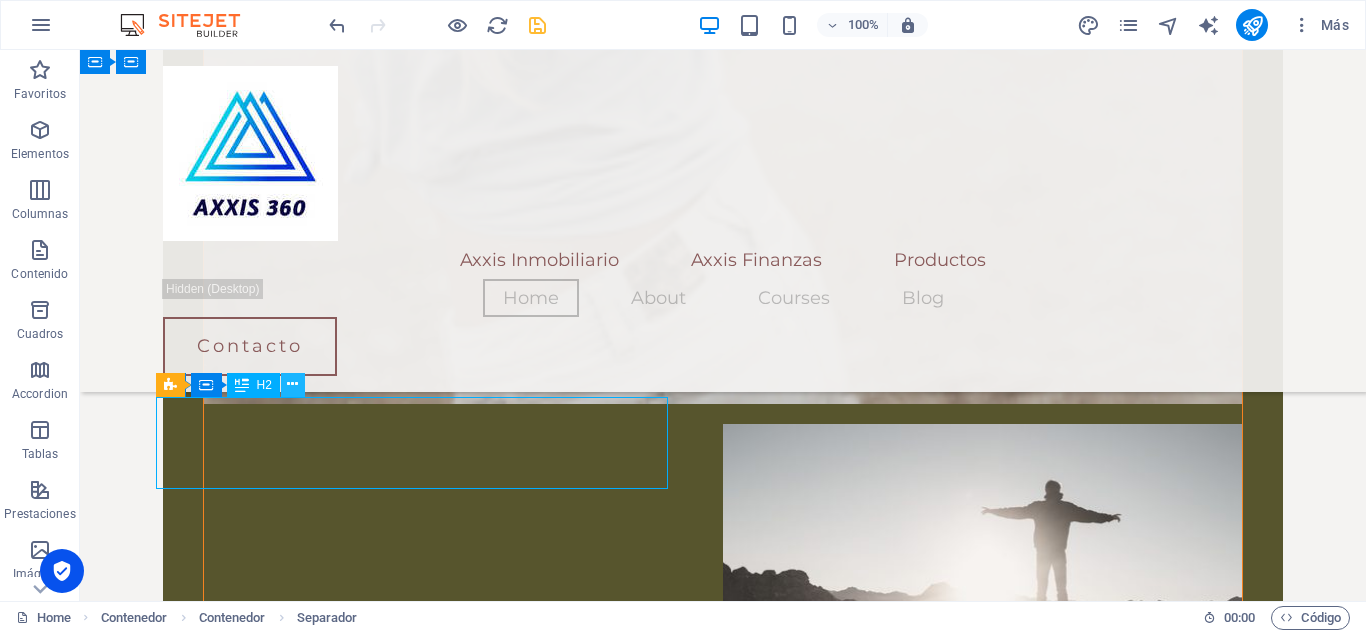 click at bounding box center [292, 384] 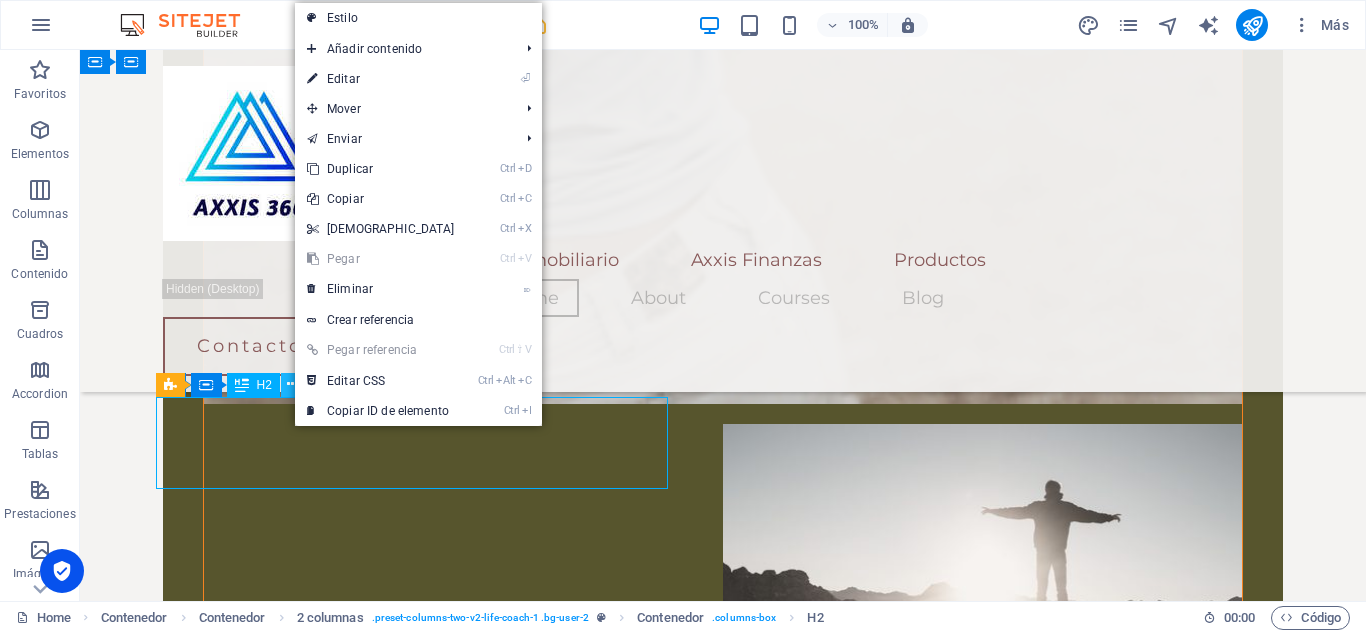 click at bounding box center [292, 384] 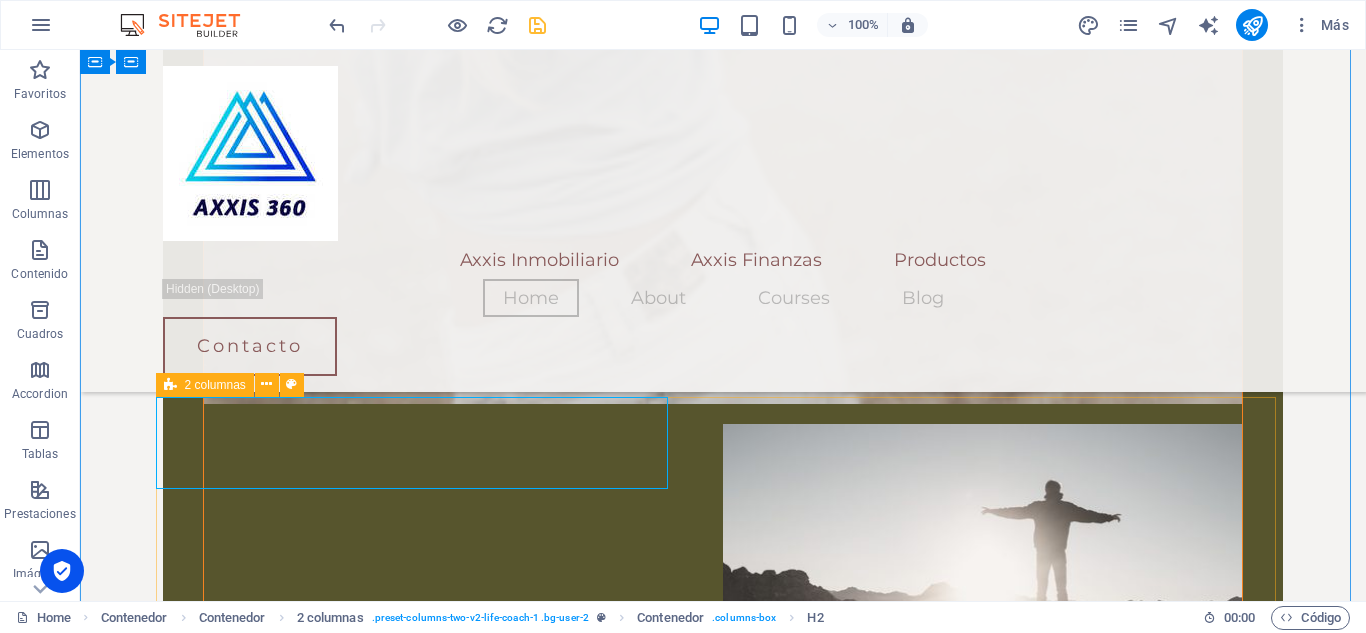 click on "Inversión en propiedades usadas Invertir en propiedades usadas presenta varias ventajas, incluyendo precios más accesibles, ubicaciones consolidadas y potencial de negociación.  Además, las propiedades usadas pueden generar ingresos más rápidos al estar listas para arrendar, y ofrecen la posibilidad de realizar mejoras para aumentar su valor.   Ventajas específicas de invertir en propiedades usadas: Potencial de rentabilización: Al adquirir una propiedad usada, existe la posibilidad de realizar mejoras y remodelaciones que aumenten su valor y atractivo para futuros compradores o arrendatarios.   Ingresos inmediatos: Si la propiedad usada ya está arrendada, se puede generar un flujo de ingresos constante desde el momento de la compra.   Mayor tamaño en algunos casos: Algunas propiedades usadas, especialmente las más antiguas, pueden tener mayor tamaño que las propiedades nuevas, lo que puede ser atractivo para familias o personas que buscan más espacio.   Oportunidades de negociación:" at bounding box center (723, 9961) 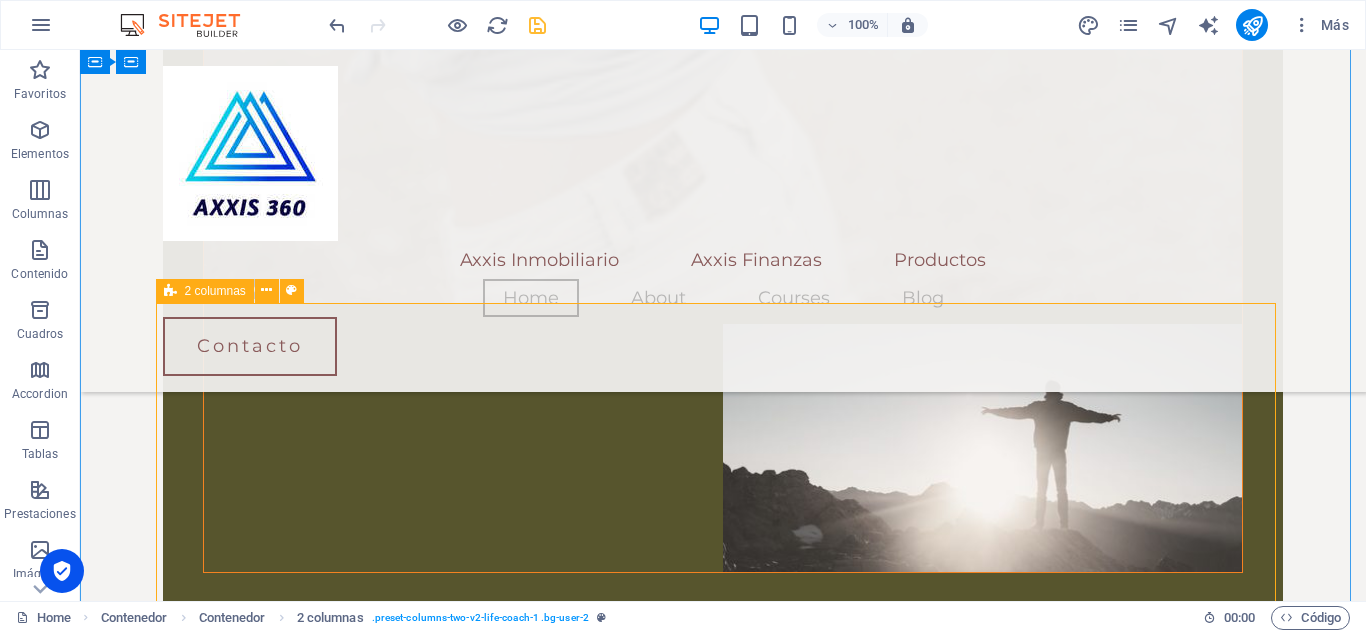 scroll, scrollTop: 4902, scrollLeft: 0, axis: vertical 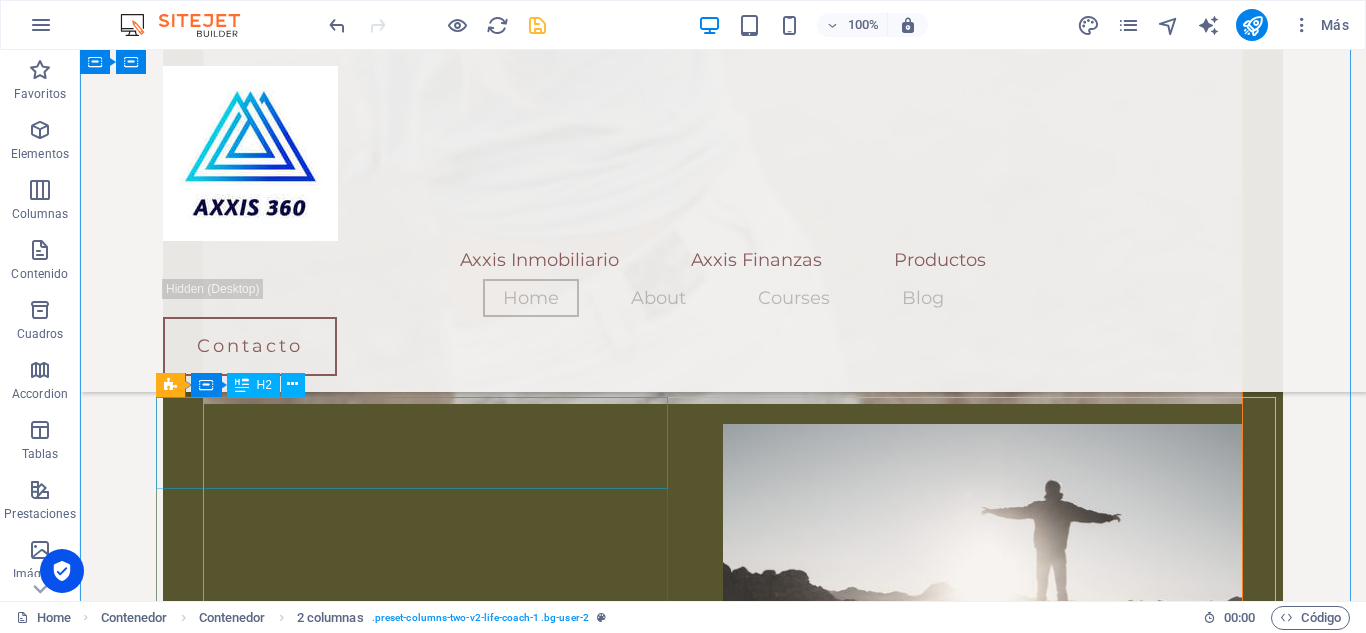 click on "H2" at bounding box center [264, 385] 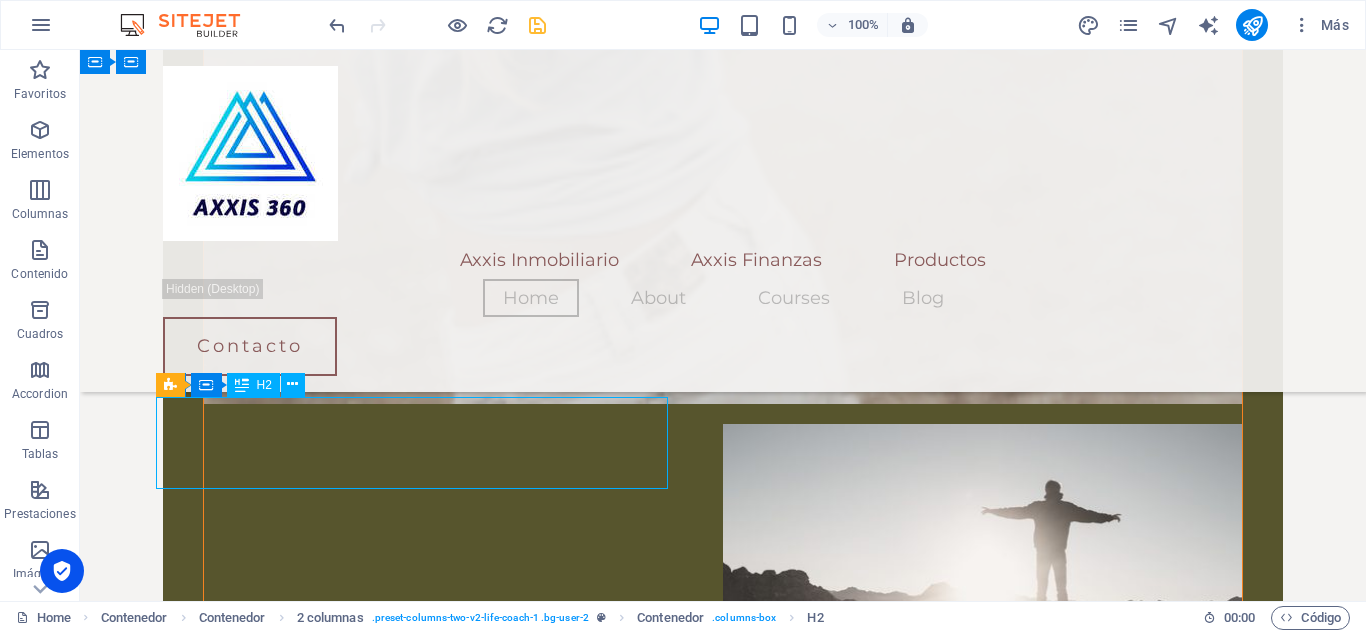 click on "H2" at bounding box center (264, 385) 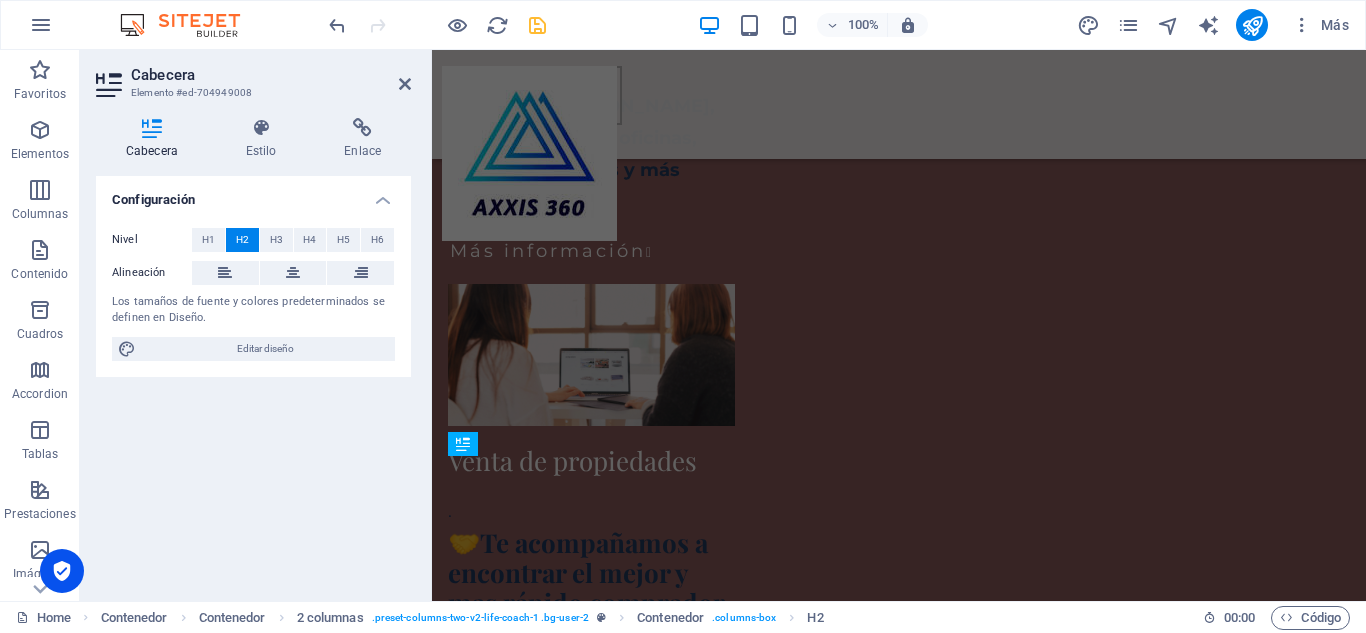 scroll, scrollTop: 6116, scrollLeft: 0, axis: vertical 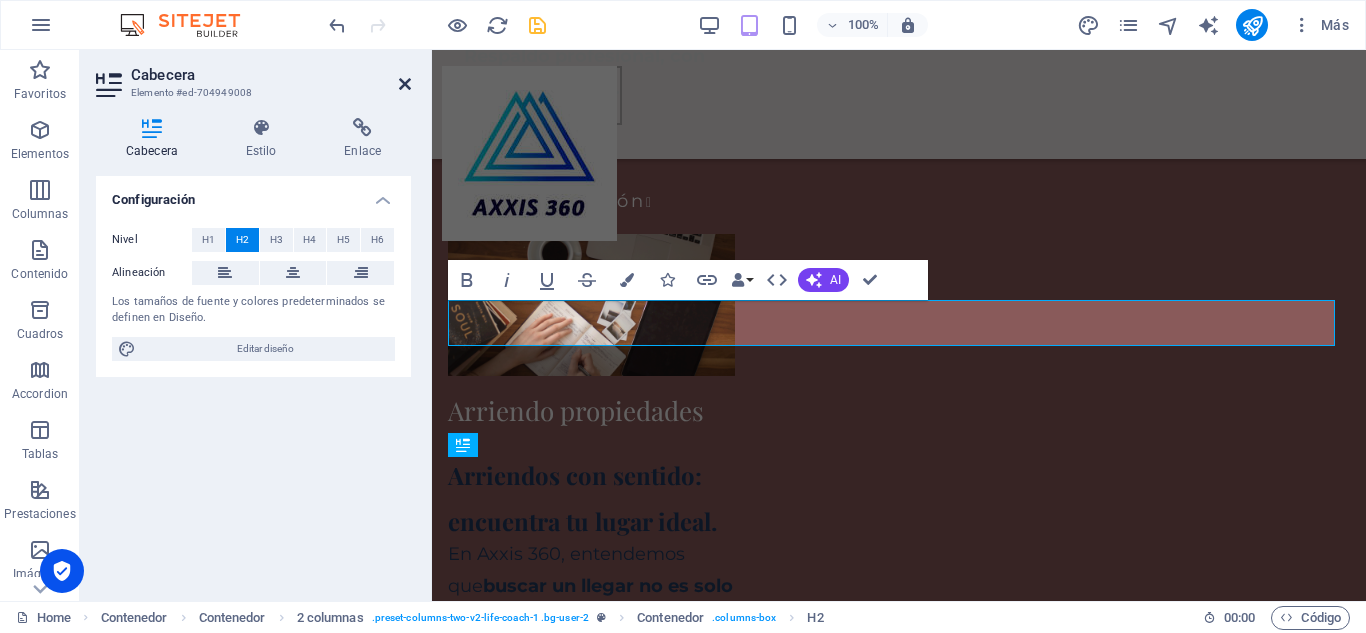 click at bounding box center [405, 84] 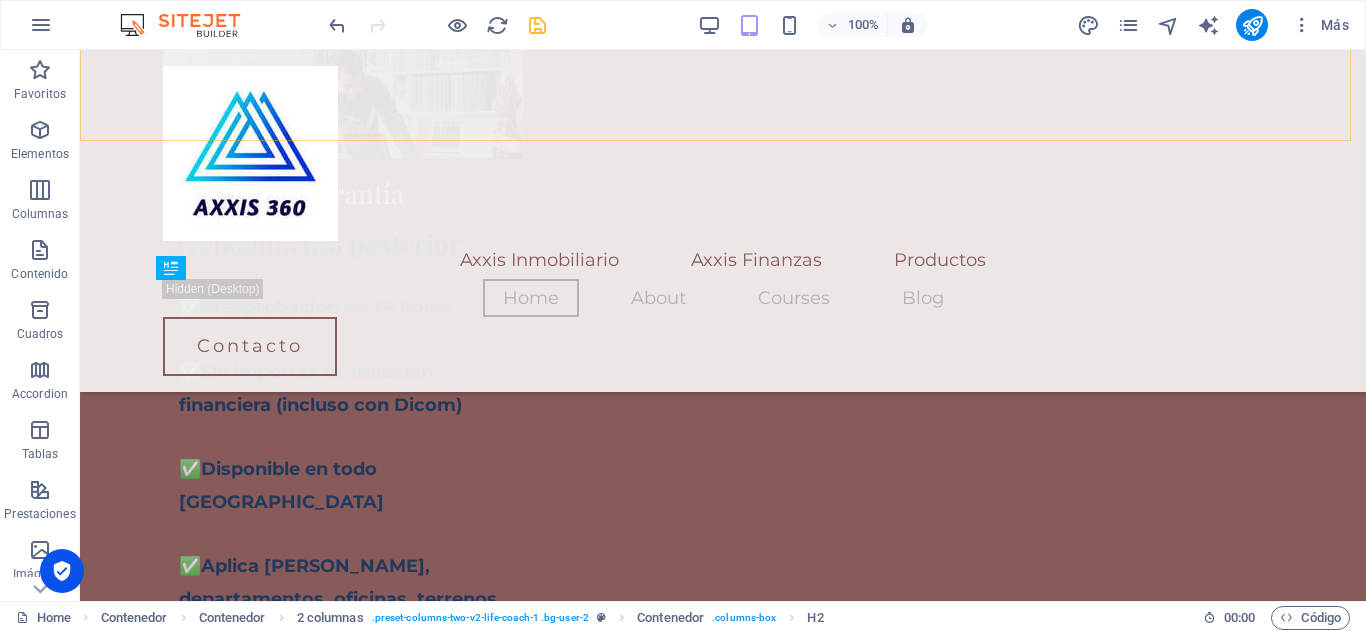 scroll, scrollTop: 5019, scrollLeft: 0, axis: vertical 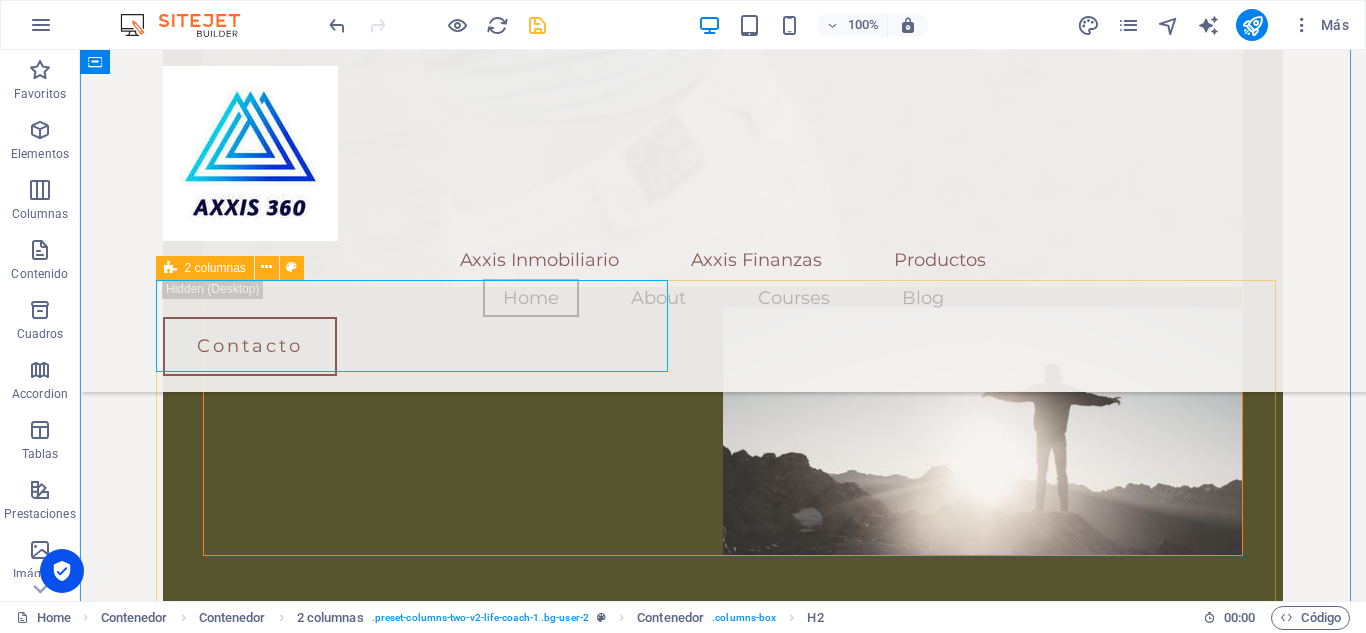 click on "Inversión en propiedades usadas Invertir en propiedades usadas presenta varias ventajas, incluyendo precios más accesibles, ubicaciones consolidadas y potencial de negociación.  Además, las propiedades usadas pueden generar ingresos más rápidos al estar listas para arrendar, y ofrecen la posibilidad de realizar mejoras para aumentar su valor.   Ventajas específicas de invertir en propiedades usadas: Potencial de rentabilización: Al adquirir una propiedad usada, existe la posibilidad de realizar mejoras y remodelaciones que aumenten su valor y atractivo para futuros compradores o arrendatarios.   Ingresos inmediatos: Si la propiedad usada ya está arrendada, se puede generar un flujo de ingresos constante desde el momento de la compra.   Mayor tamaño en algunos casos: Algunas propiedades usadas, especialmente las más antiguas, pueden tener mayor tamaño que las propiedades nuevas, lo que puede ser atractivo para familias o personas que buscan más espacio.   Oportunidades de negociación:" at bounding box center (723, 9844) 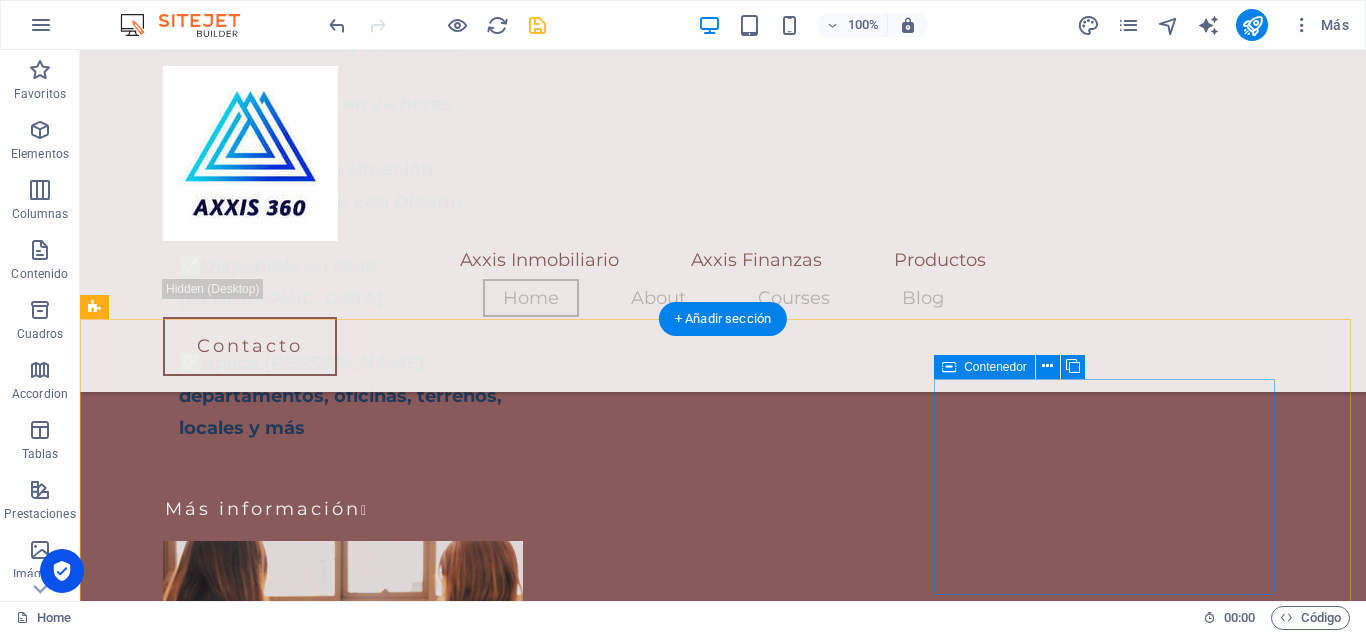 scroll, scrollTop: 6275, scrollLeft: 0, axis: vertical 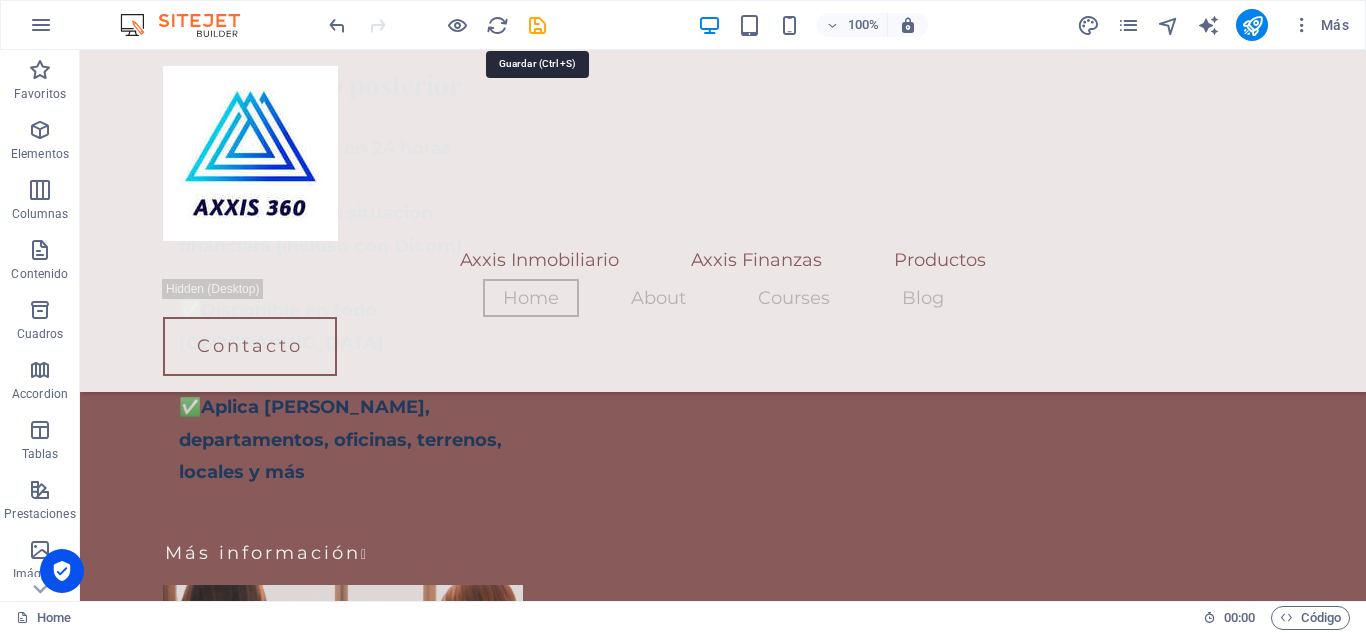 click at bounding box center [537, 25] 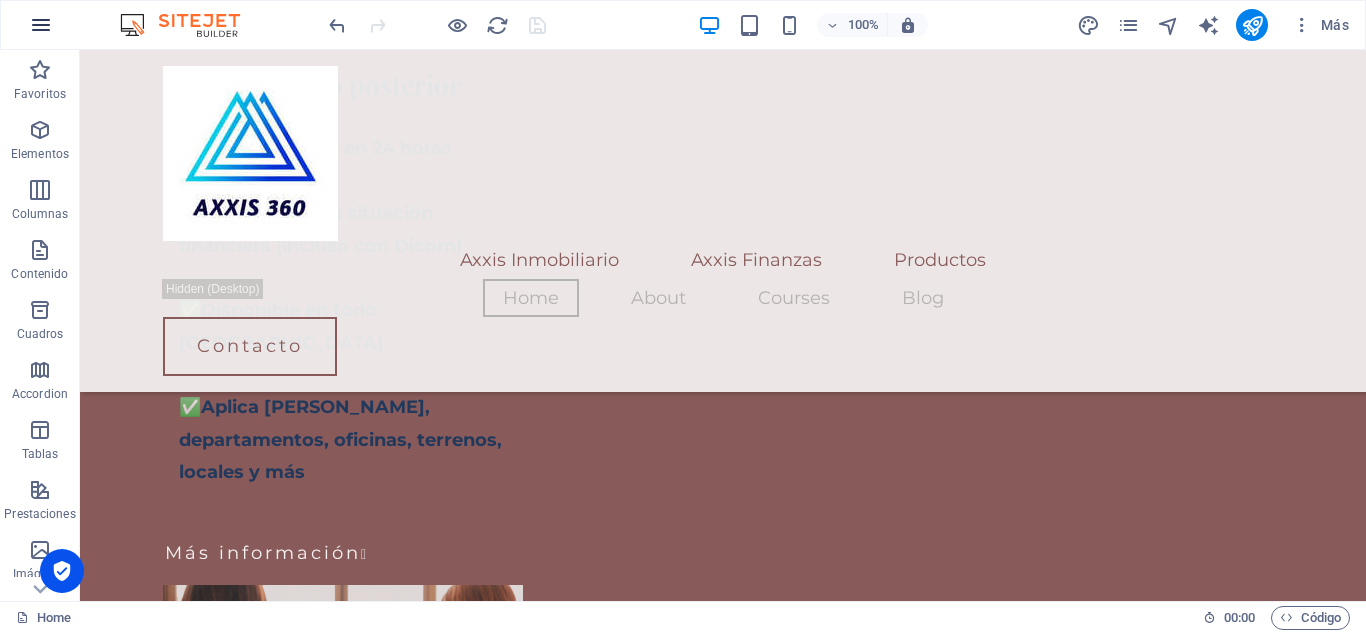 click at bounding box center [41, 25] 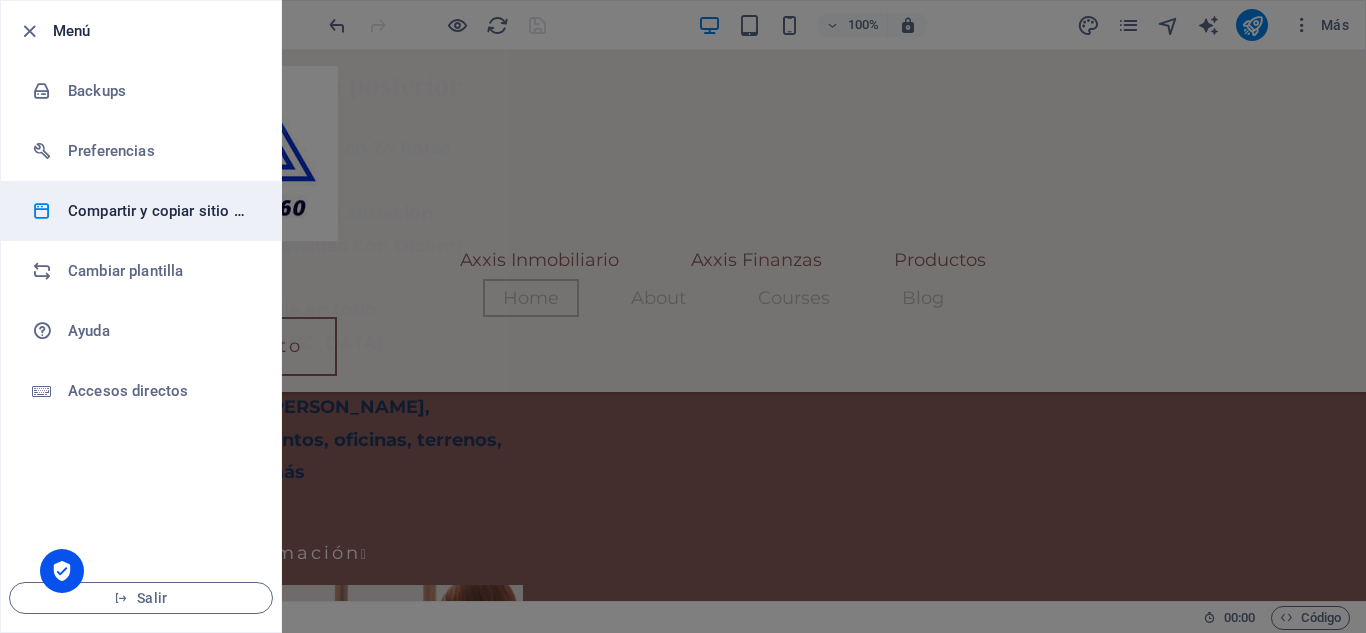 click on "Compartir y copiar sitio web" at bounding box center [160, 211] 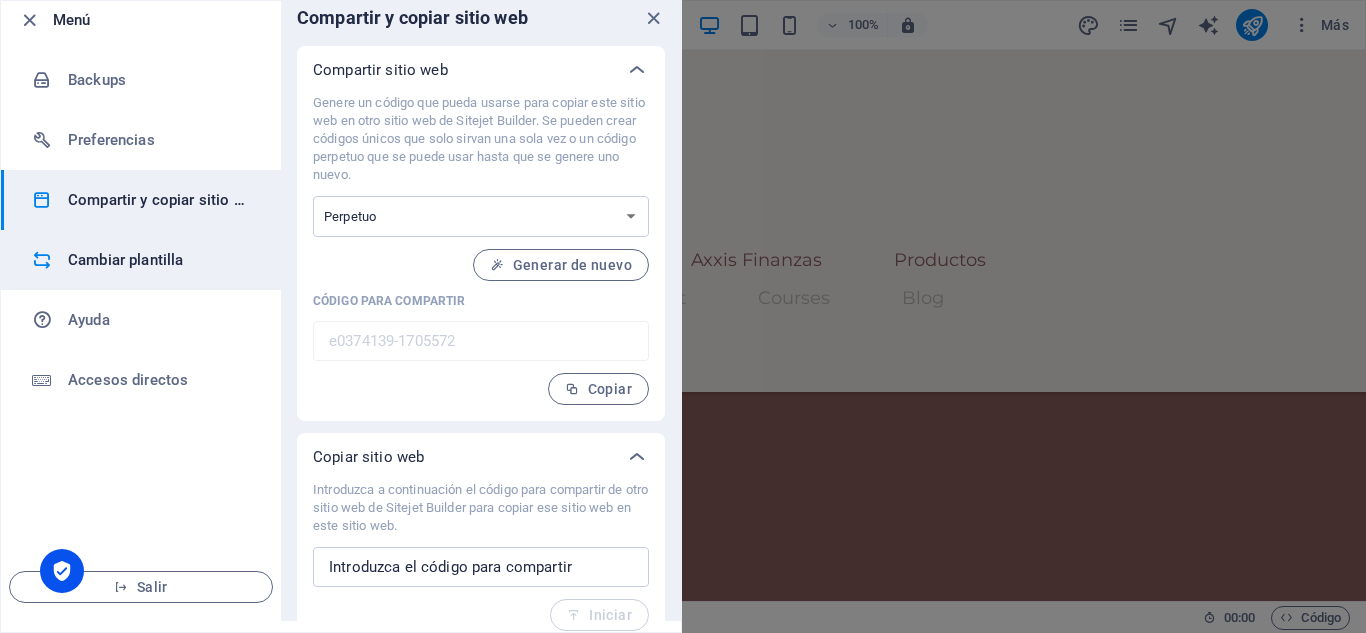scroll, scrollTop: 0, scrollLeft: 0, axis: both 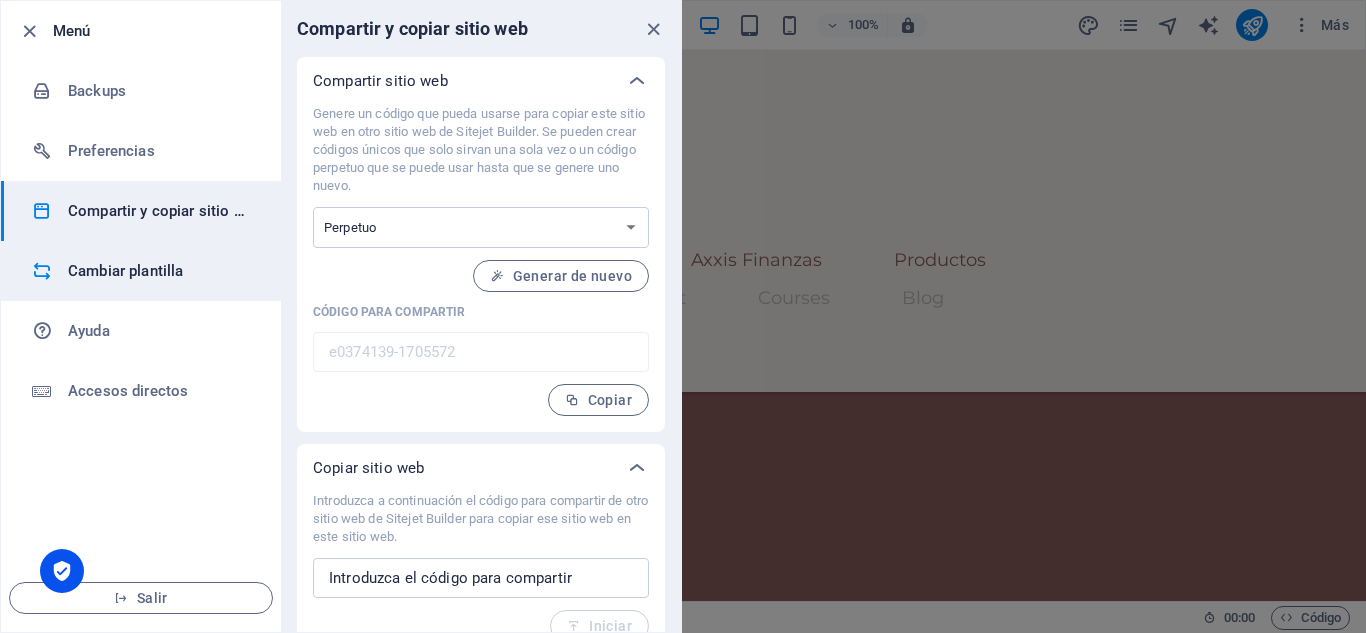click on "Cambiar plantilla" at bounding box center (160, 271) 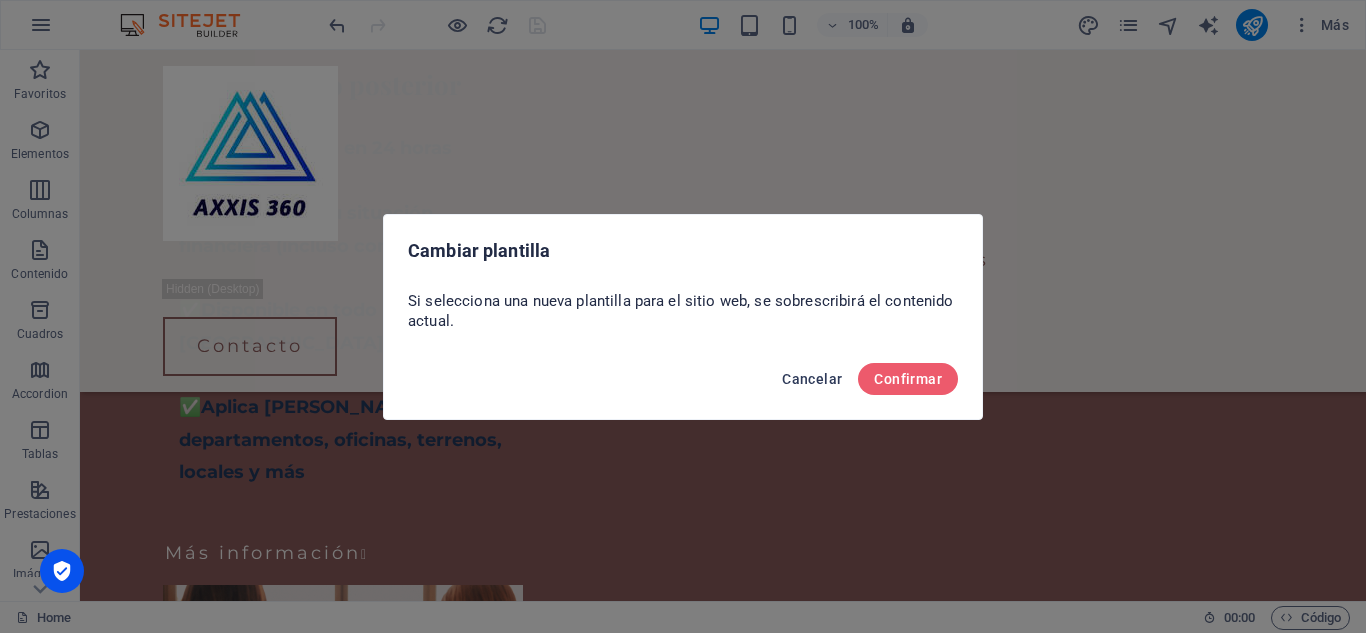 click on "Cancelar" at bounding box center (812, 379) 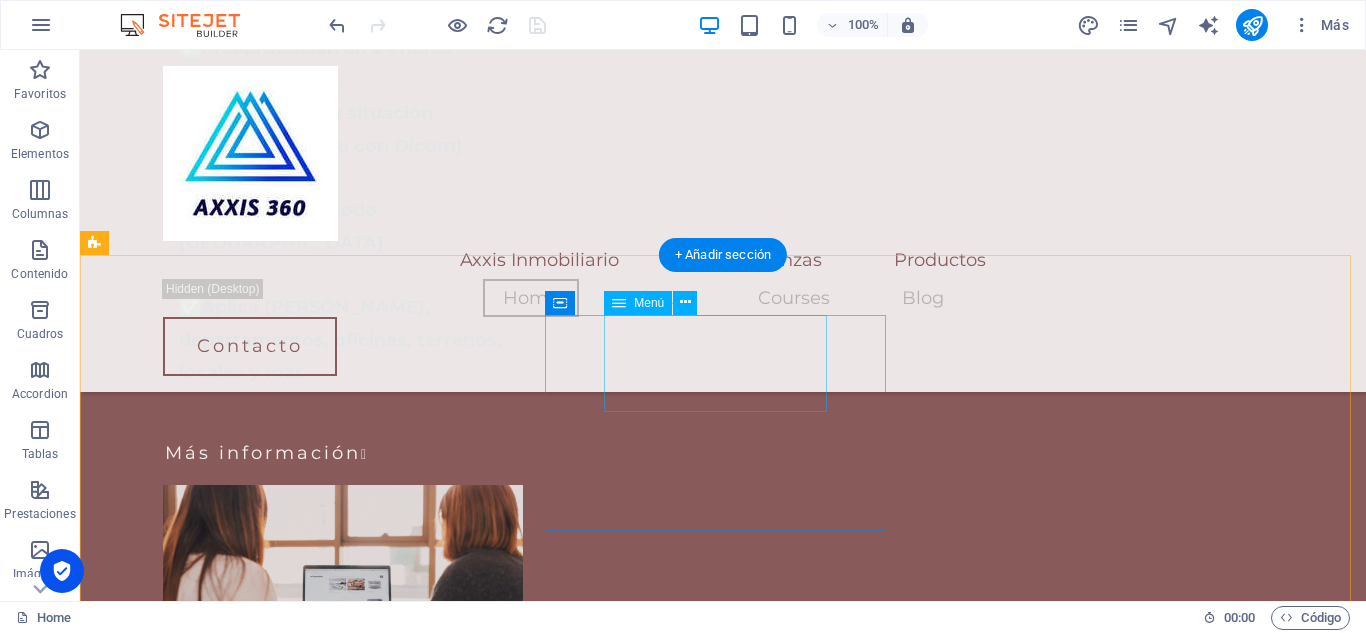 scroll, scrollTop: 6275, scrollLeft: 0, axis: vertical 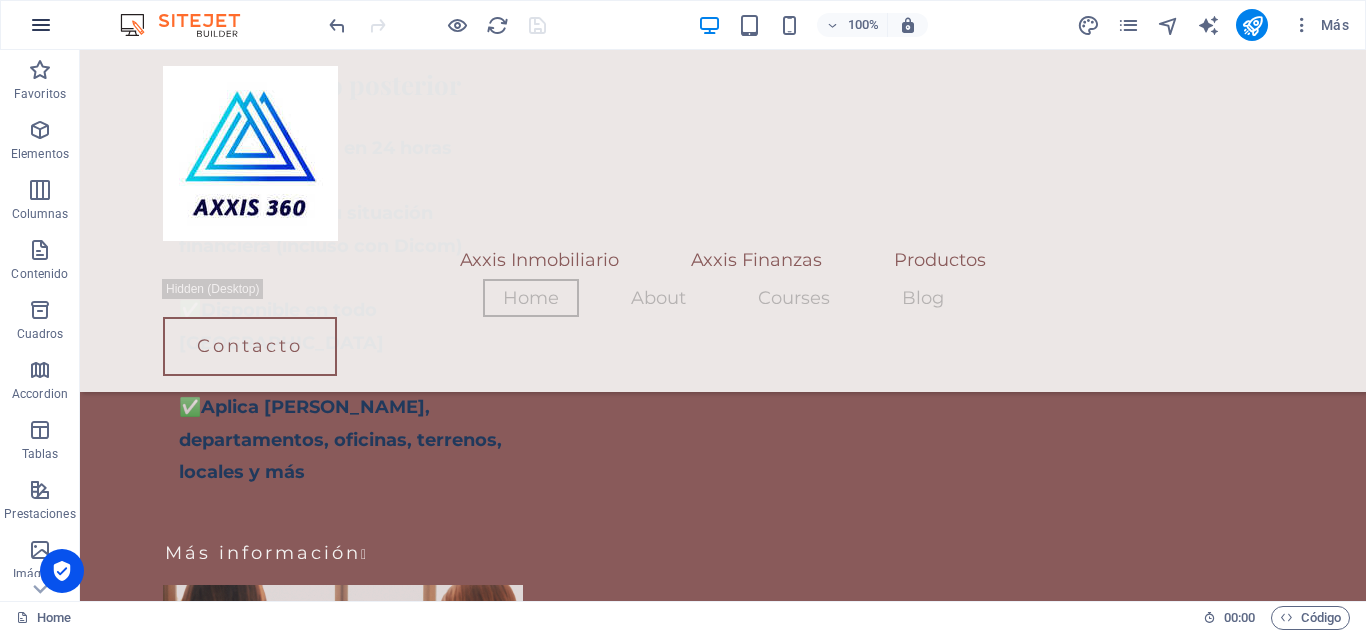 click at bounding box center [41, 25] 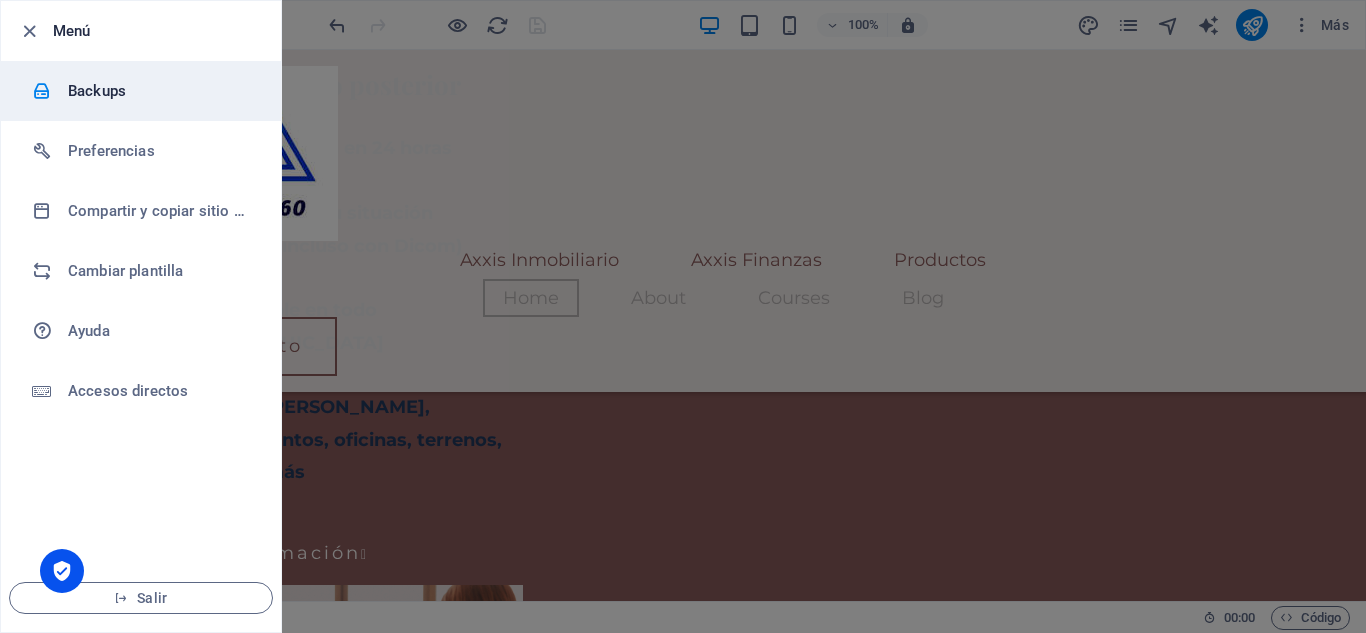 click on "Backups" at bounding box center [160, 91] 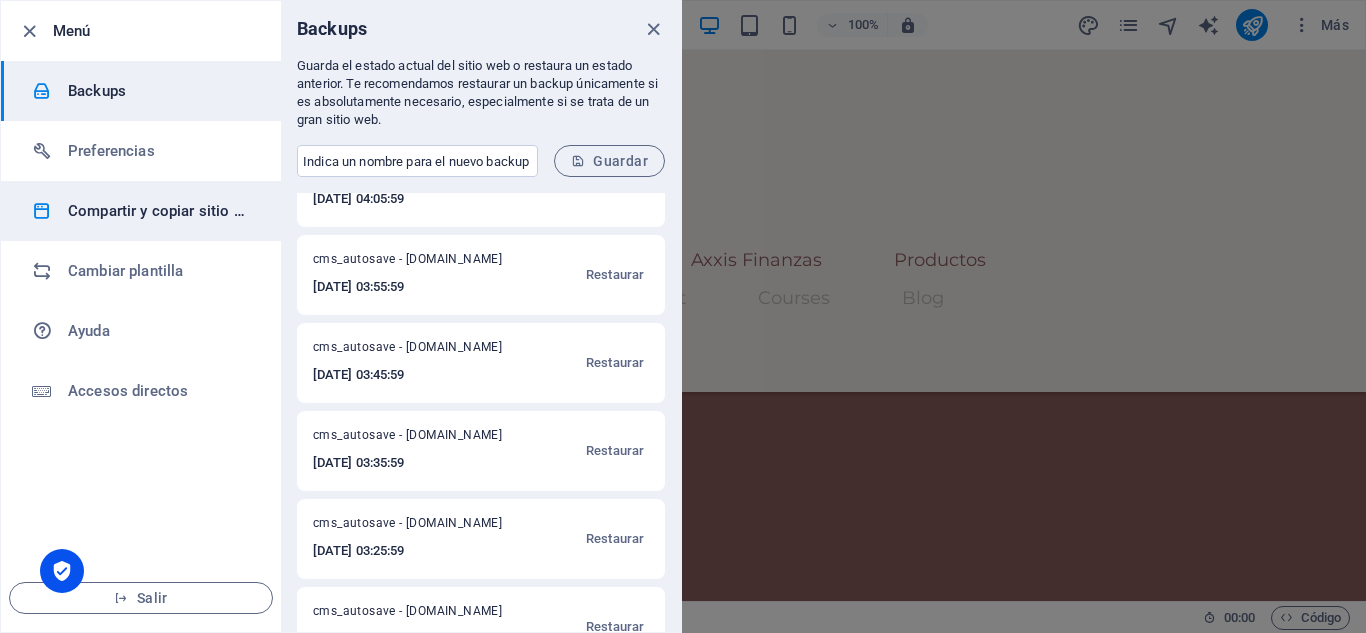 scroll, scrollTop: 600, scrollLeft: 0, axis: vertical 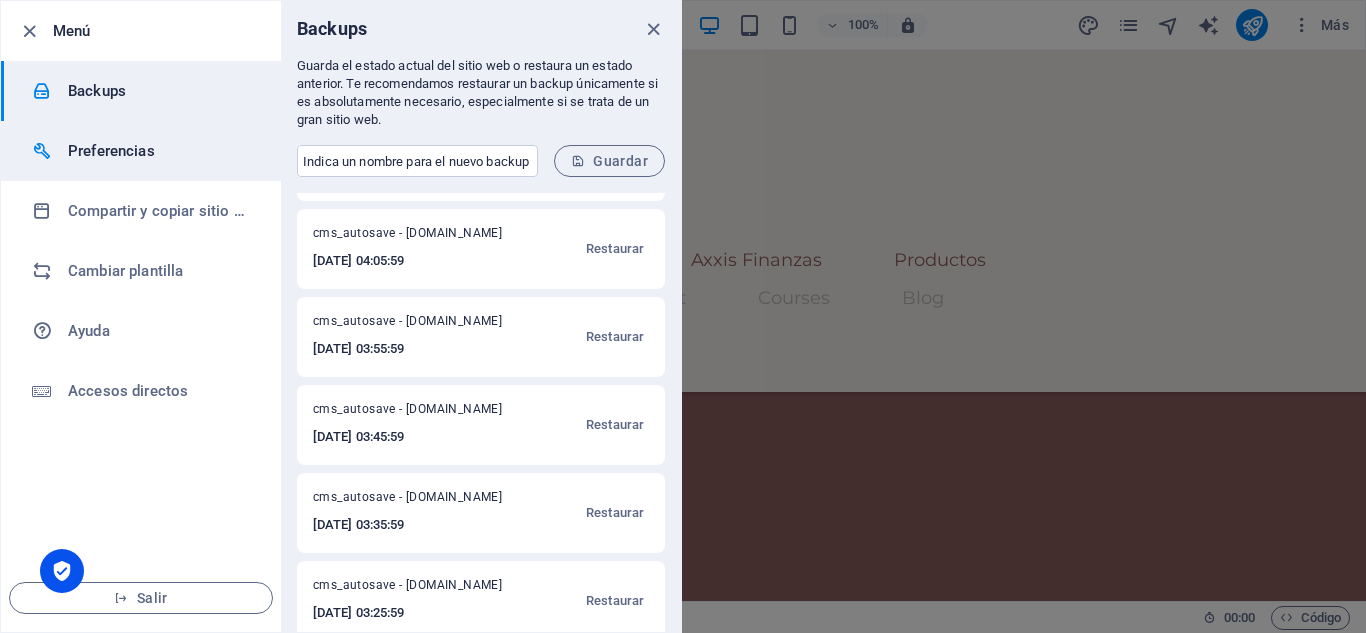 click on "Preferencias" at bounding box center (160, 151) 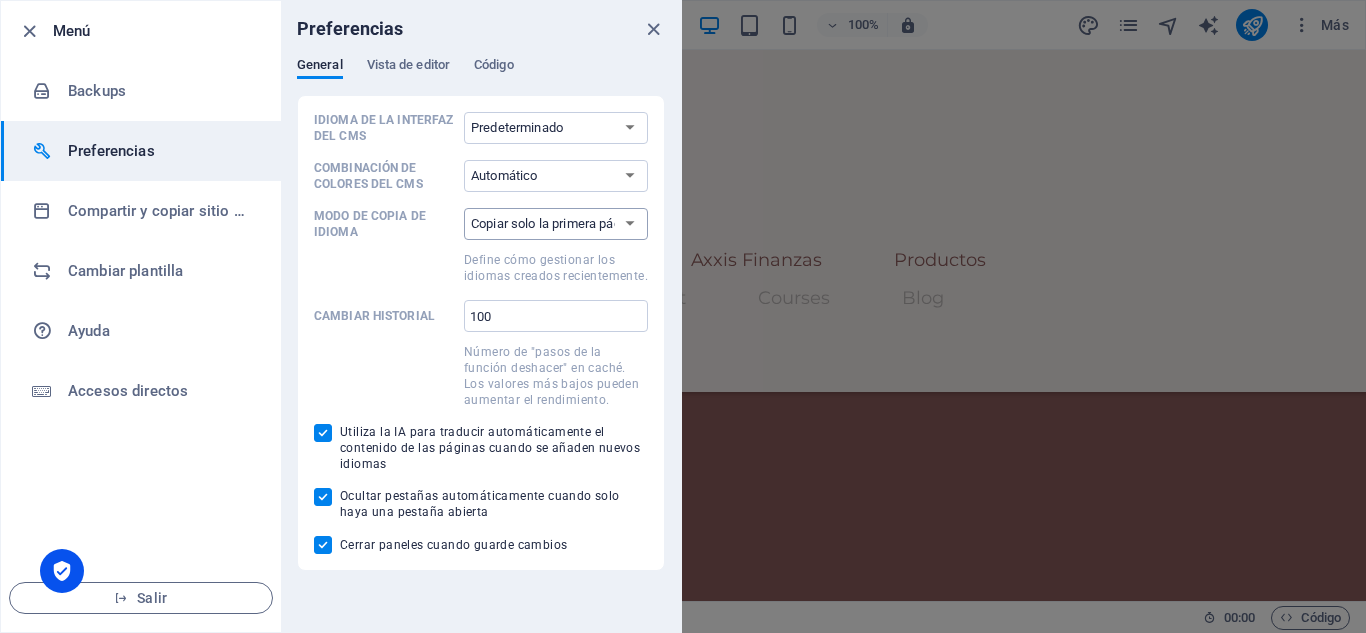 click on "Copiar solo la primera página Copiar todas las páginas" at bounding box center (556, 224) 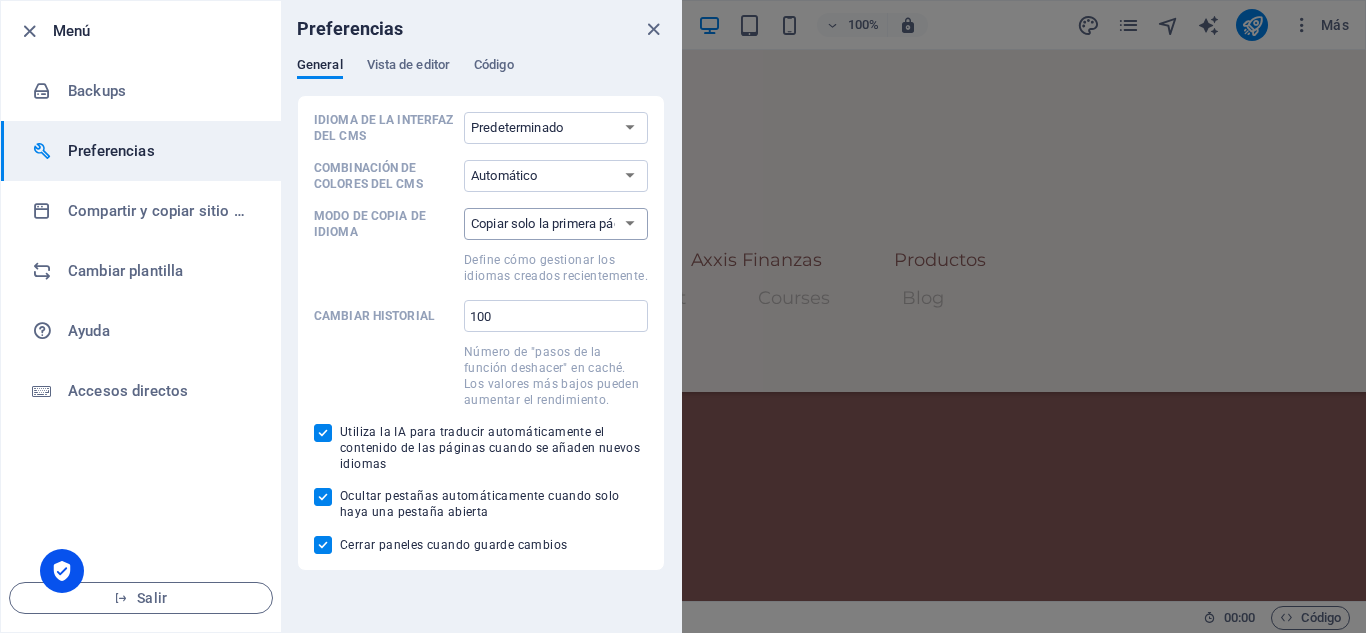 select on "all" 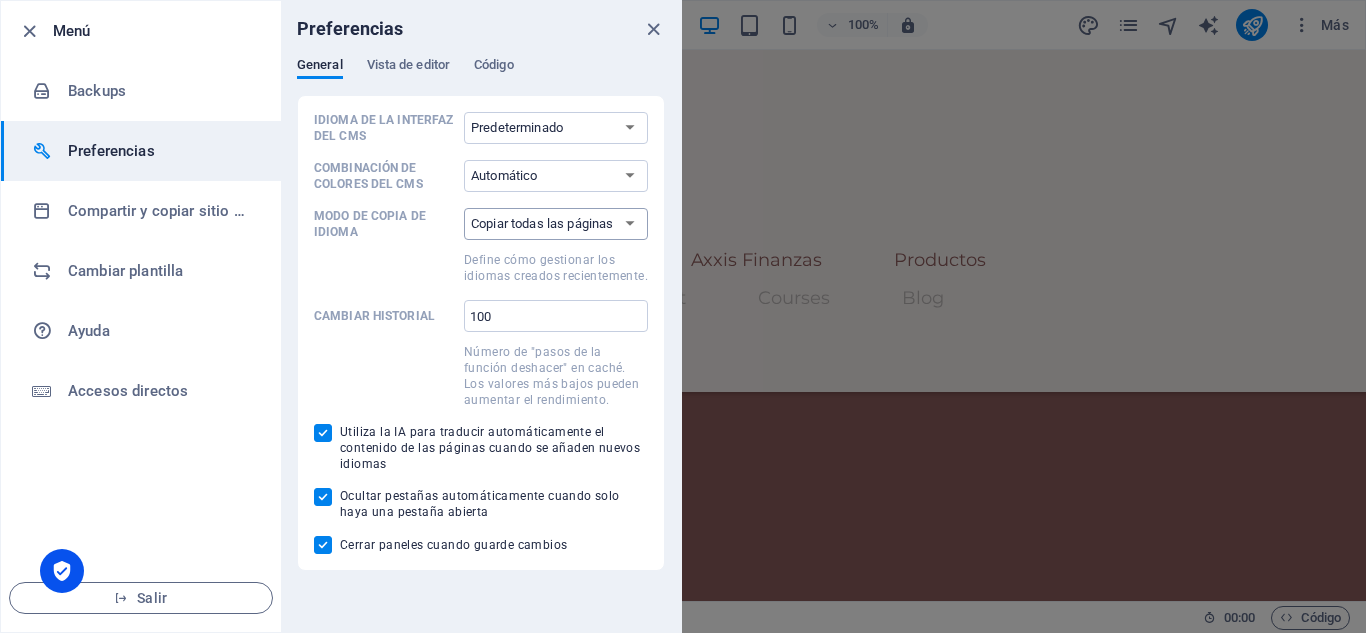 click on "Copiar solo la primera página Copiar todas las páginas" at bounding box center (556, 224) 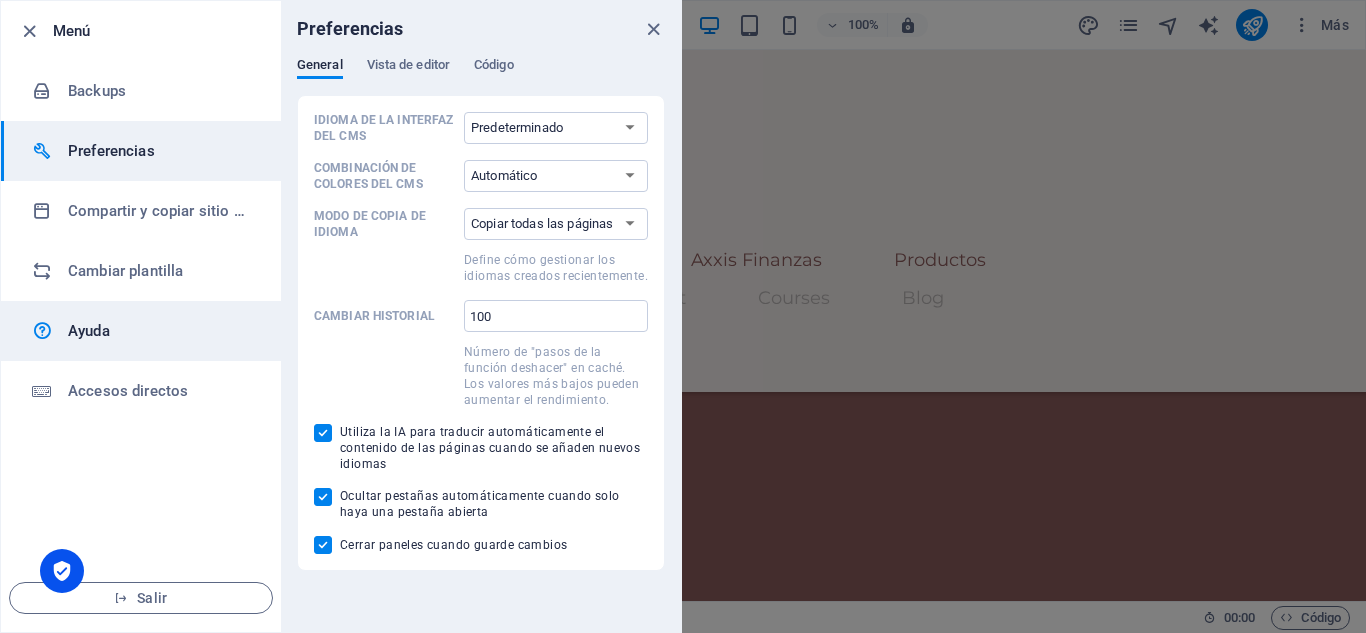 click on "Ayuda" at bounding box center [160, 331] 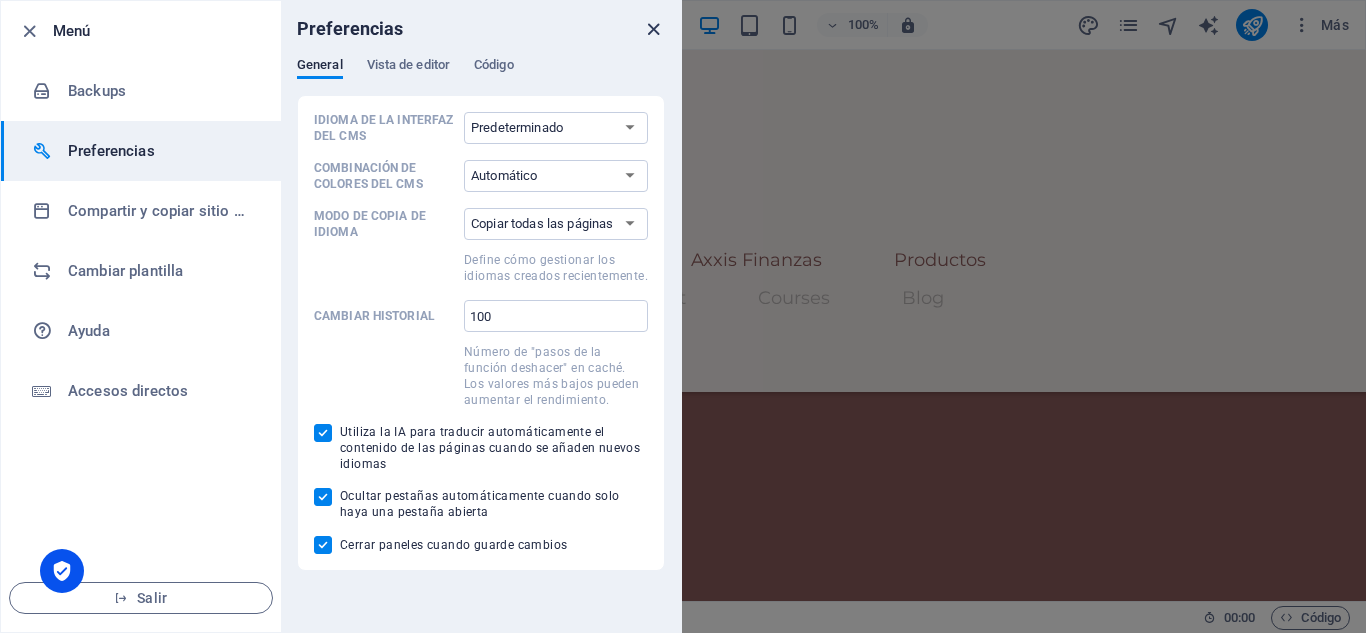 click at bounding box center (653, 29) 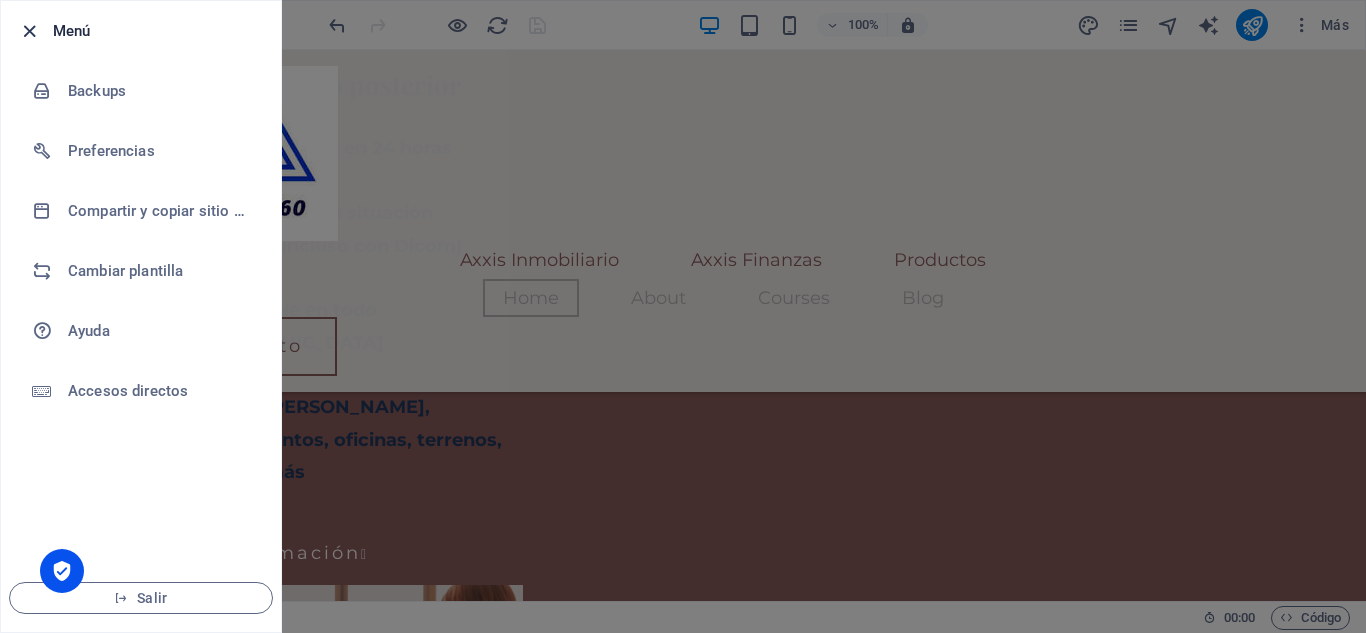 click at bounding box center (29, 31) 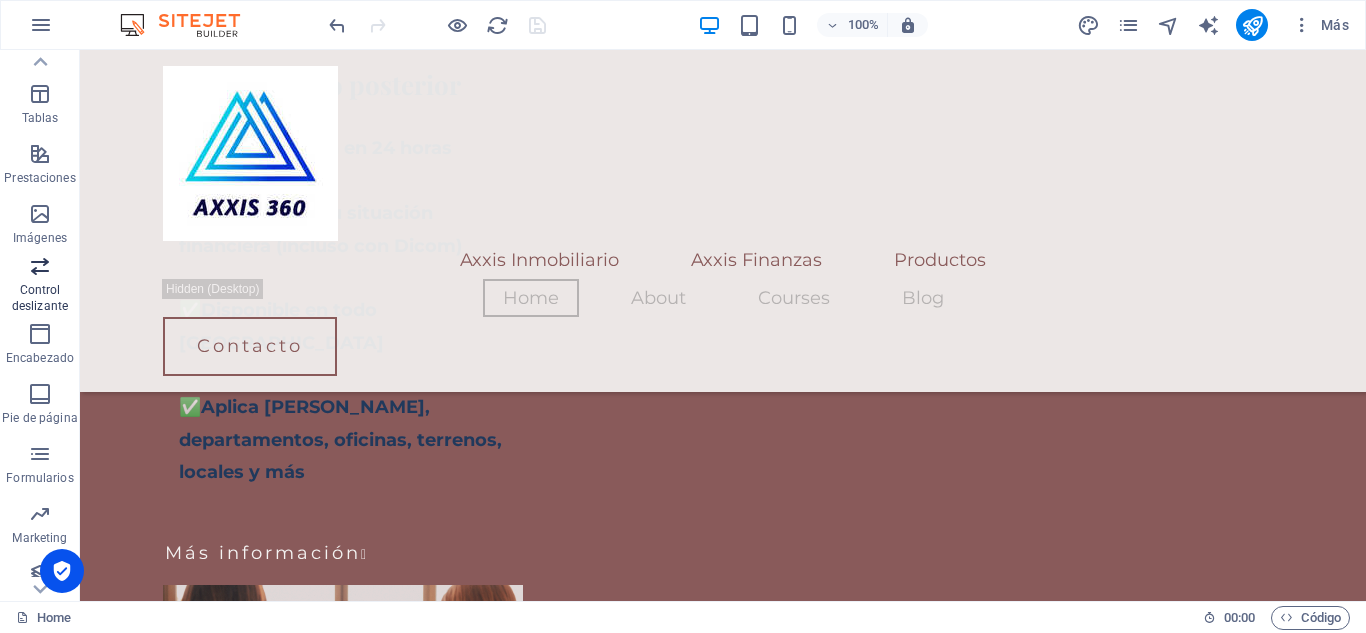 scroll, scrollTop: 349, scrollLeft: 0, axis: vertical 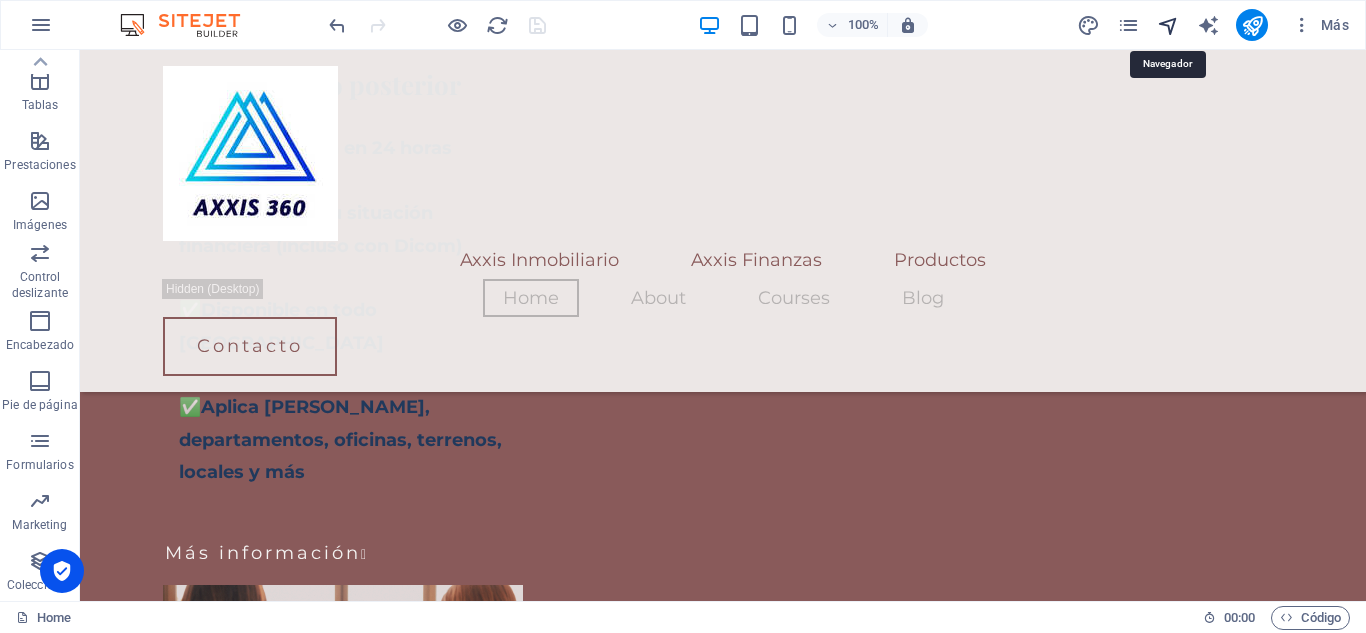 click at bounding box center [1168, 25] 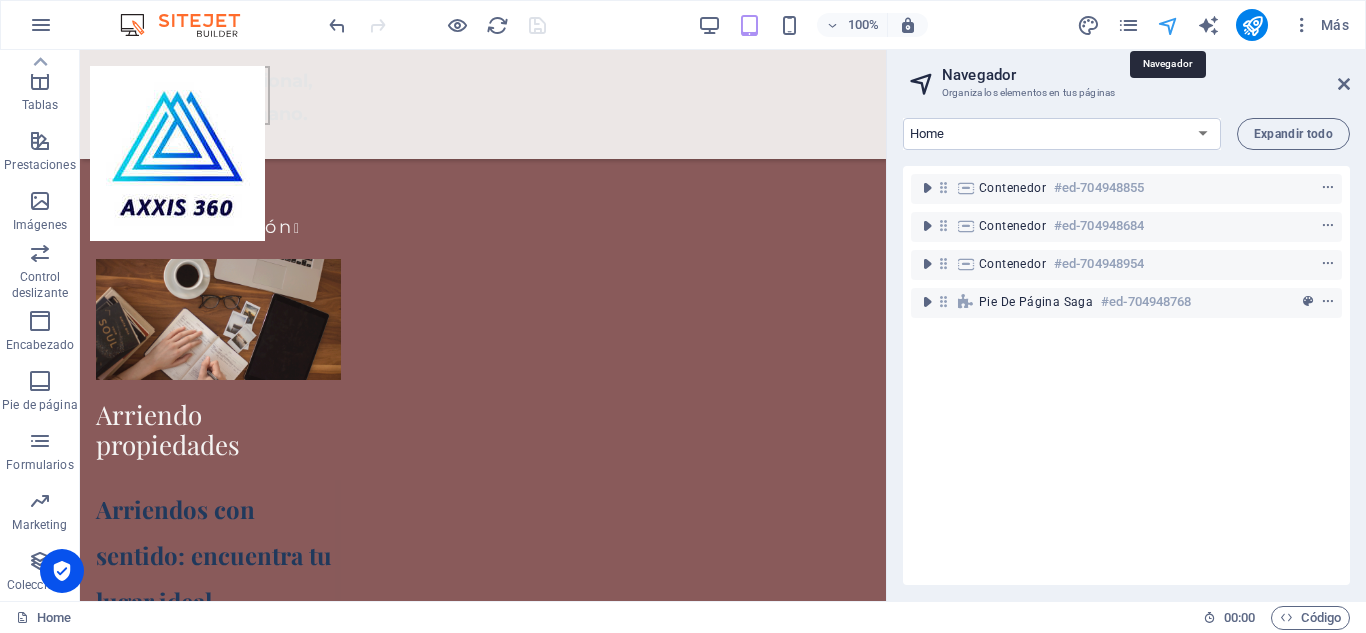 scroll, scrollTop: 6106, scrollLeft: 0, axis: vertical 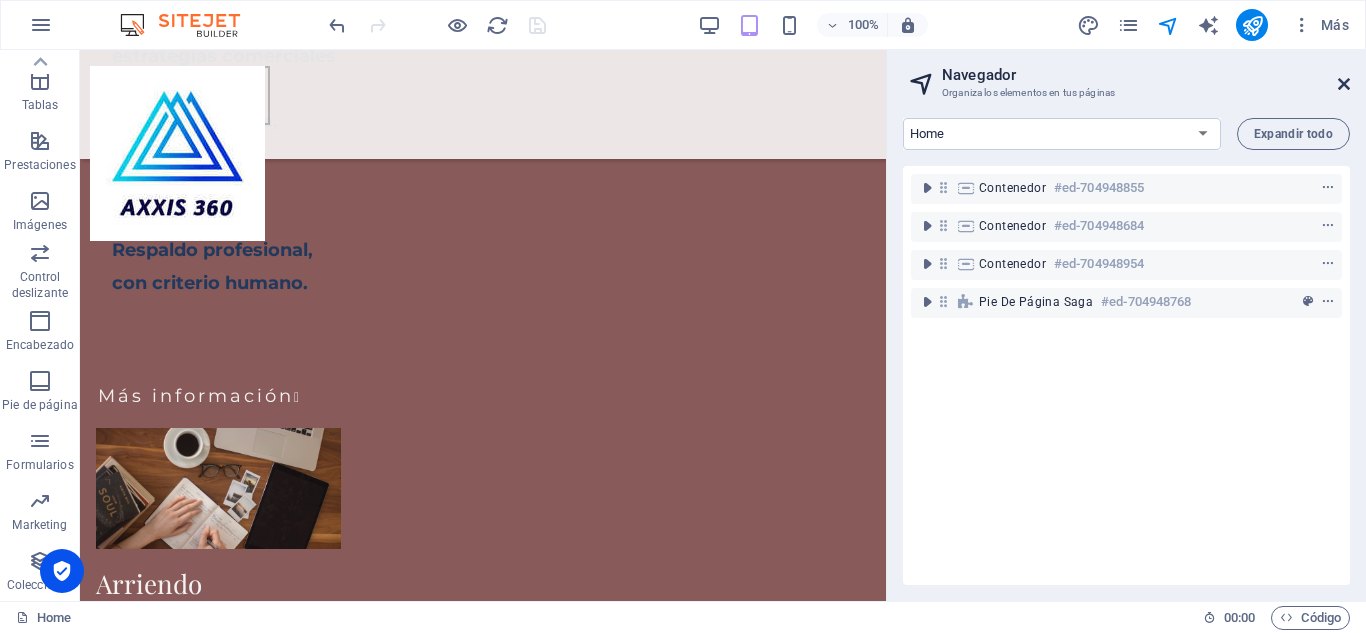 click at bounding box center [1344, 84] 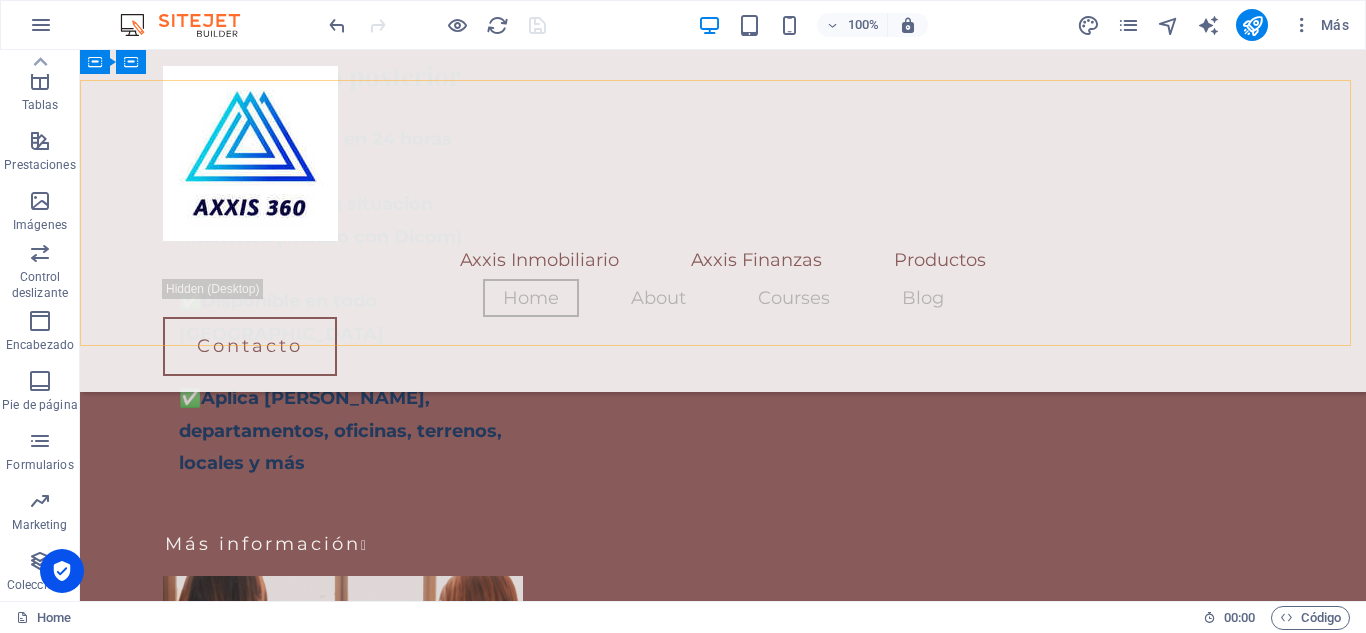 scroll, scrollTop: 6254, scrollLeft: 0, axis: vertical 